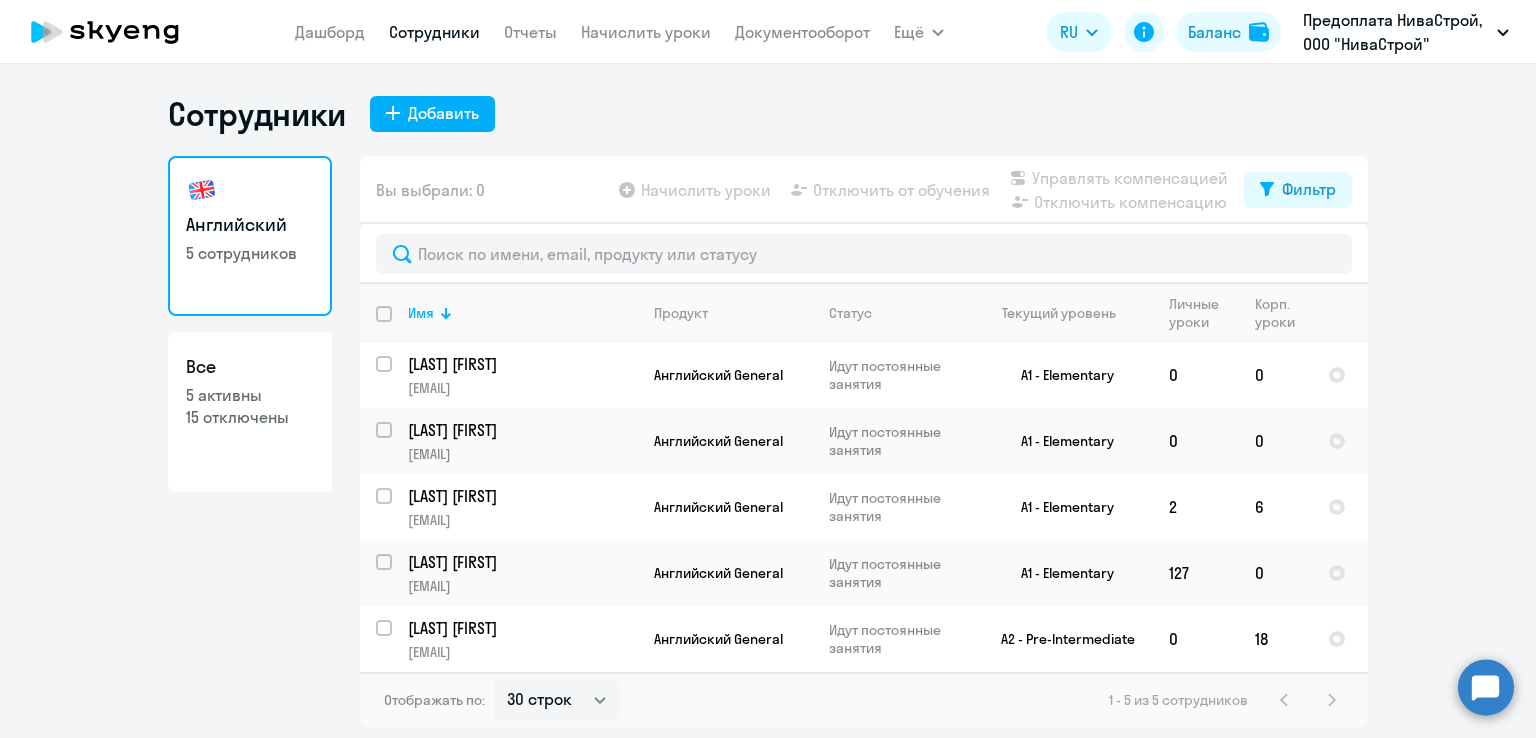 select on "30" 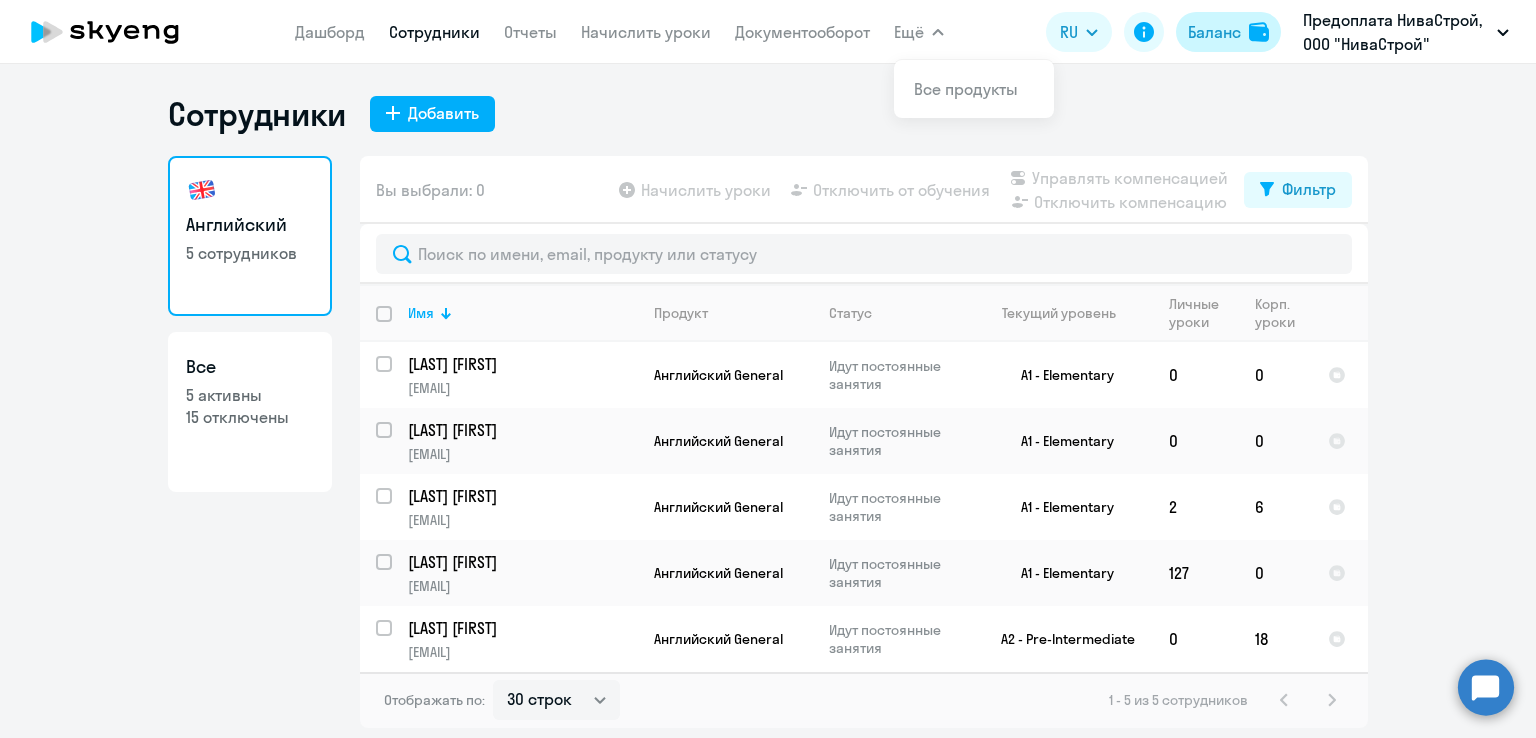 click on "Баланс" 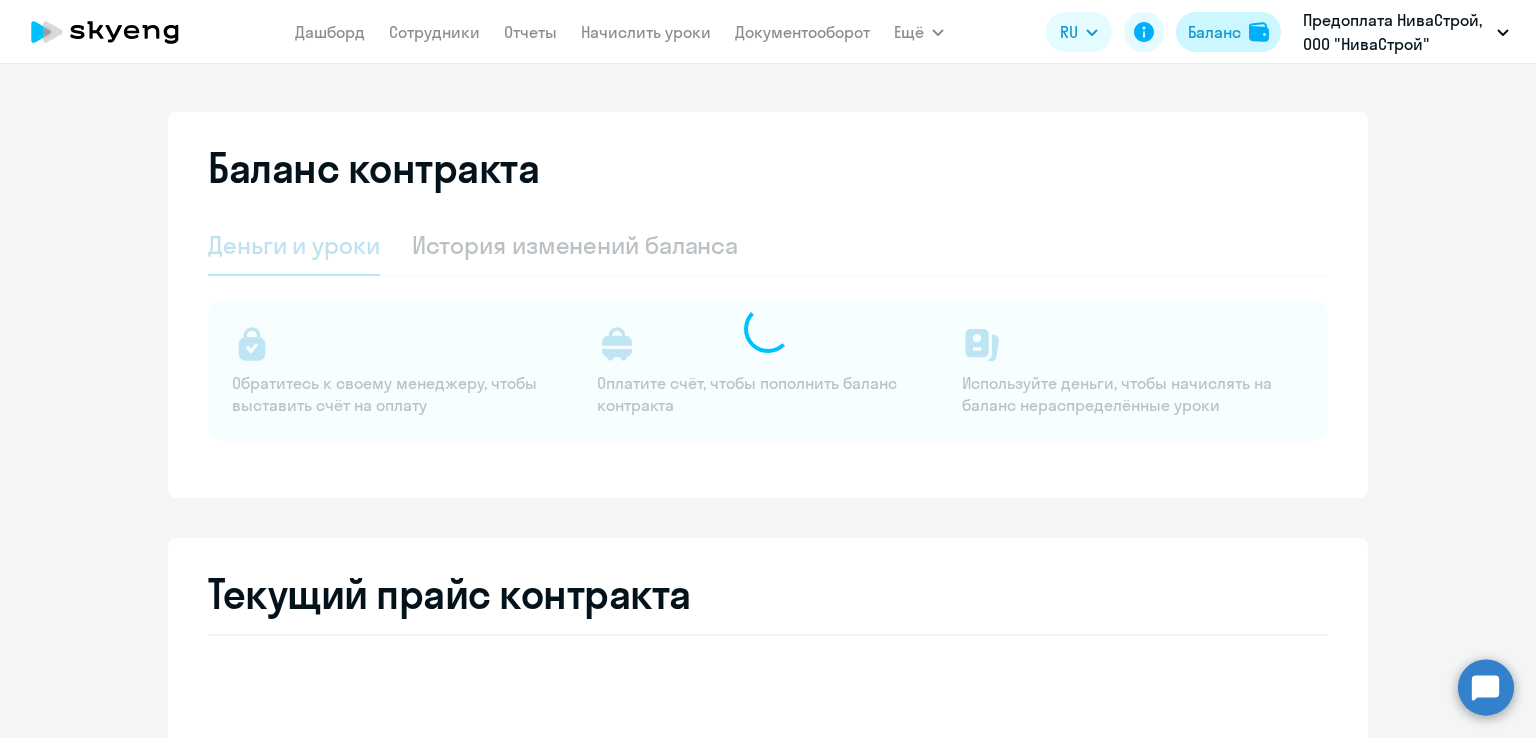 select on "english_adult_not_native_speaker" 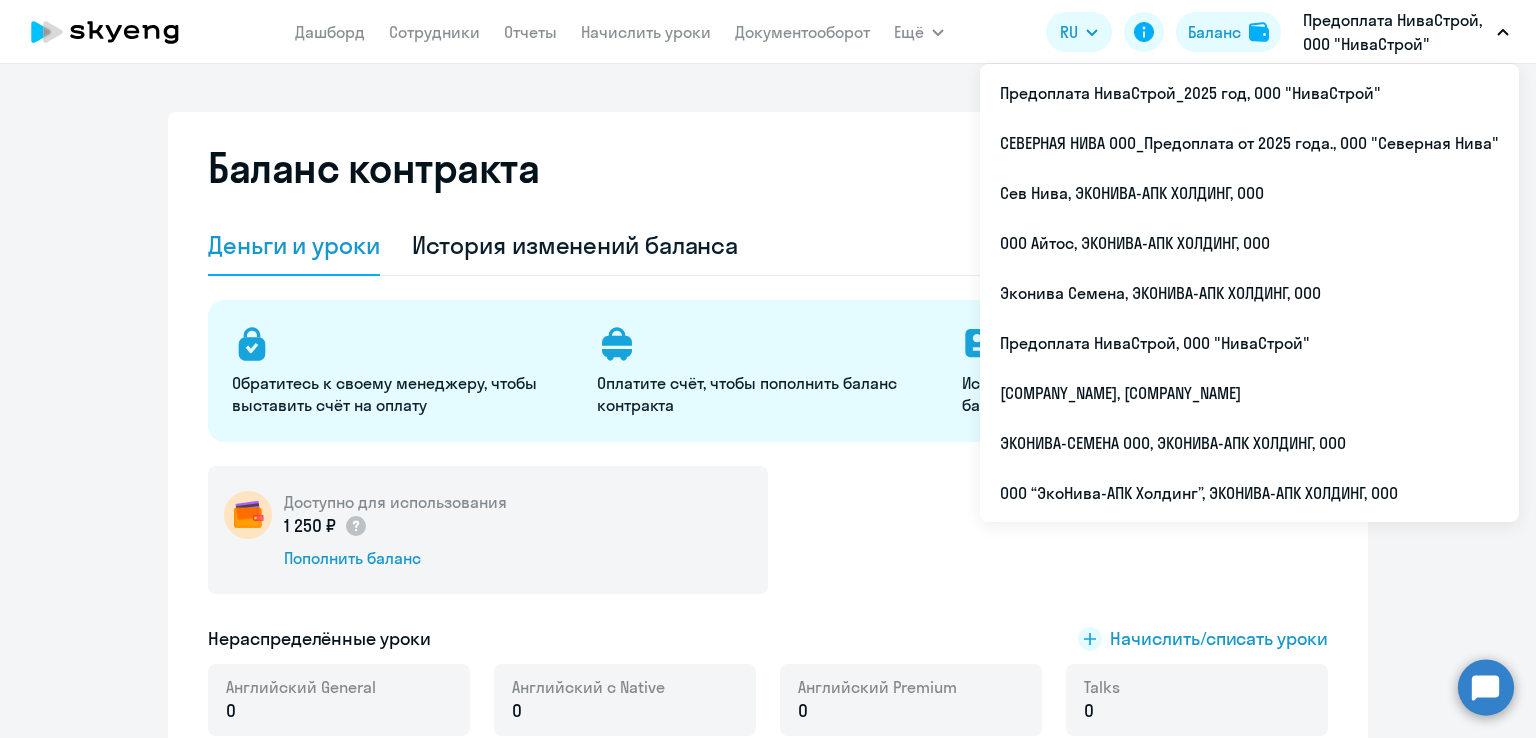 click on "Предоплата НиваСтрой, ООО "НиваСтрой"" at bounding box center (1396, 32) 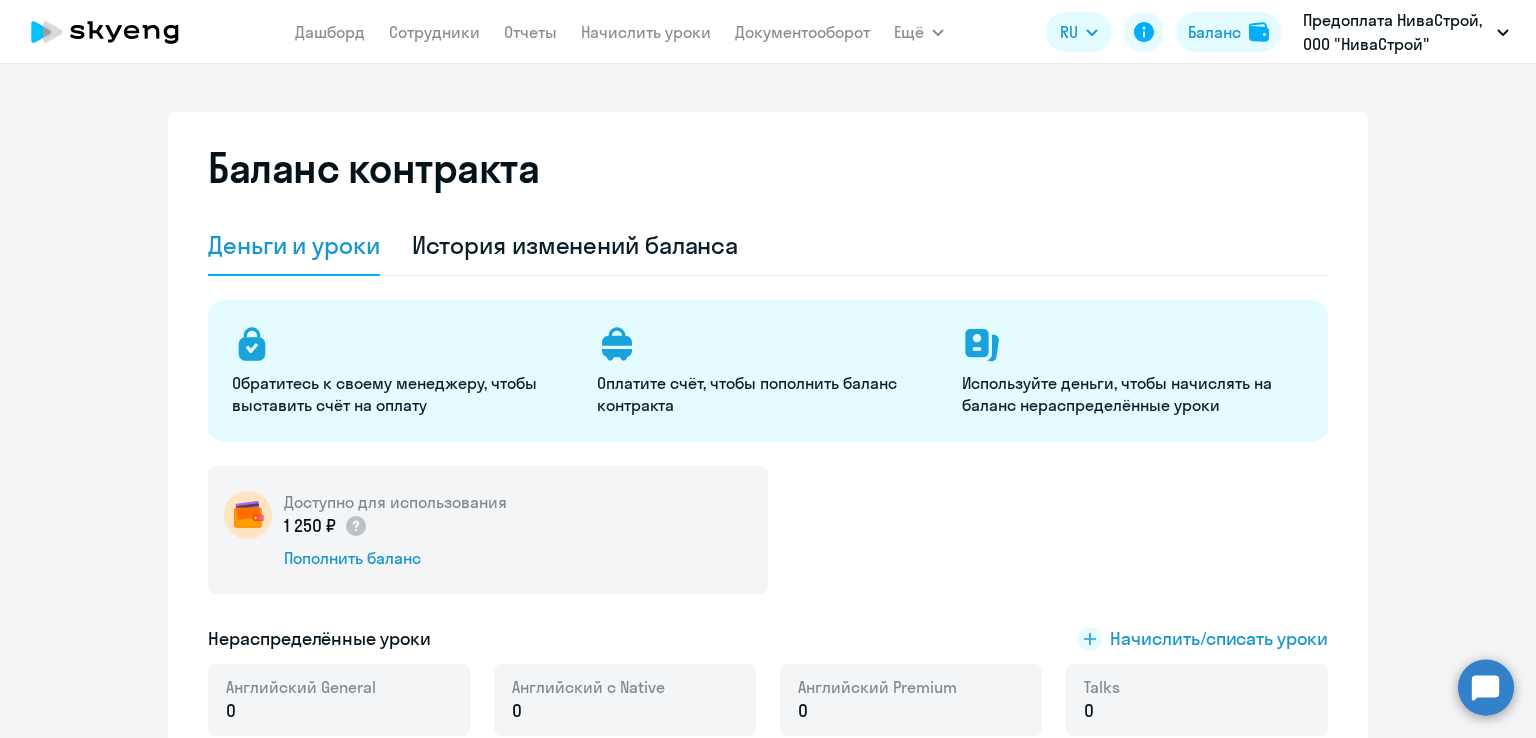 click on "Предоплата НиваСтрой, ООО "НиваСтрой"" at bounding box center [1396, 32] 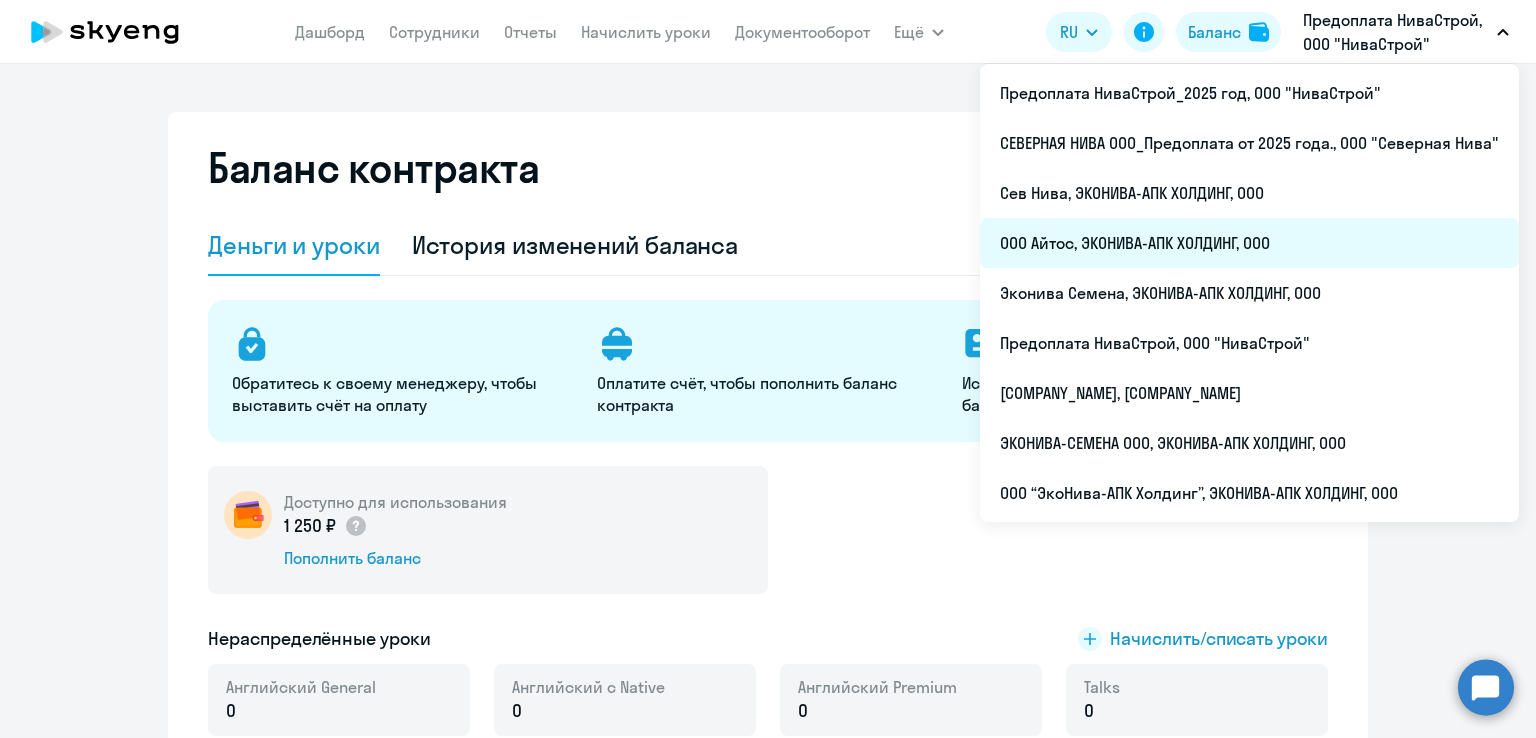 click on "ООО Айтос, ЭКОНИВА-АПК ХОЛДИНГ, ООО" at bounding box center (1249, 243) 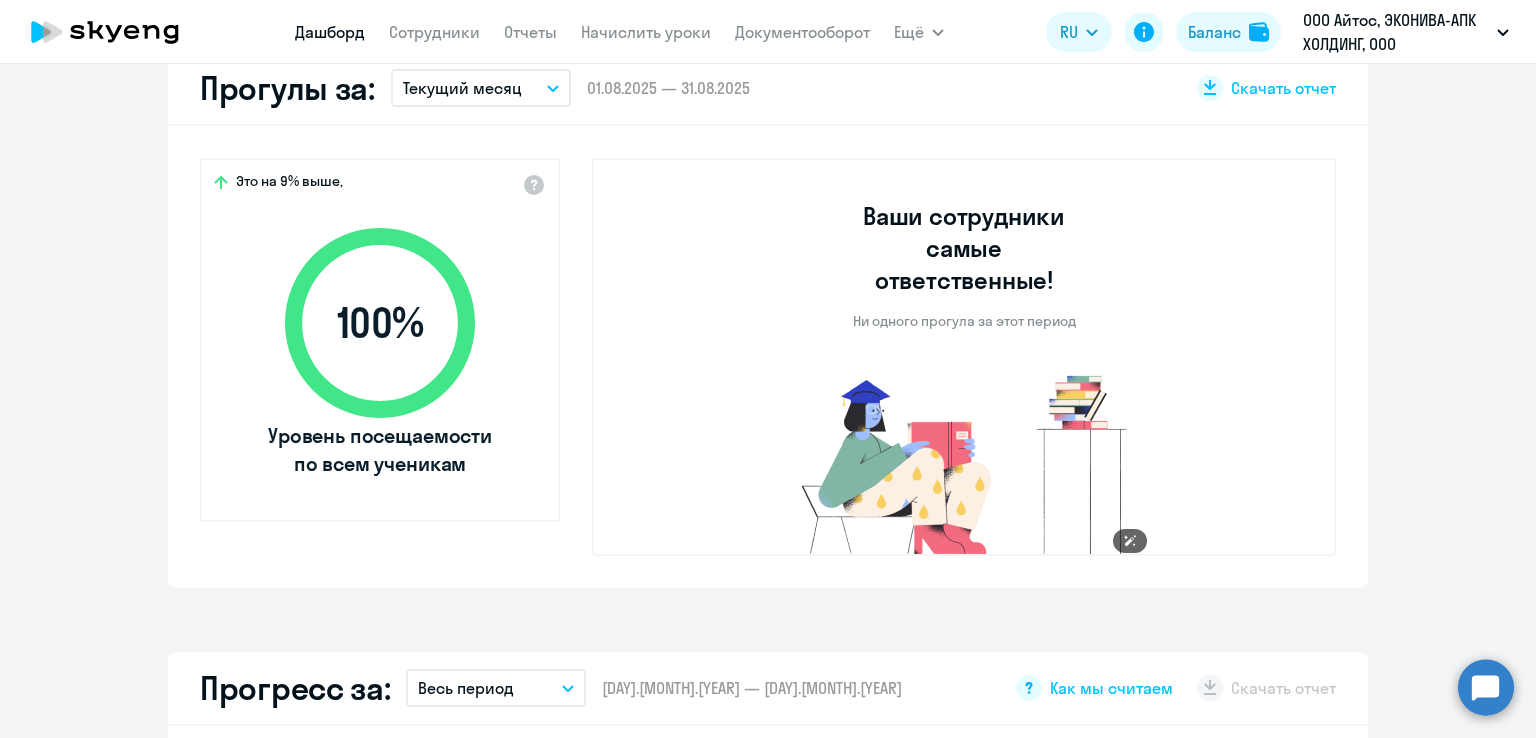 select on "30" 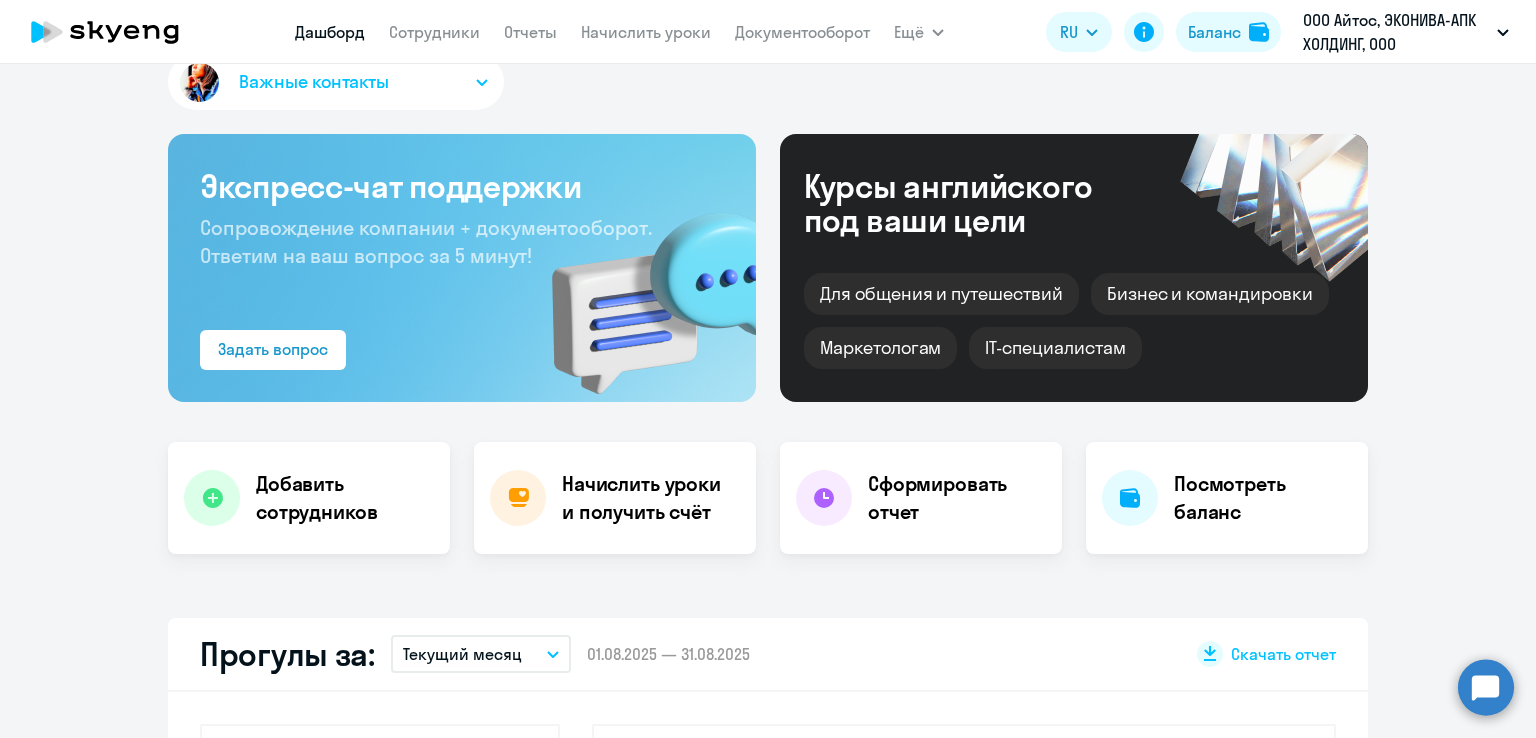 scroll, scrollTop: 0, scrollLeft: 0, axis: both 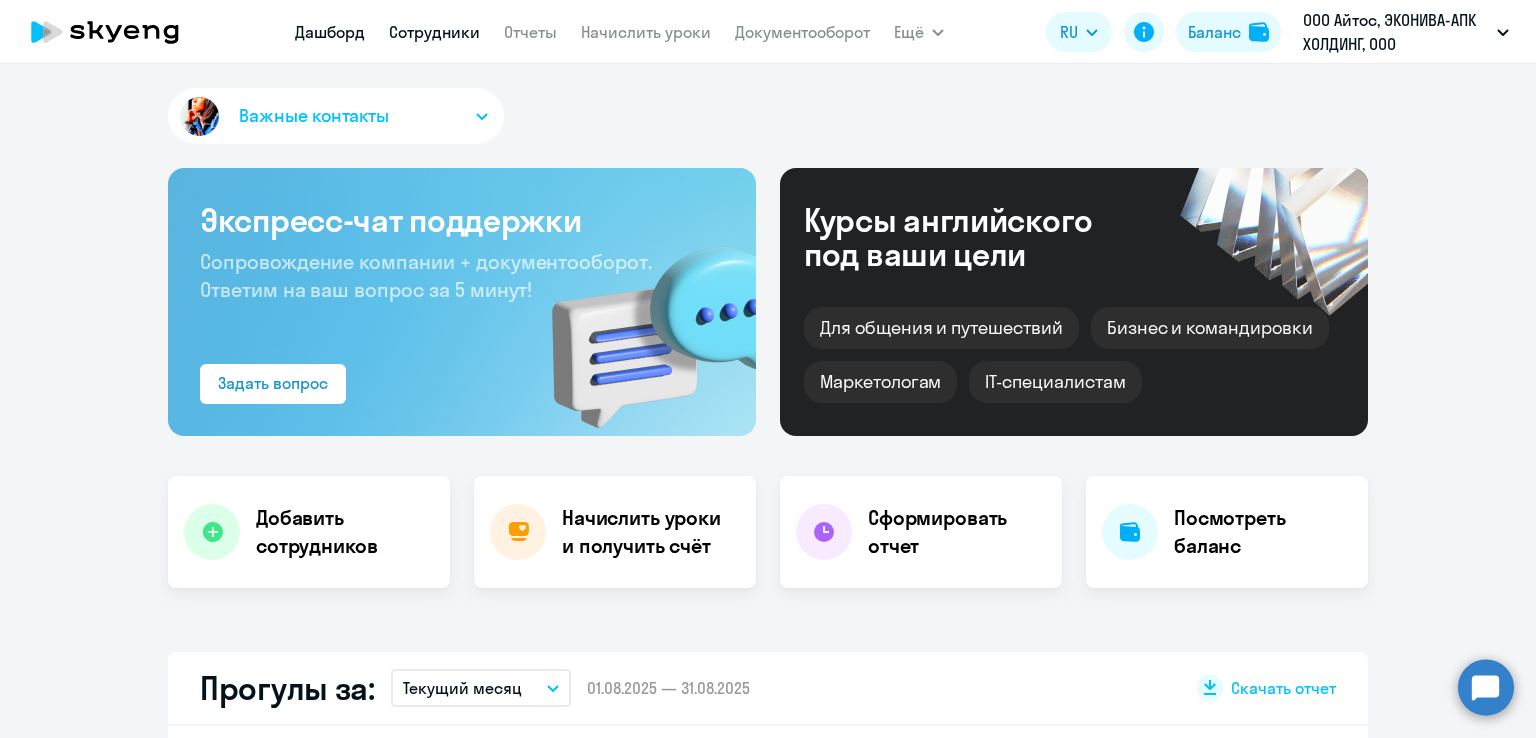 click on "Сотрудники" at bounding box center [434, 32] 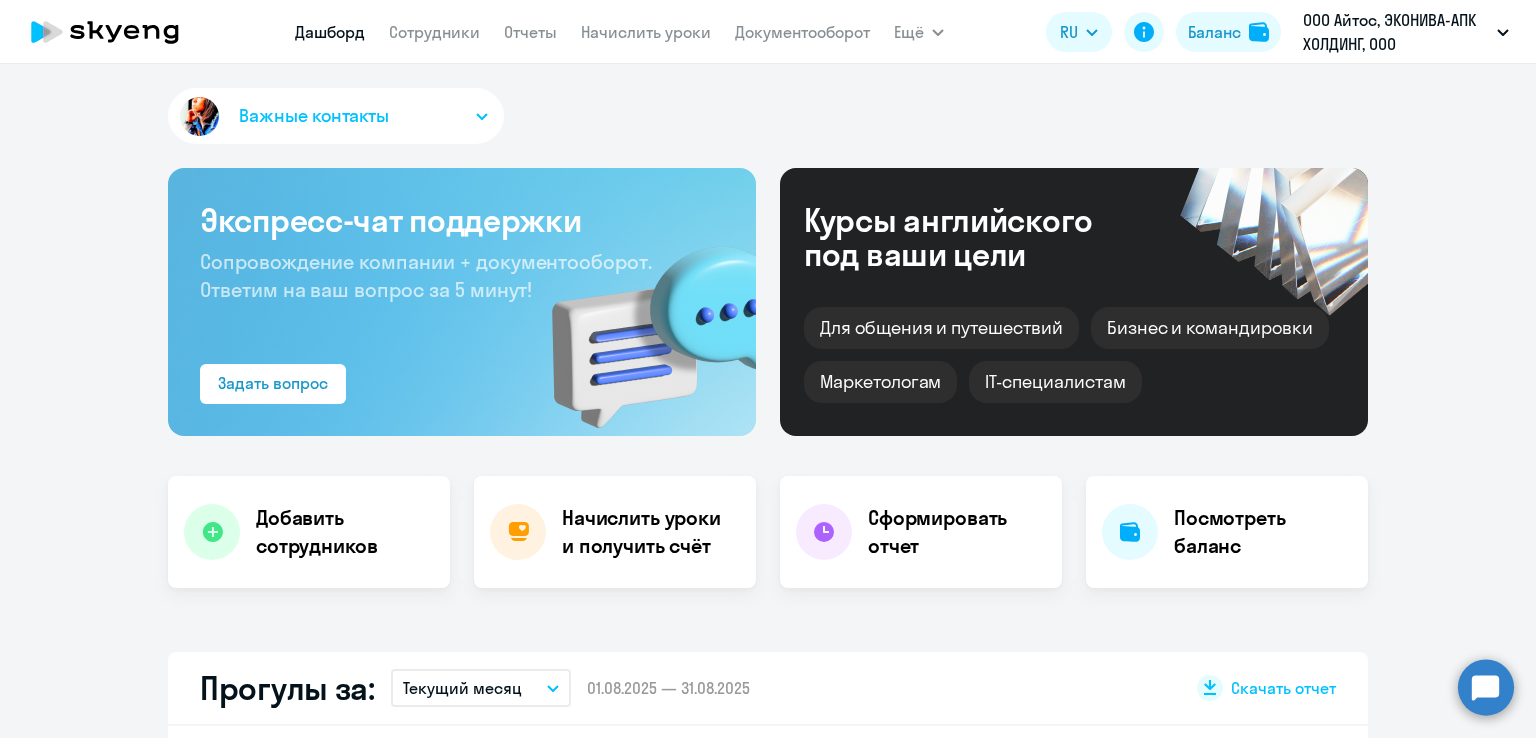 select on "30" 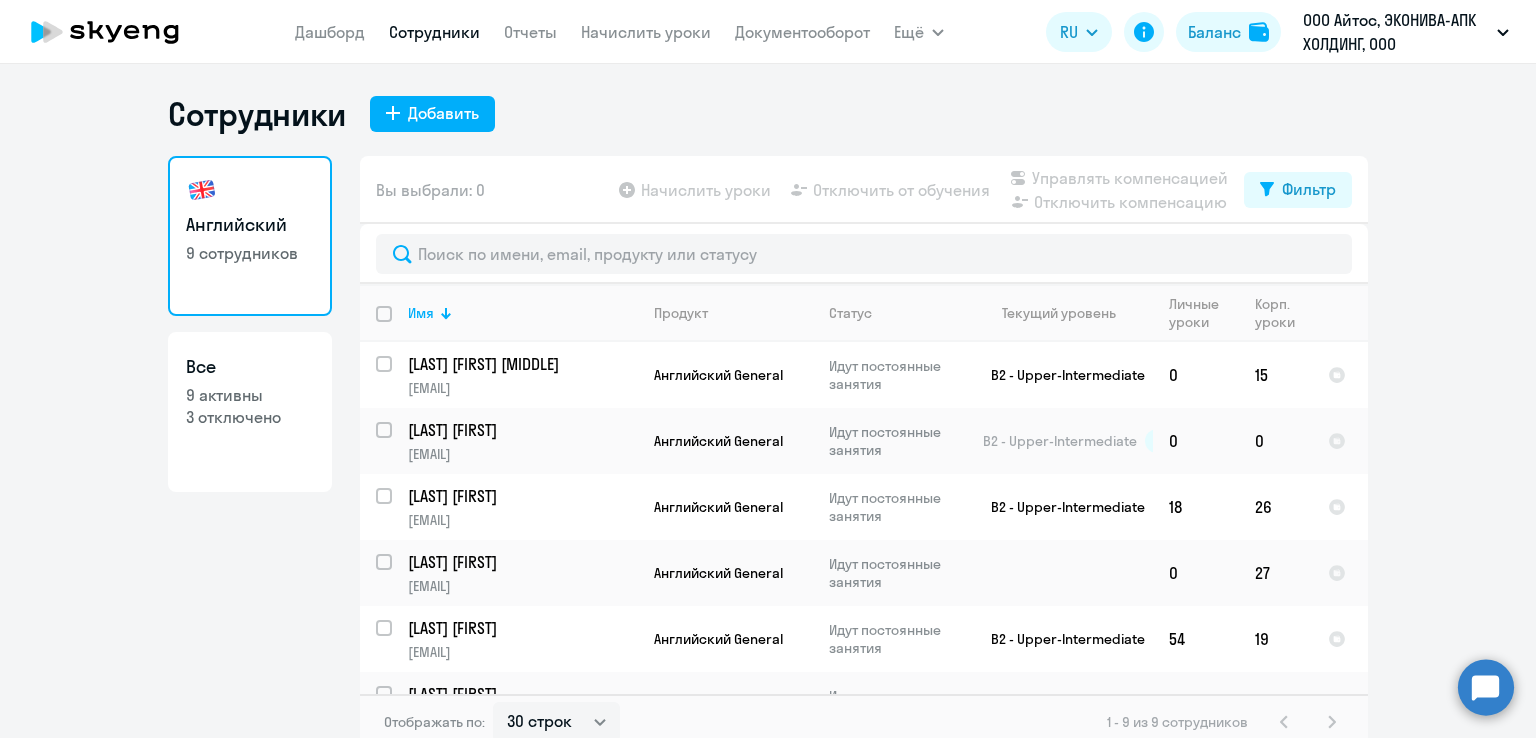 scroll, scrollTop: 12, scrollLeft: 0, axis: vertical 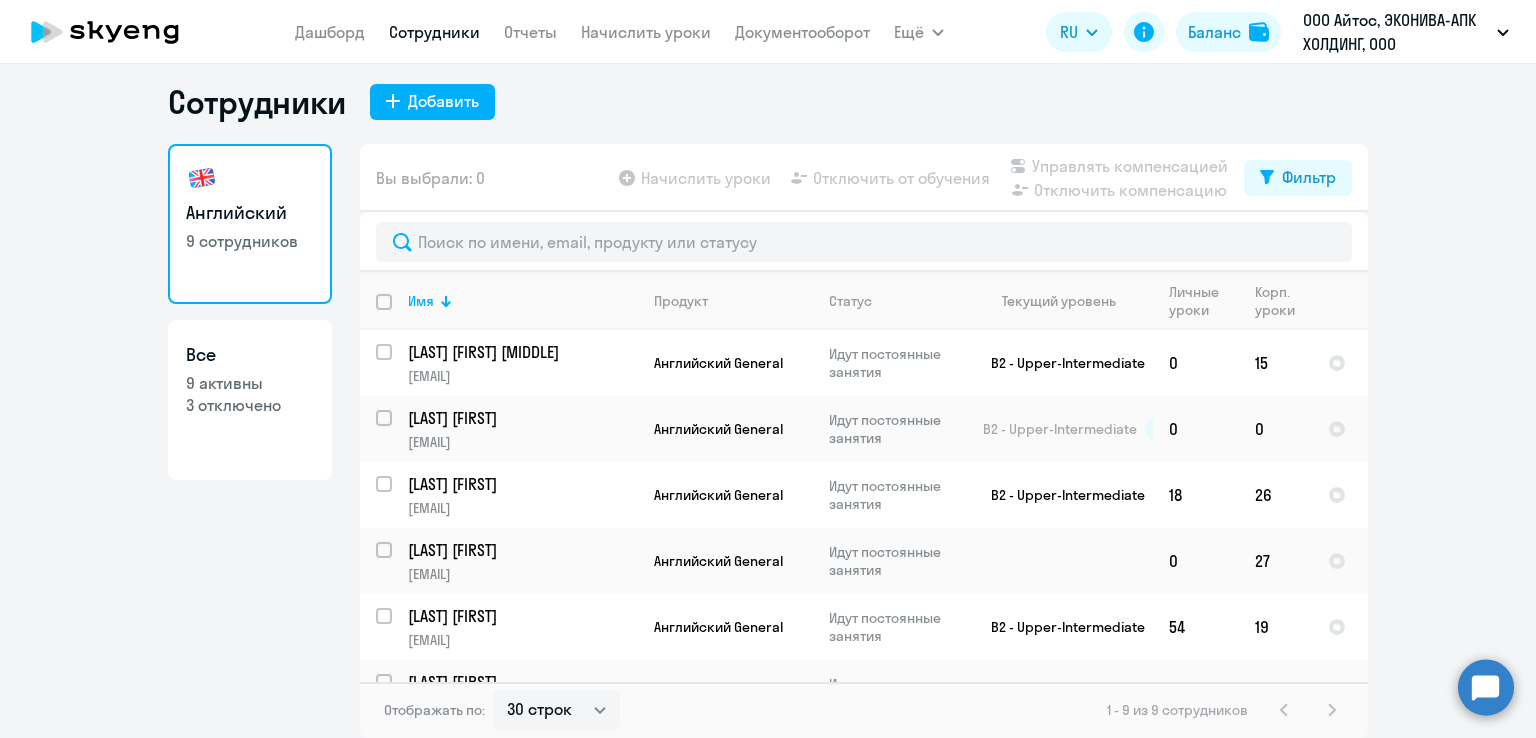 click on "1 - 9 из 9 сотрудников" 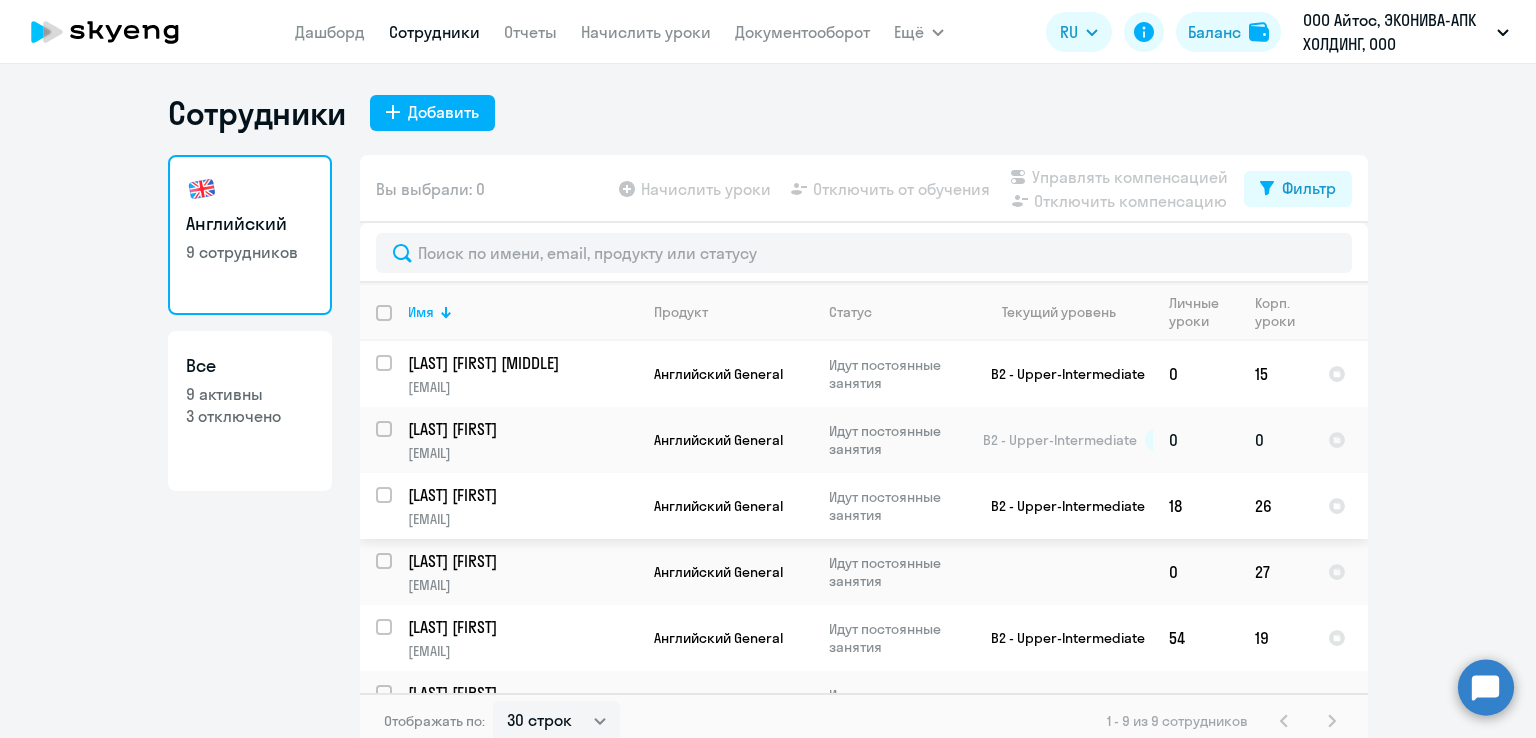 scroll, scrollTop: 0, scrollLeft: 0, axis: both 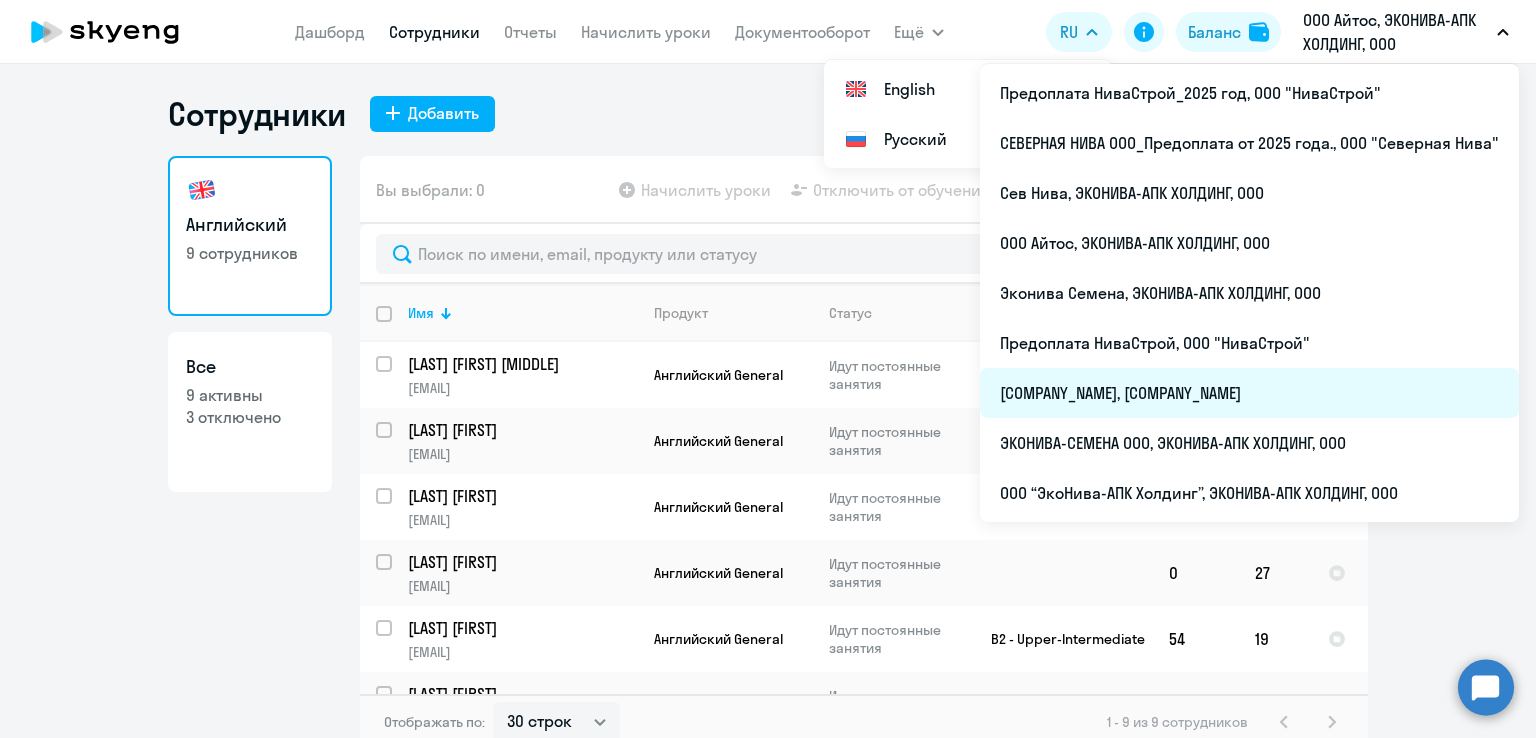 click on "[COMPANY_NAME], [COMPANY_NAME]" at bounding box center (1249, 393) 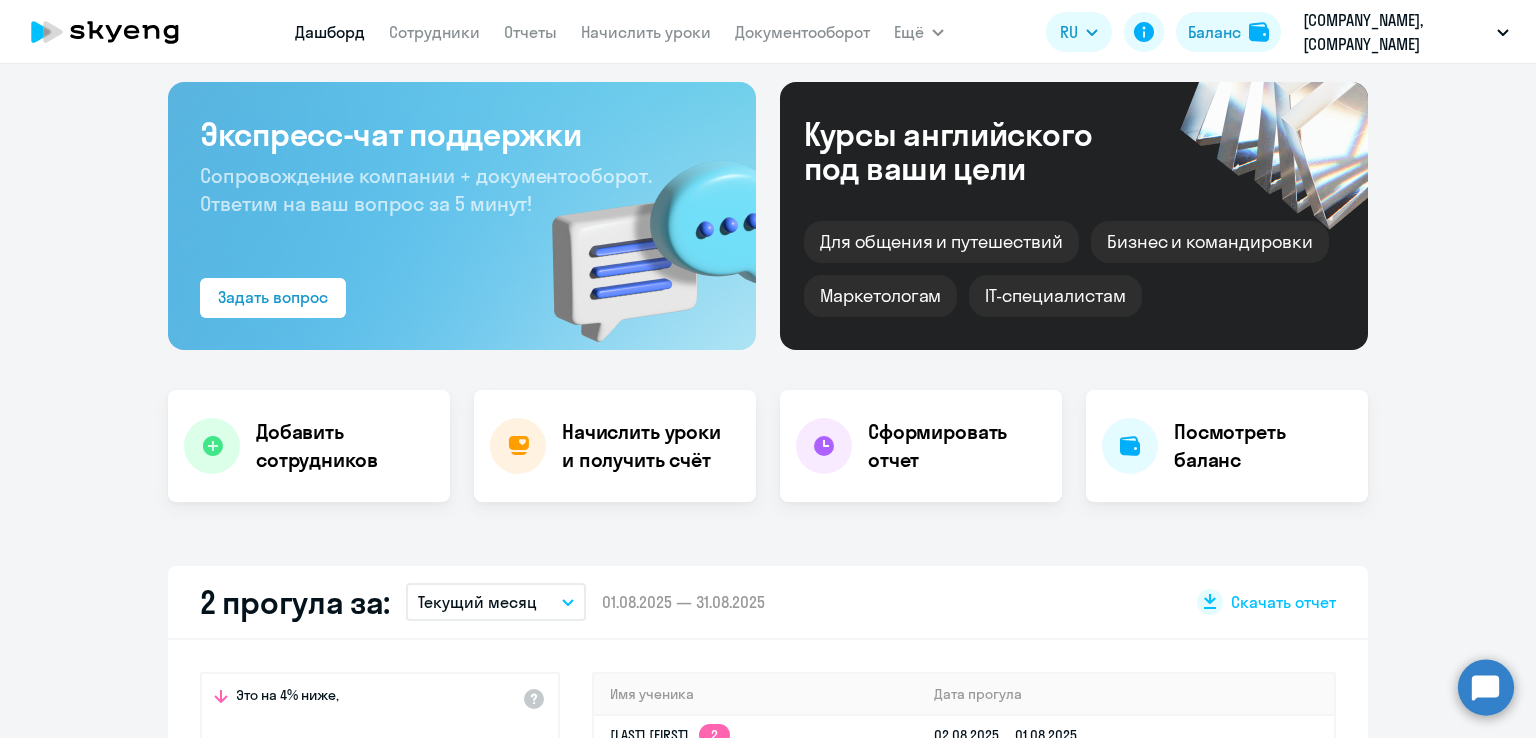 scroll, scrollTop: 0, scrollLeft: 0, axis: both 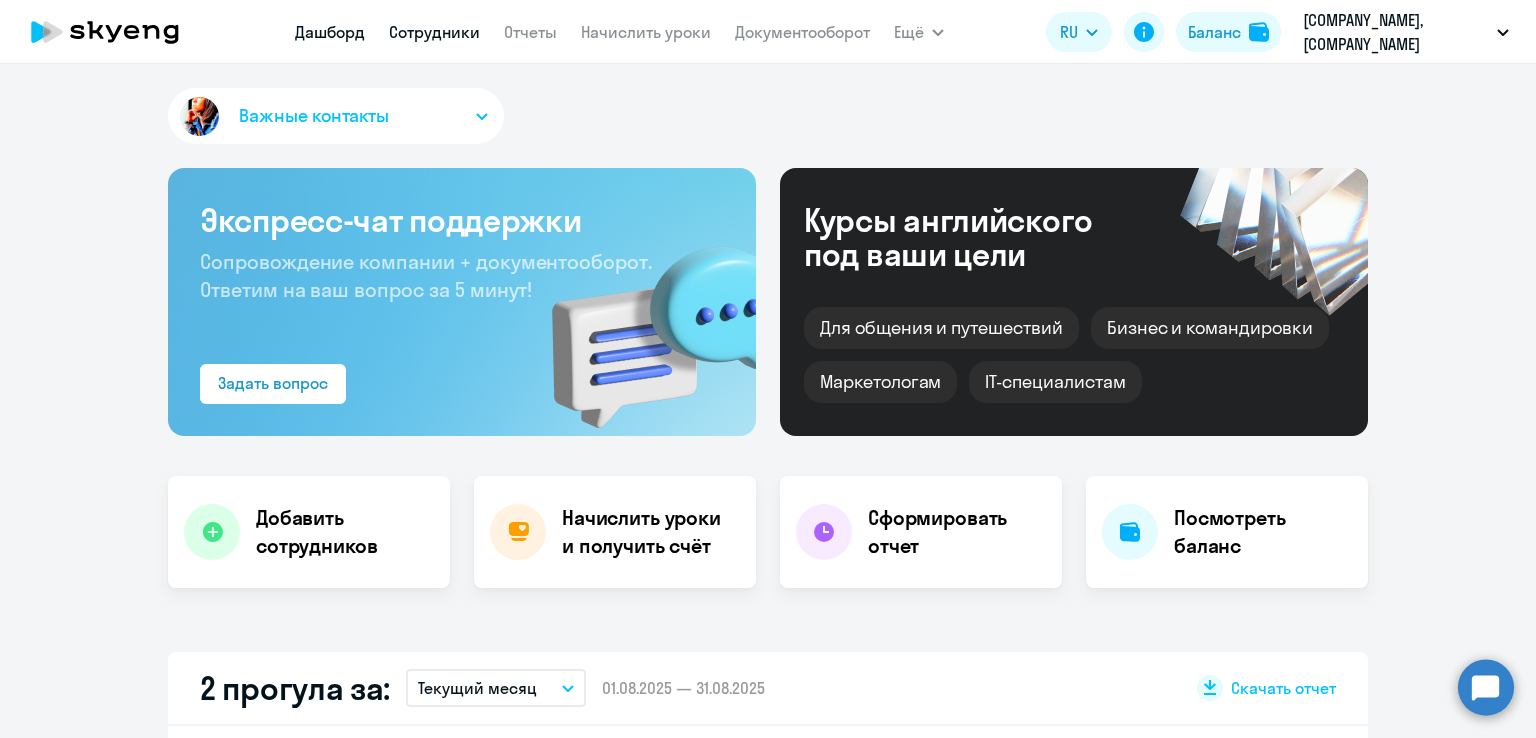 click on "Сотрудники" at bounding box center [434, 32] 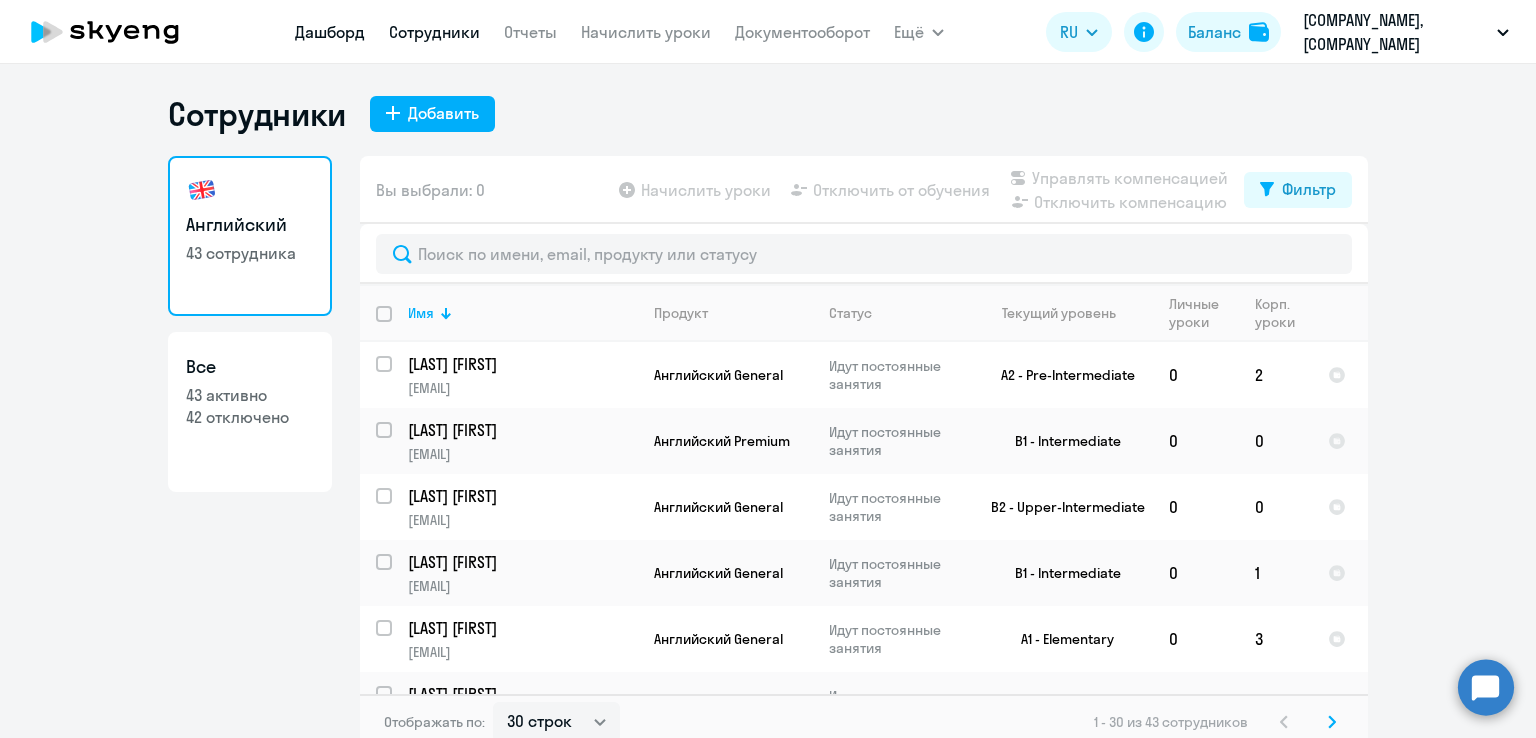 click on "Дашборд" at bounding box center [330, 32] 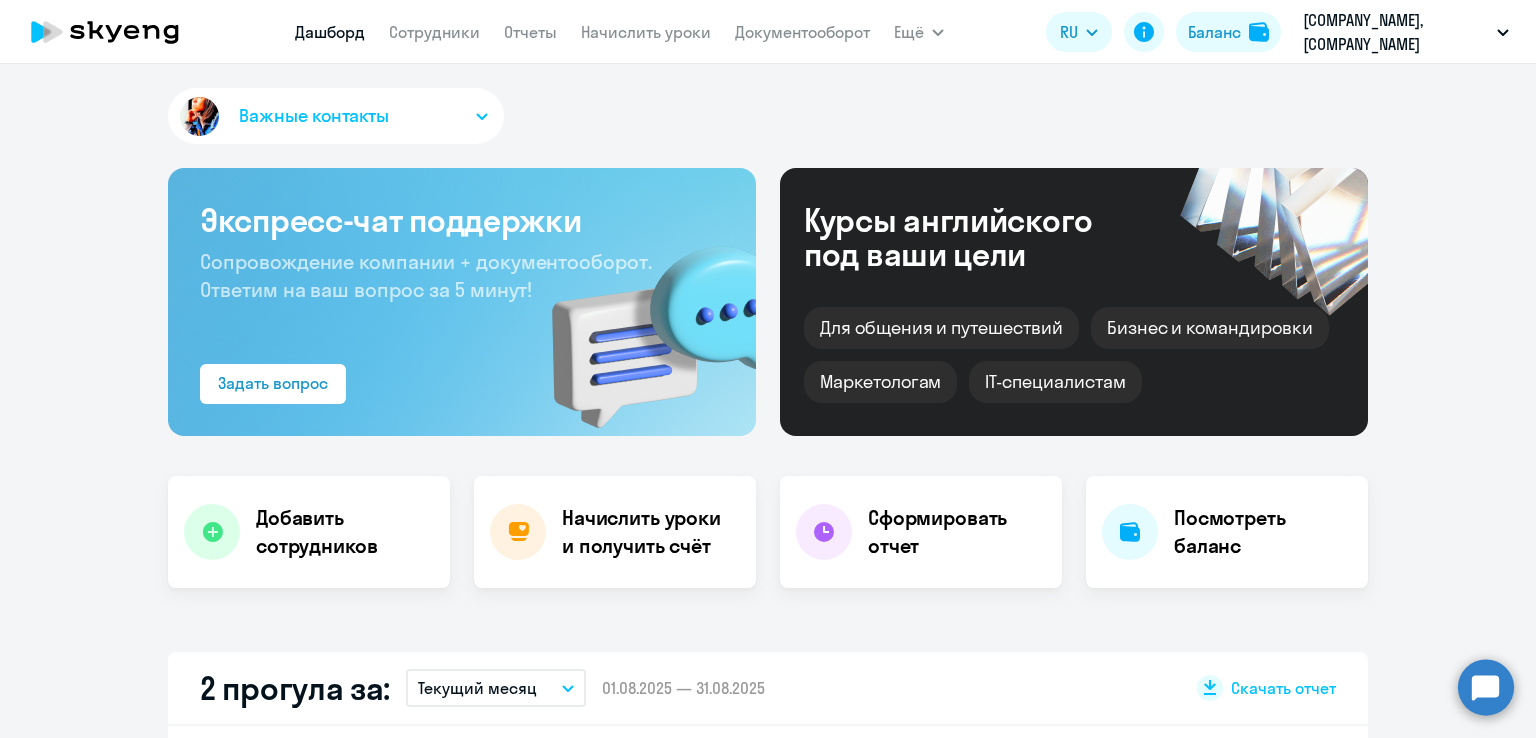 click on "Текущий месяц" at bounding box center [496, 688] 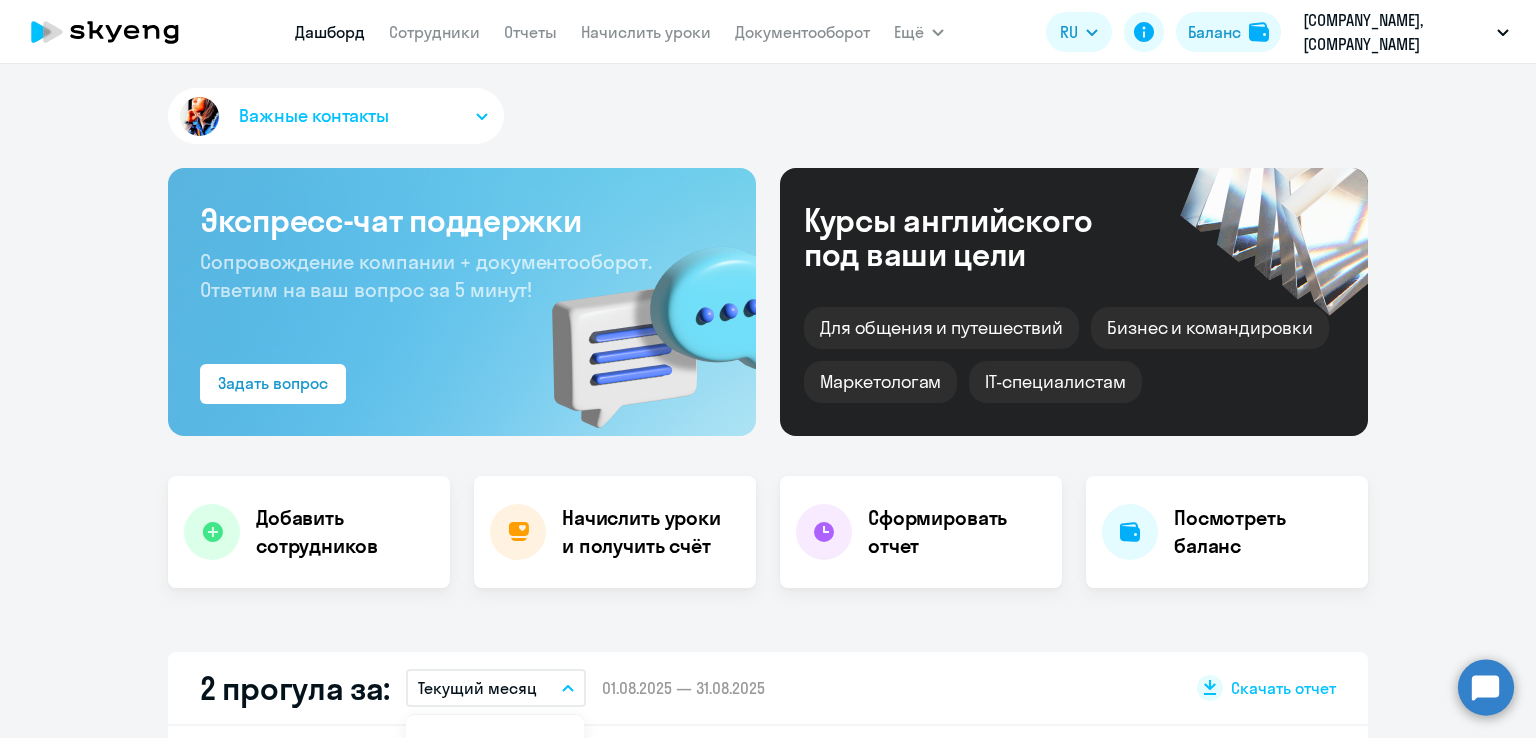 click on "Текущий месяц" at bounding box center (477, 688) 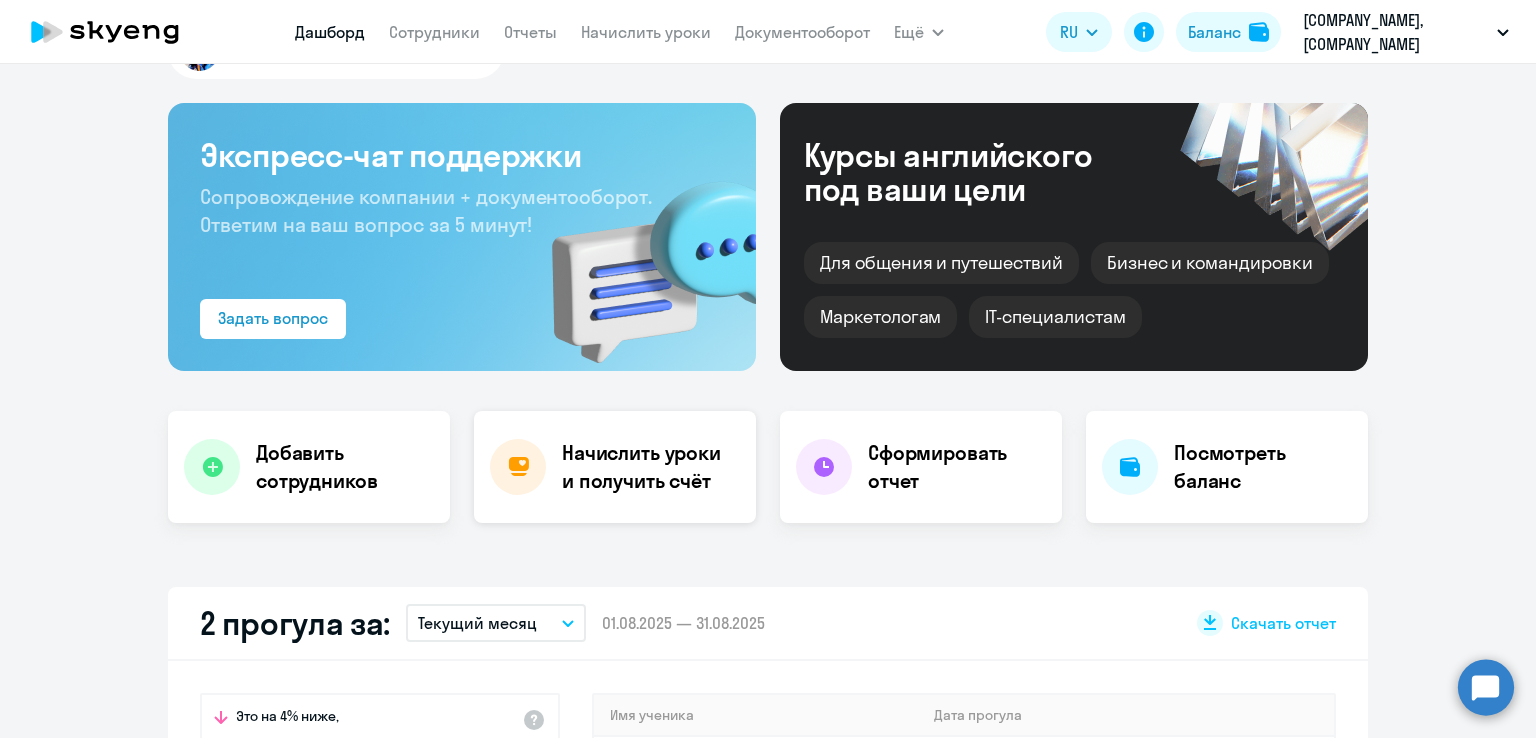scroll, scrollTop: 100, scrollLeft: 0, axis: vertical 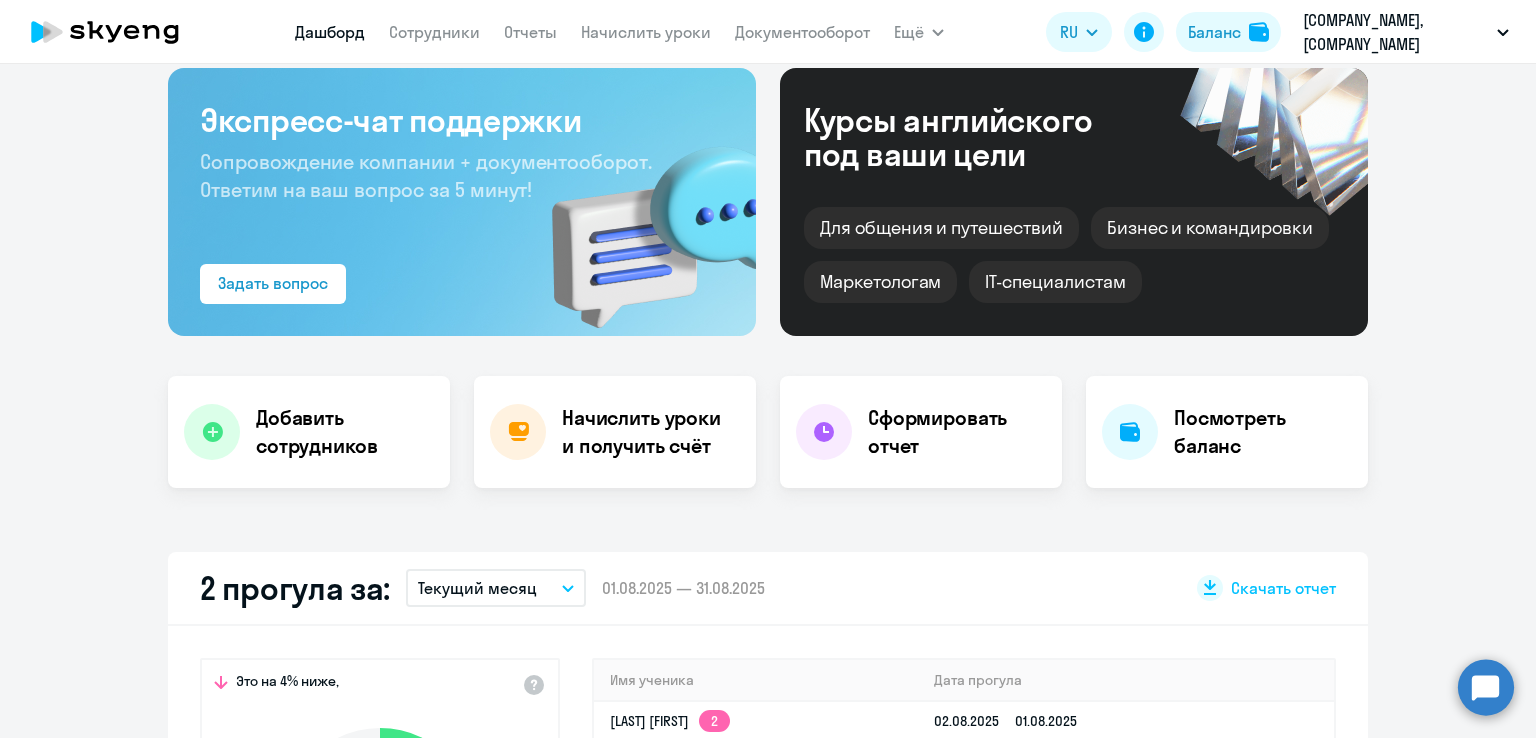 click on "Текущий месяц" at bounding box center [477, 588] 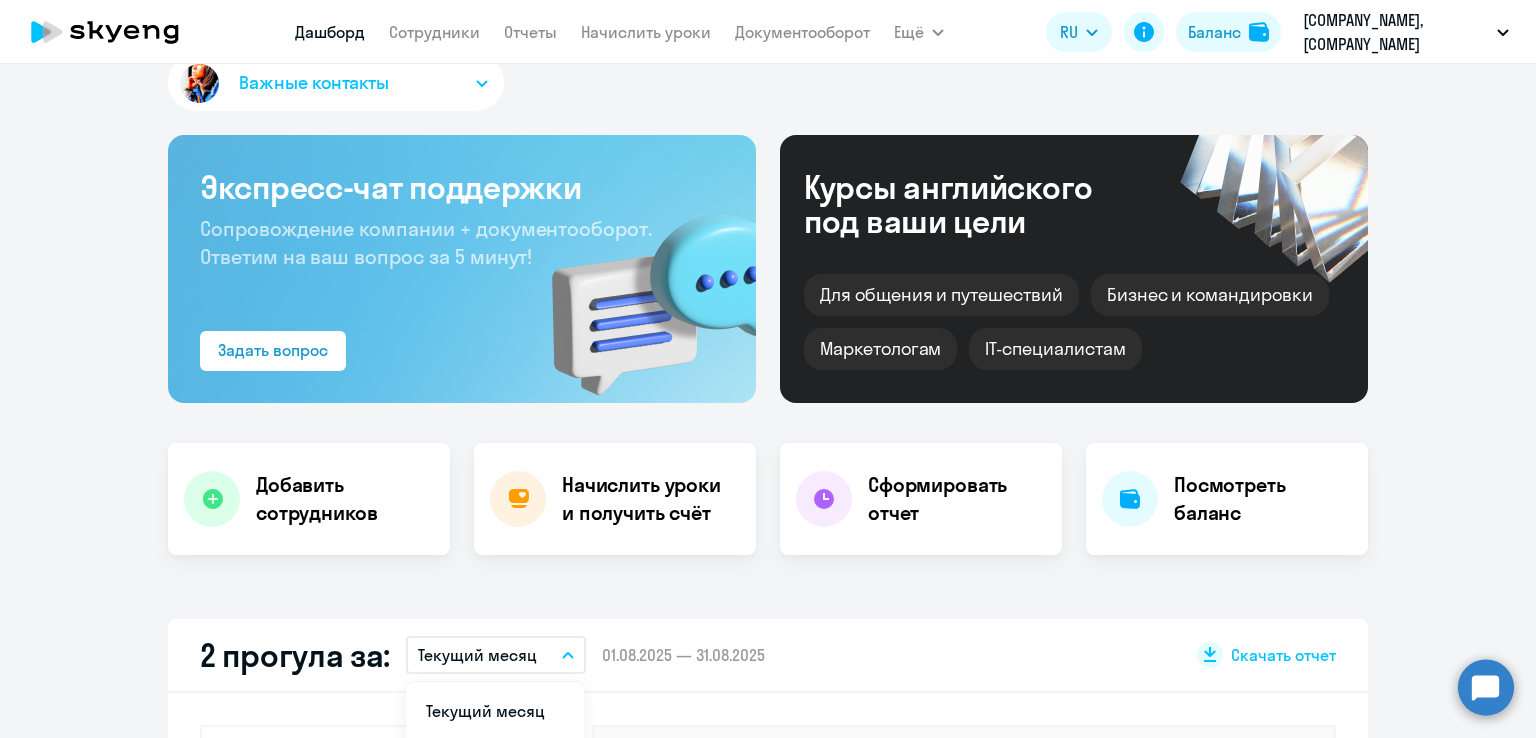 scroll, scrollTop: 100, scrollLeft: 0, axis: vertical 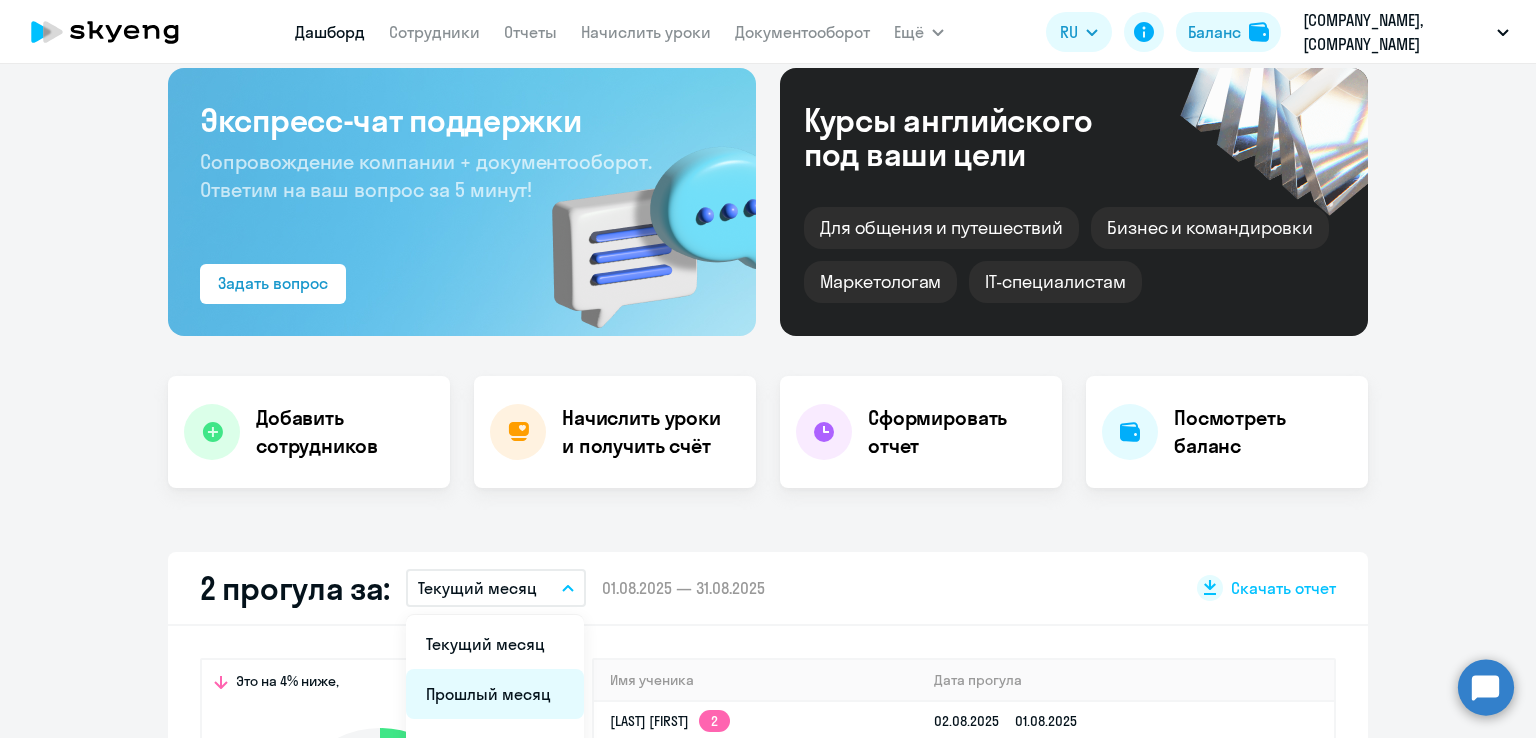 click on "Прошлый месяц" at bounding box center (495, 694) 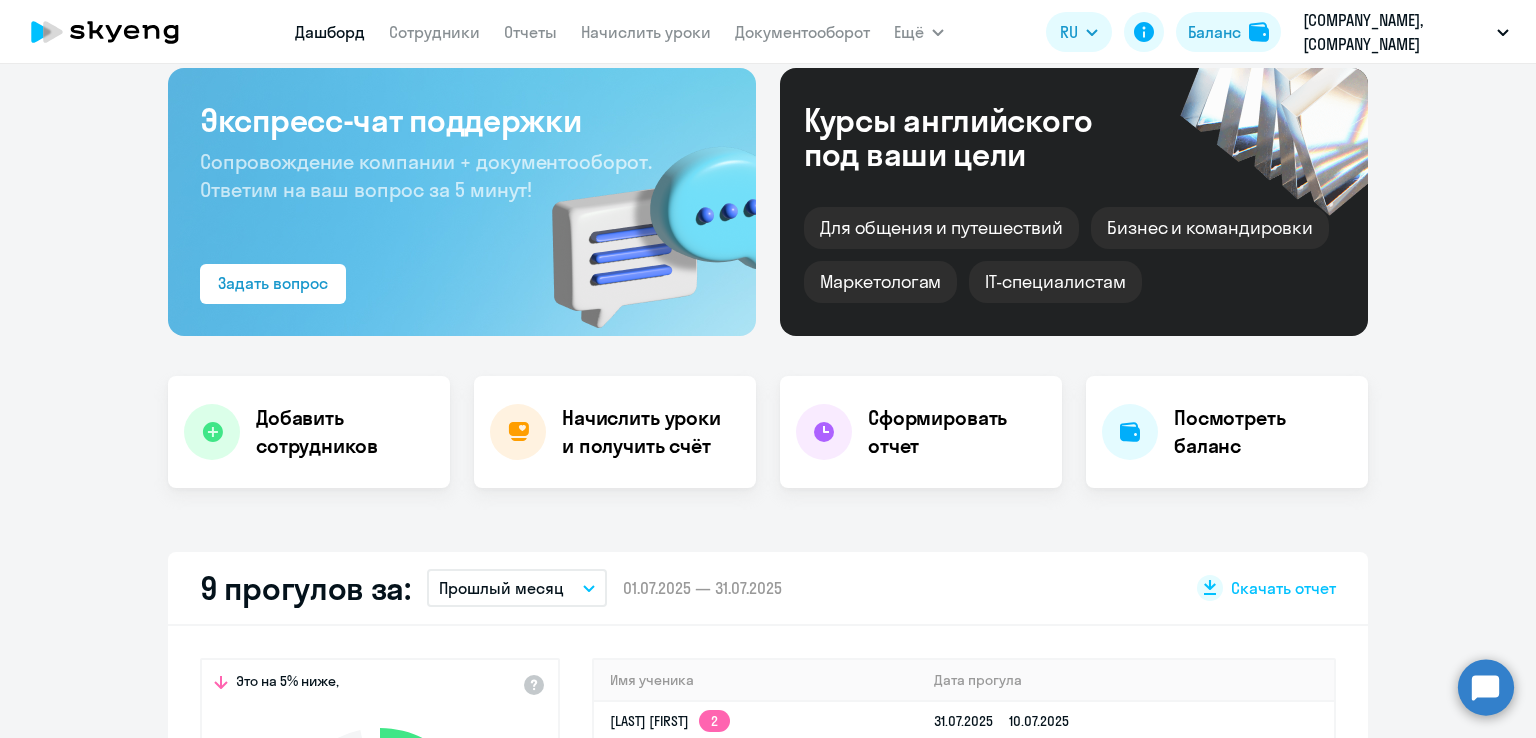 scroll, scrollTop: 500, scrollLeft: 0, axis: vertical 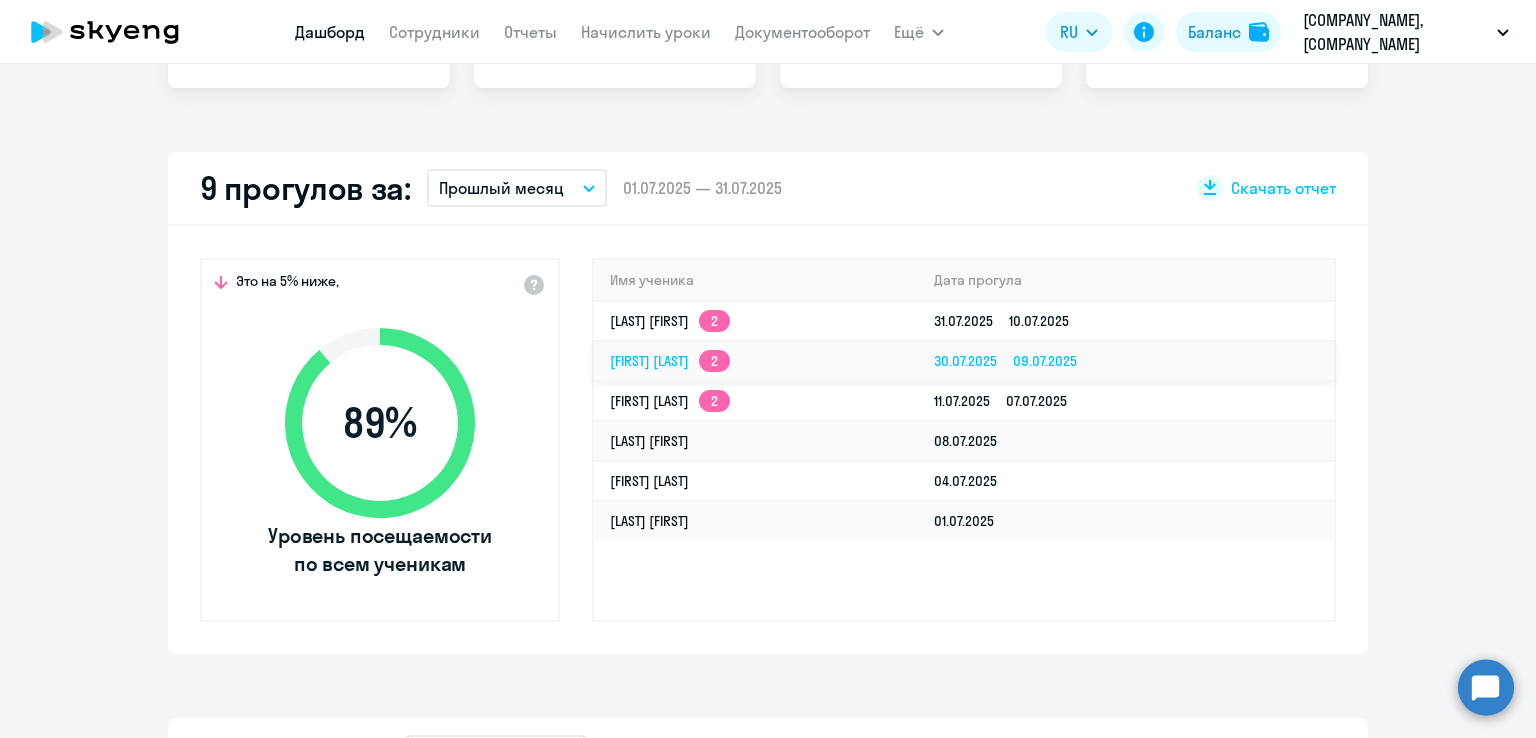 select on "30" 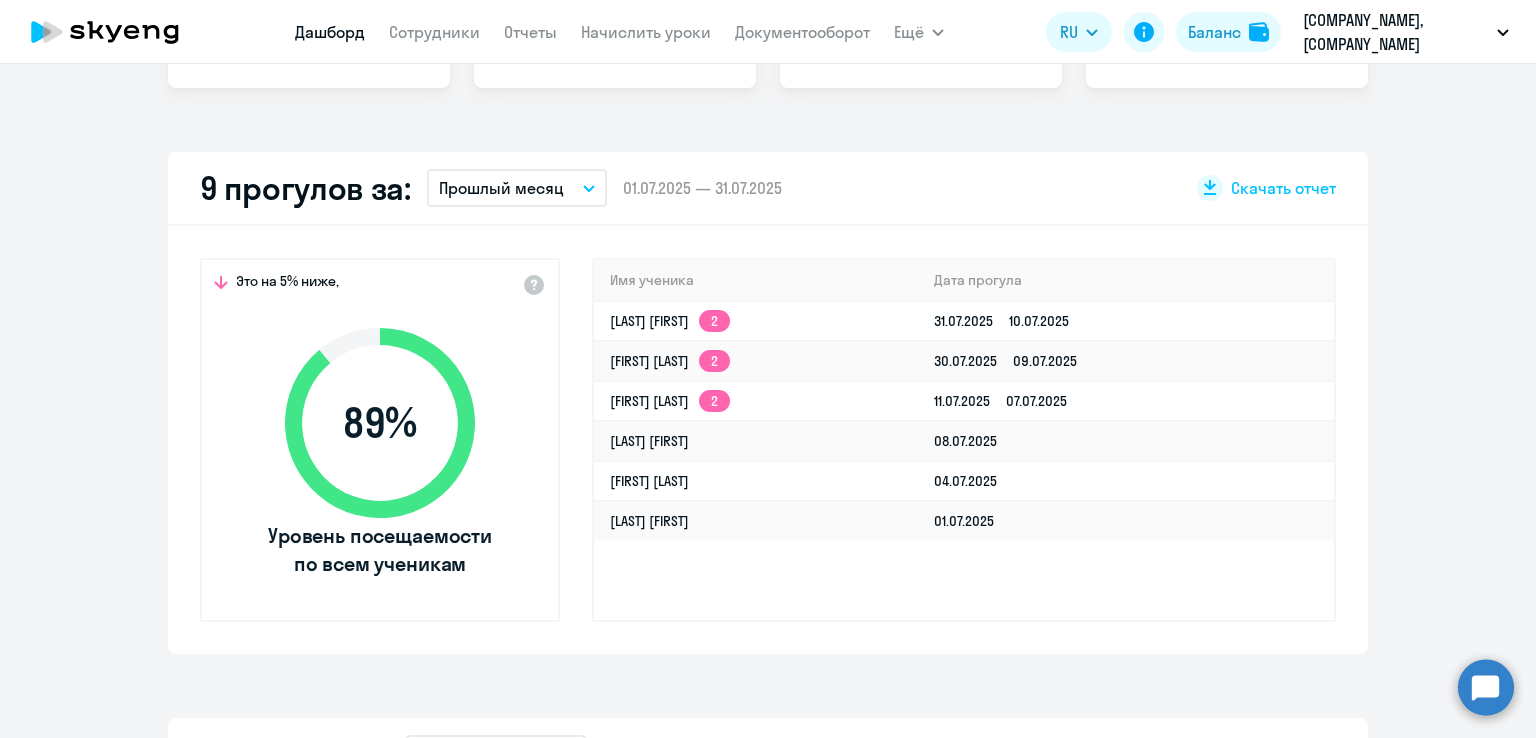 click on "Прошлый месяц" at bounding box center (517, 188) 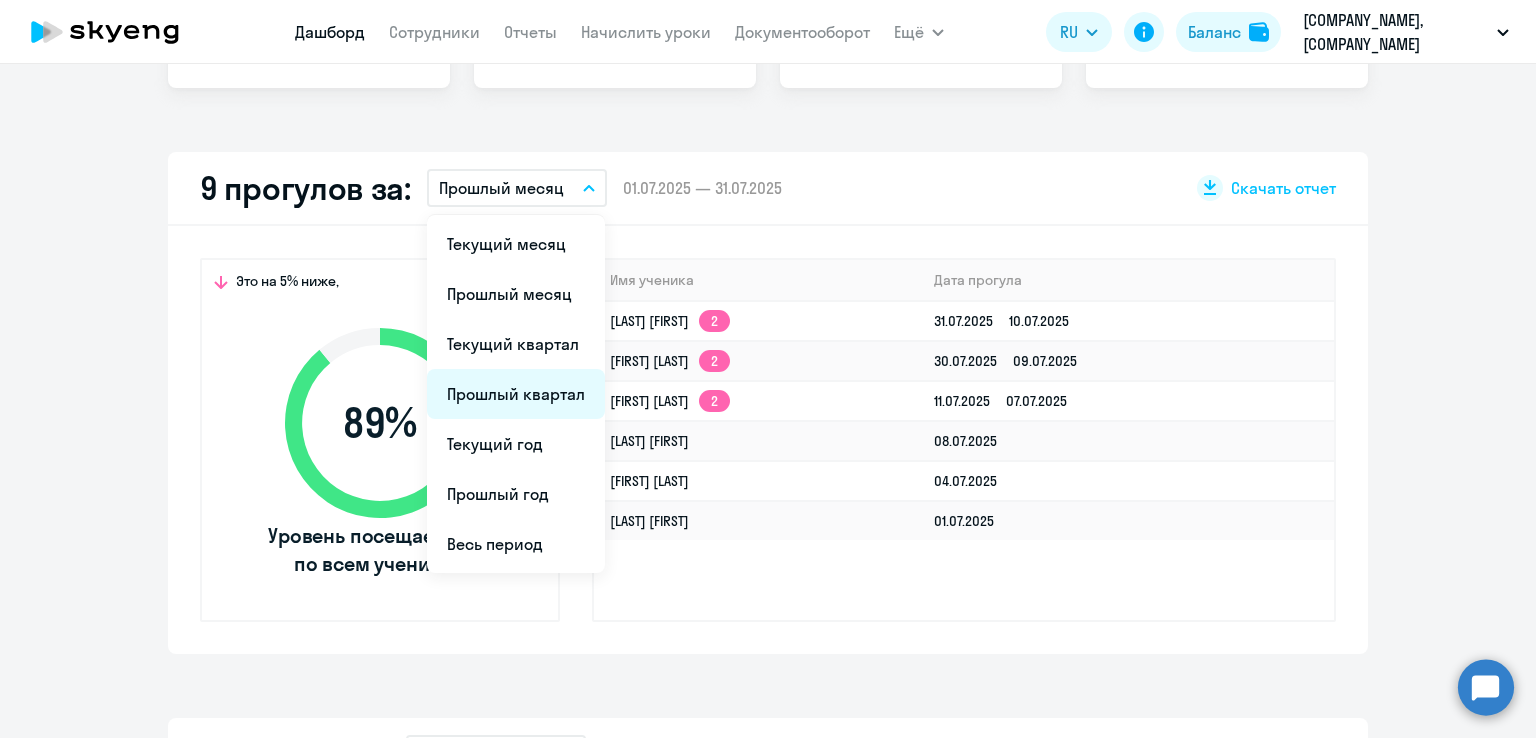 click on "Прошлый квартал" at bounding box center [516, 394] 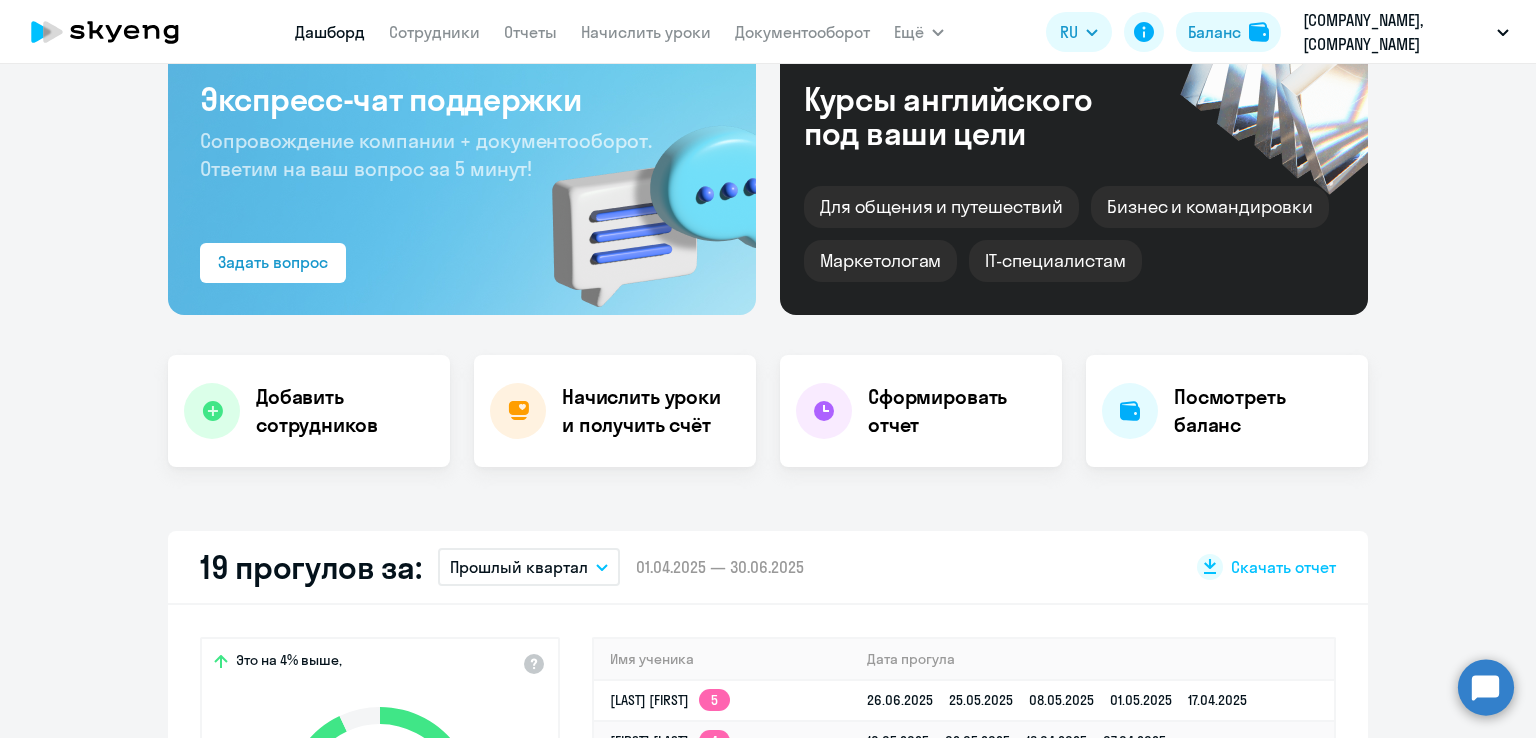 scroll, scrollTop: 0, scrollLeft: 0, axis: both 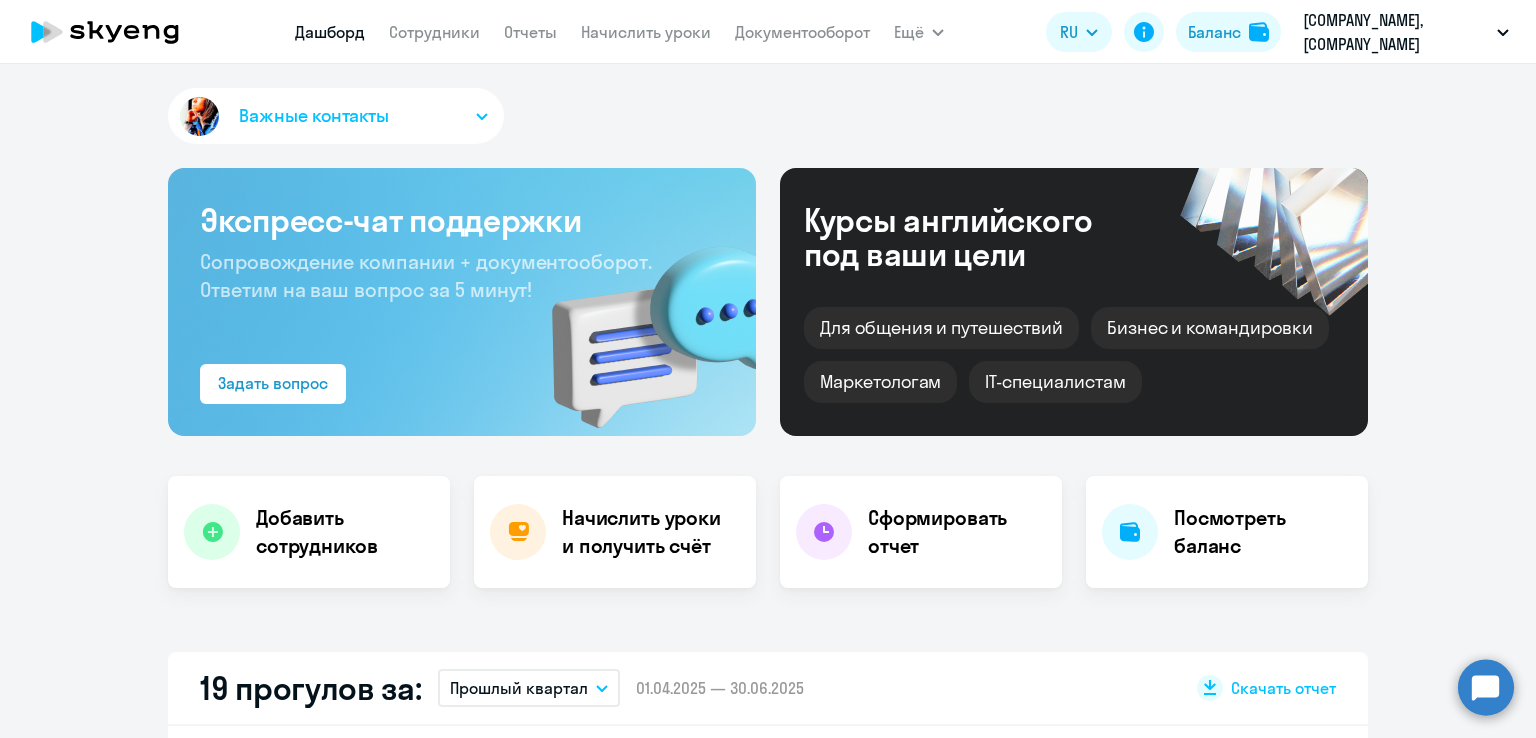click on "Дашборд
Сотрудники
Отчеты
Начислить уроки
Документооборот" 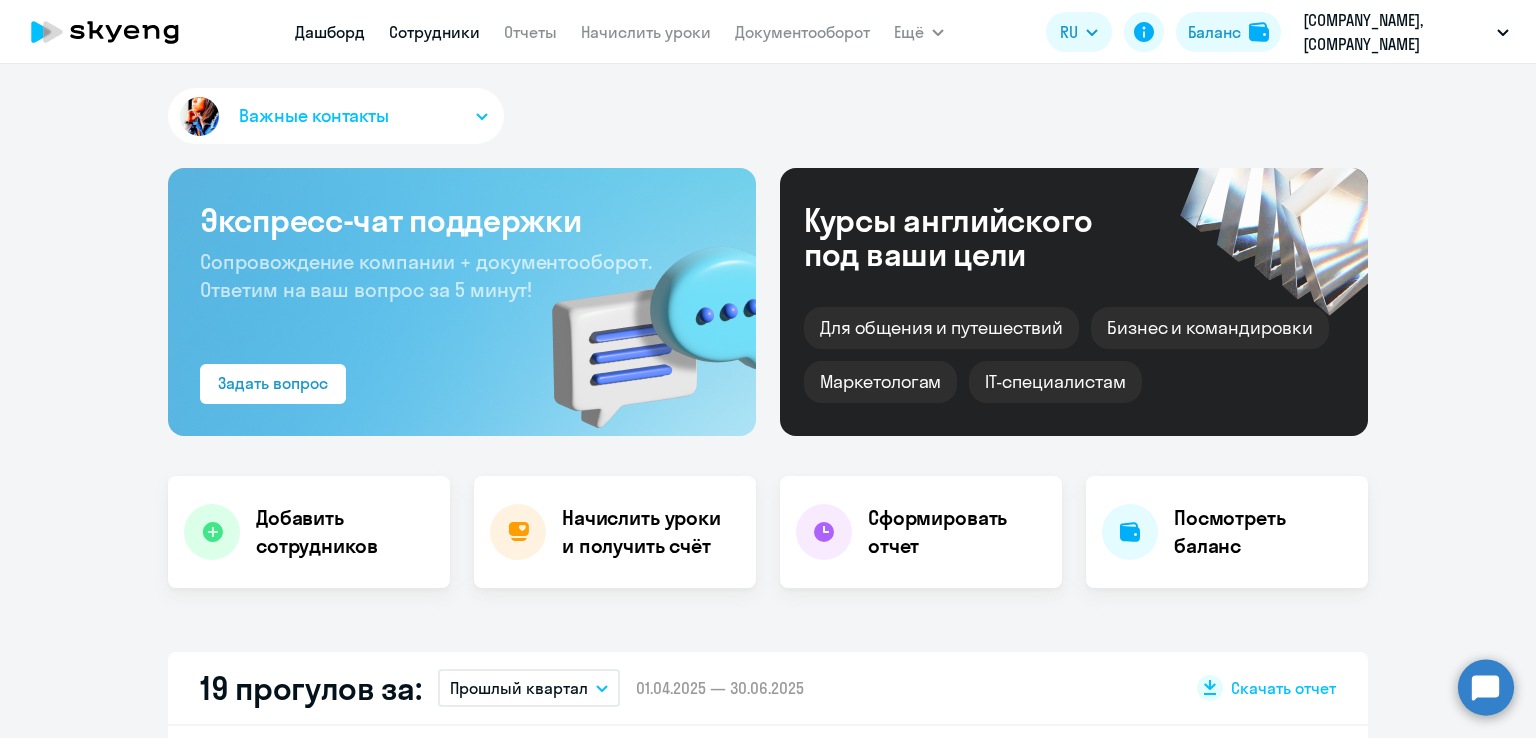 click on "Сотрудники" at bounding box center (434, 32) 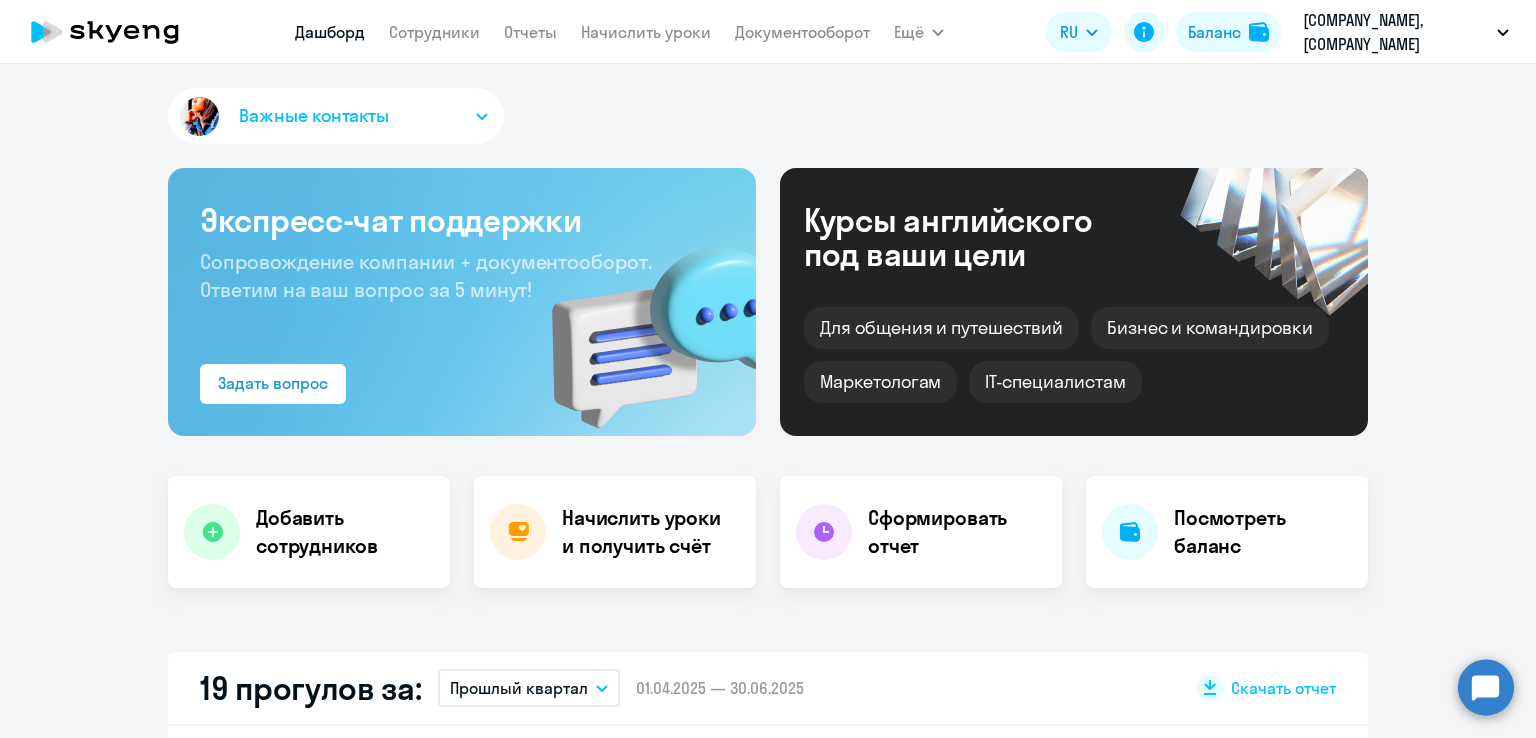 select on "30" 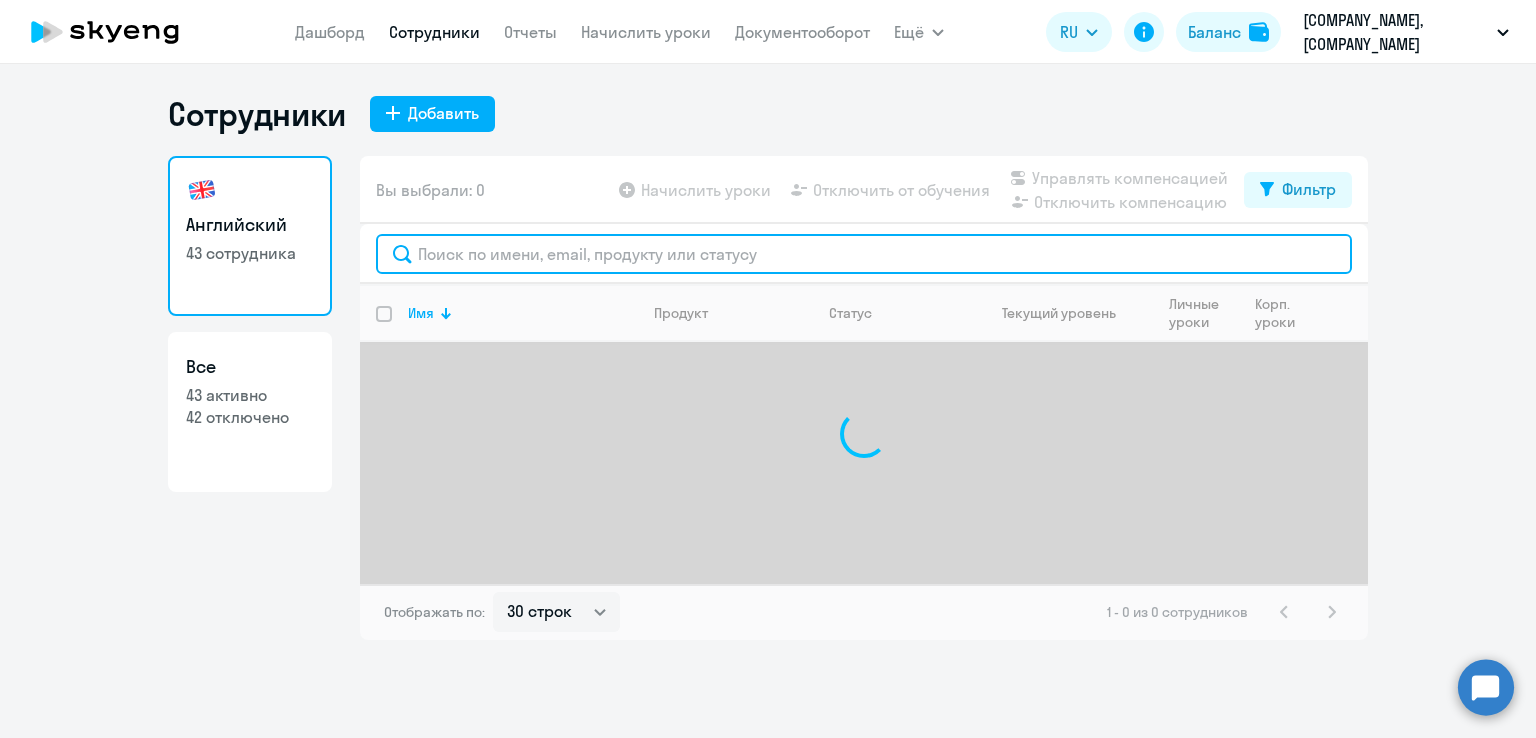 click 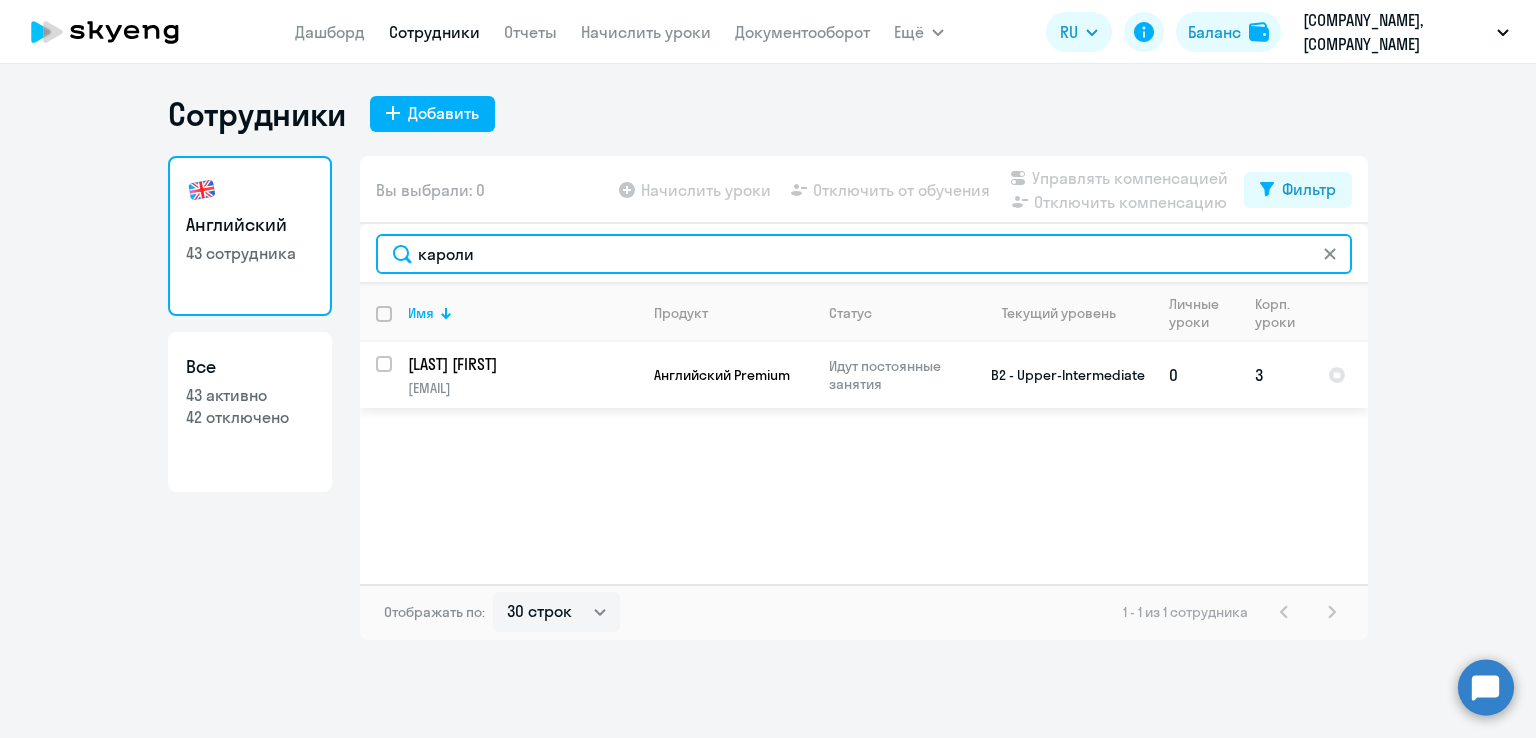 type on "кароли" 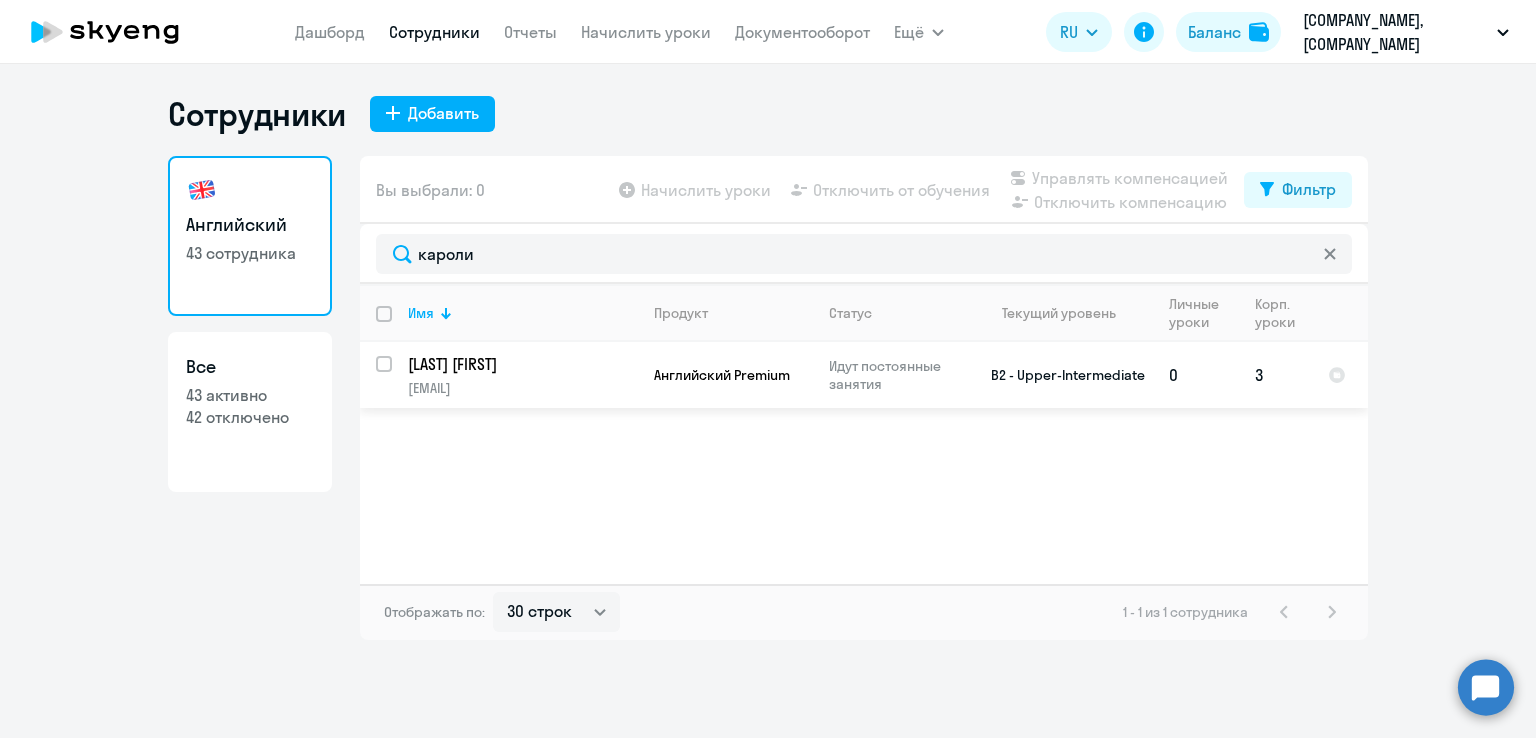 click on "[EMAIL]" 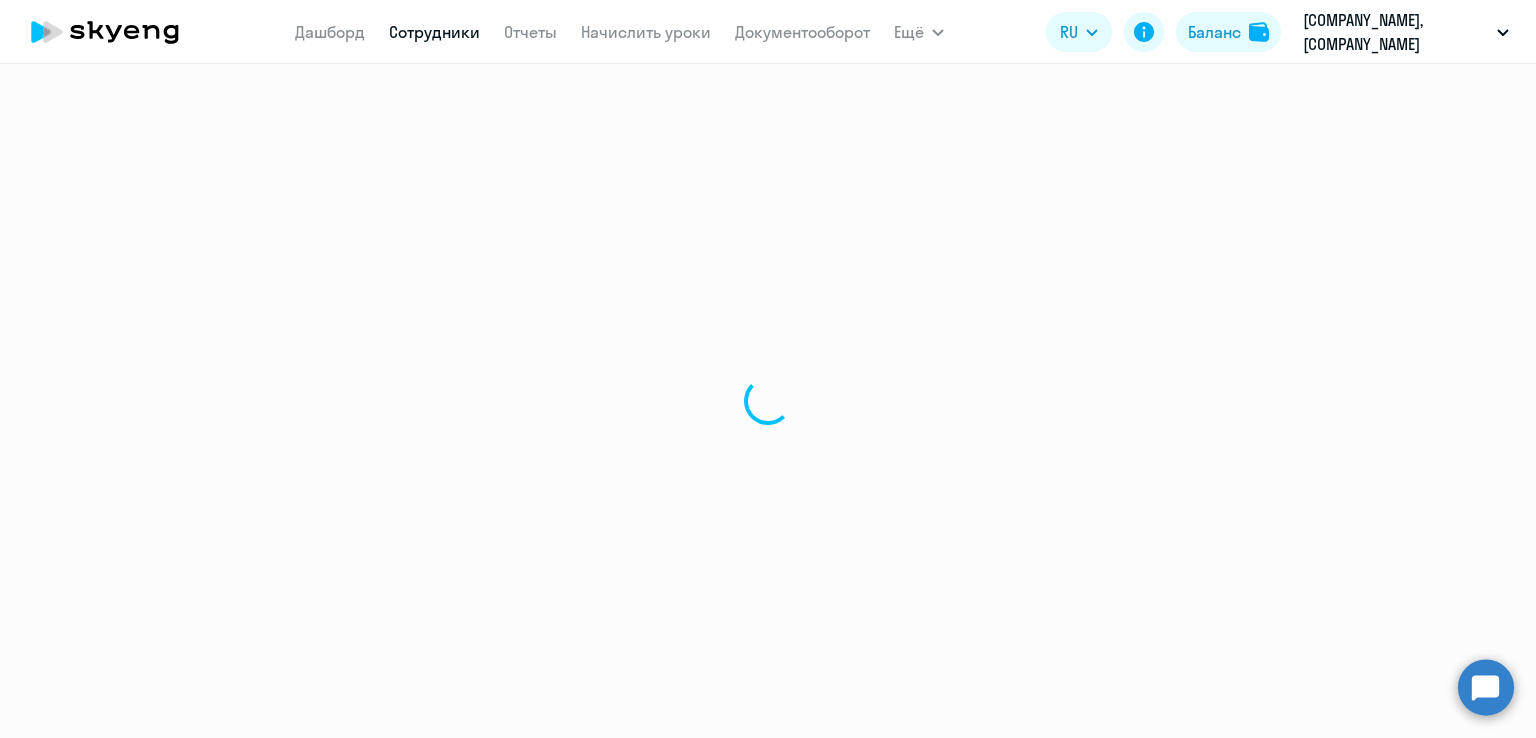 select on "english" 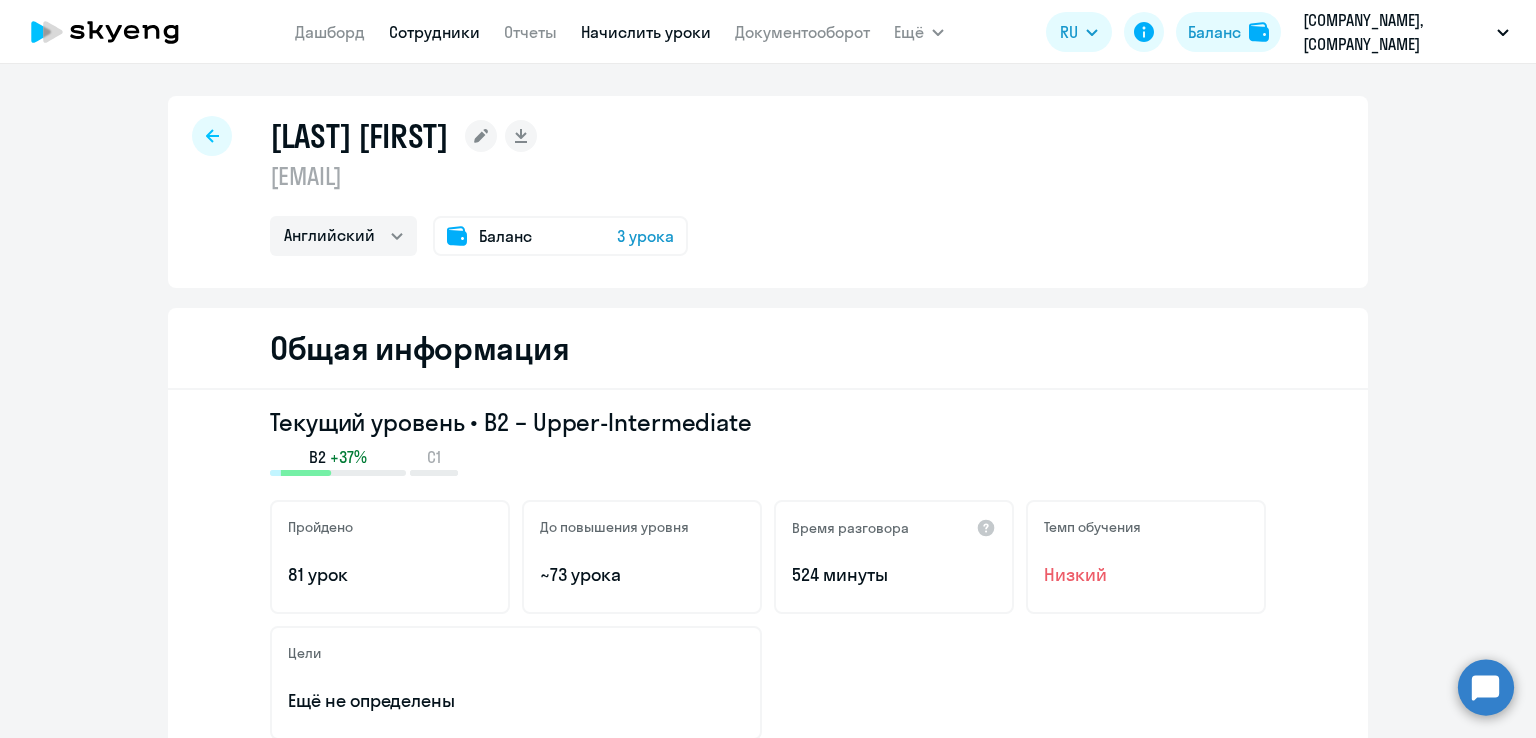 click on "Начислить уроки" at bounding box center [646, 32] 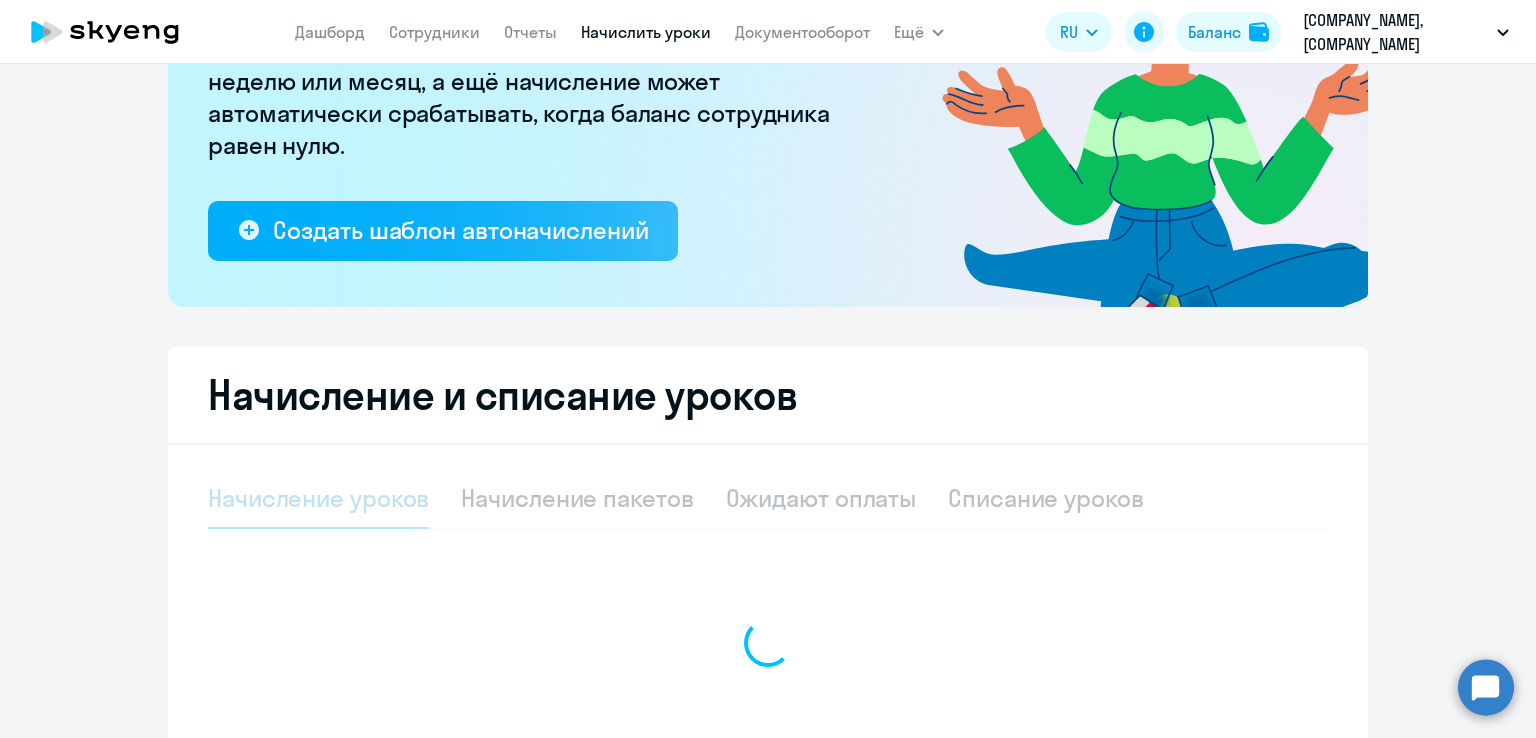 select on "10" 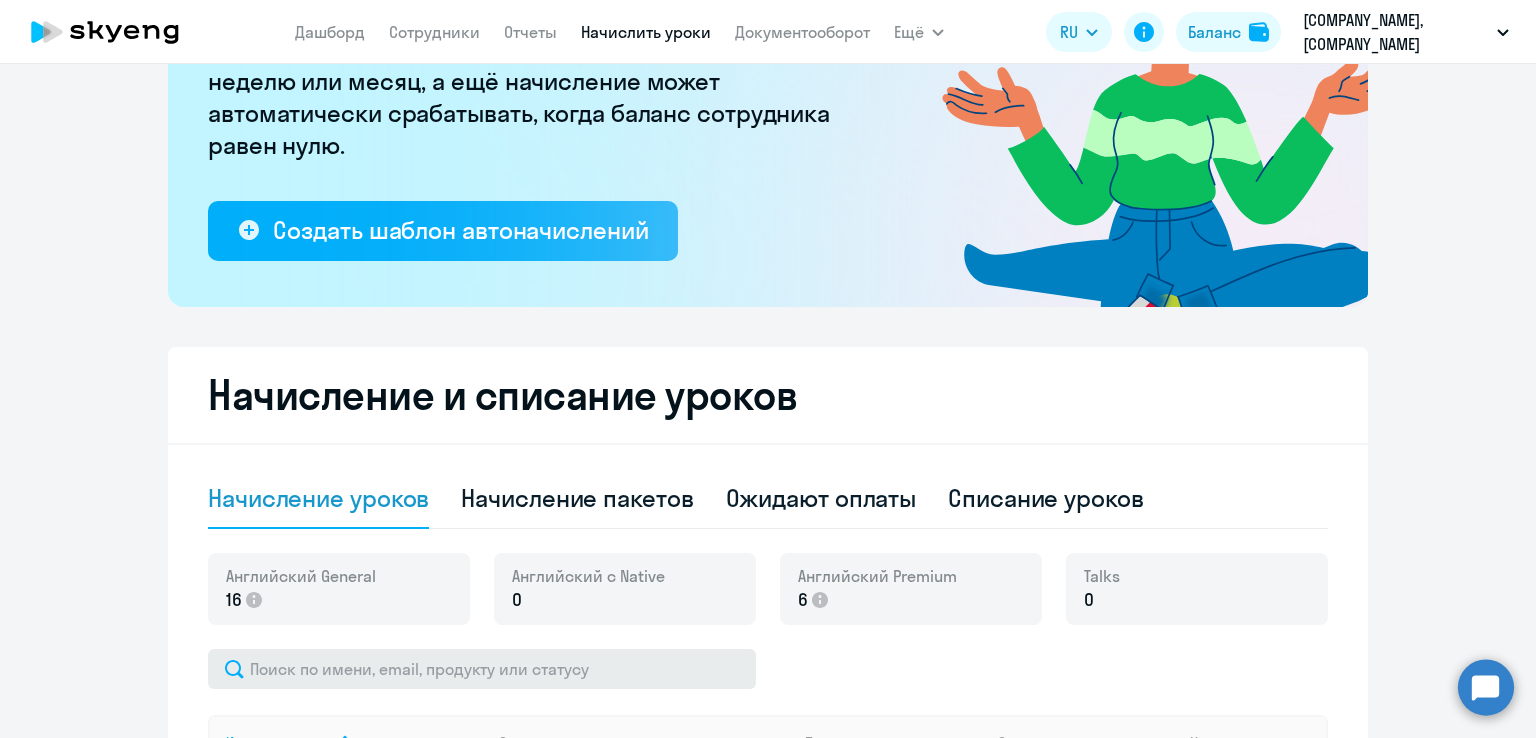 scroll, scrollTop: 444, scrollLeft: 0, axis: vertical 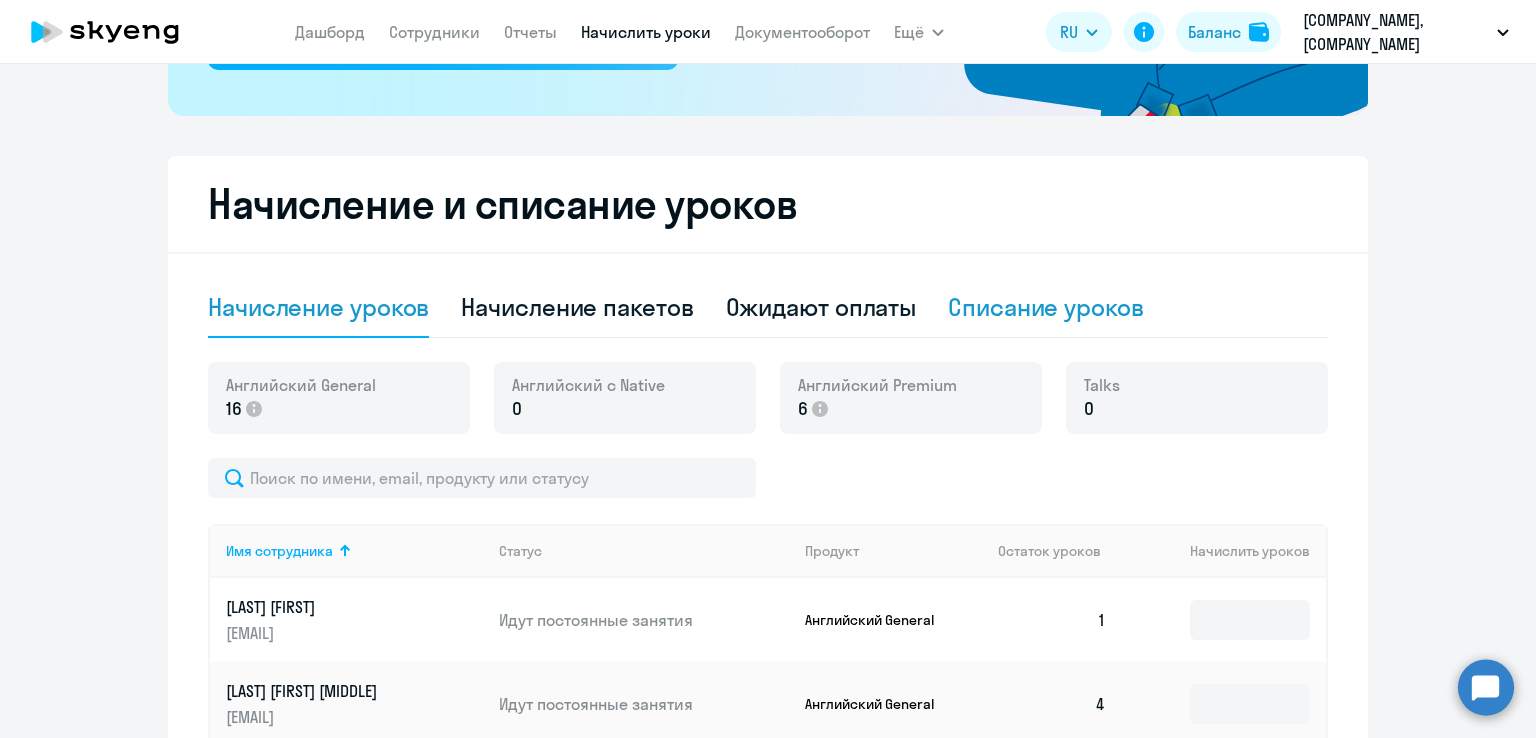 click on "Списание уроков" 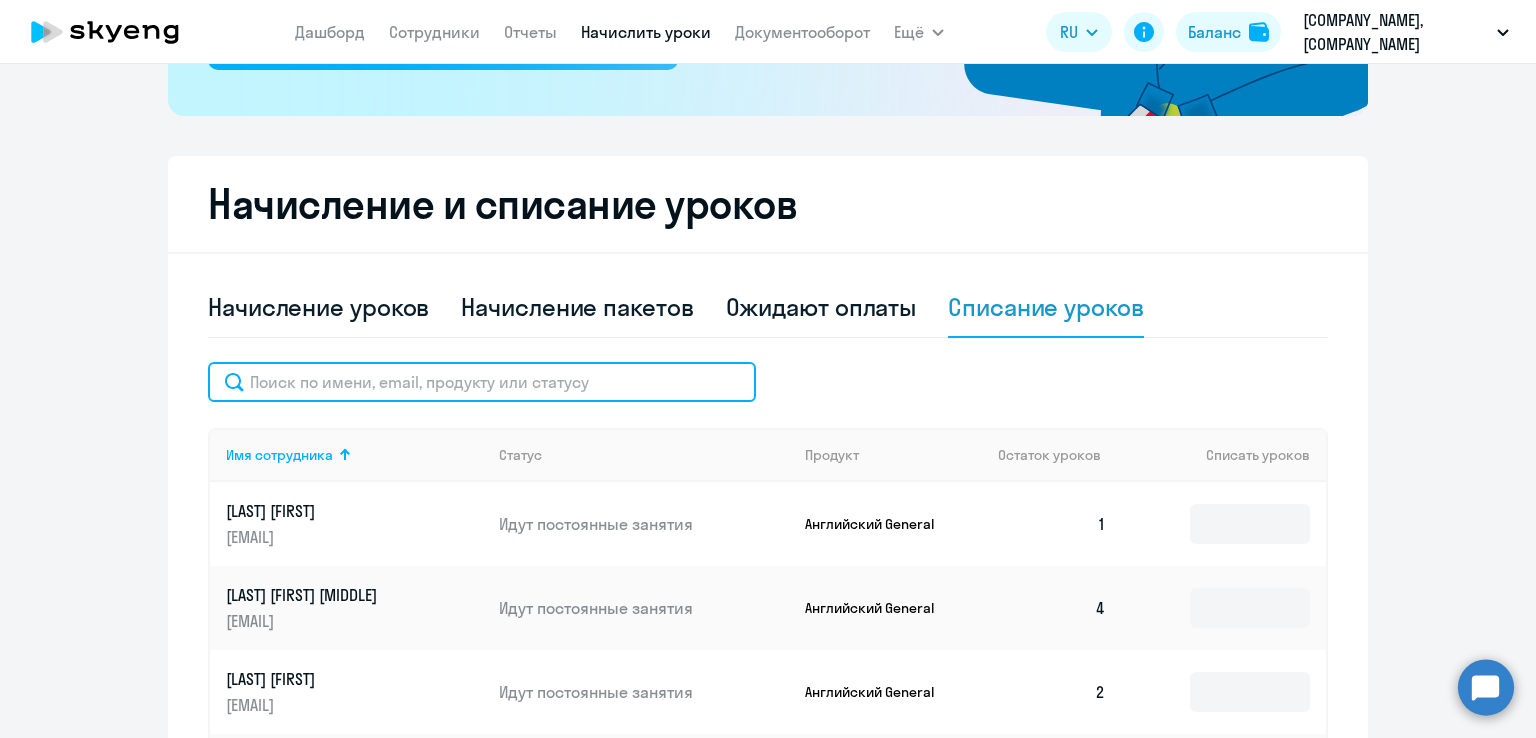 click 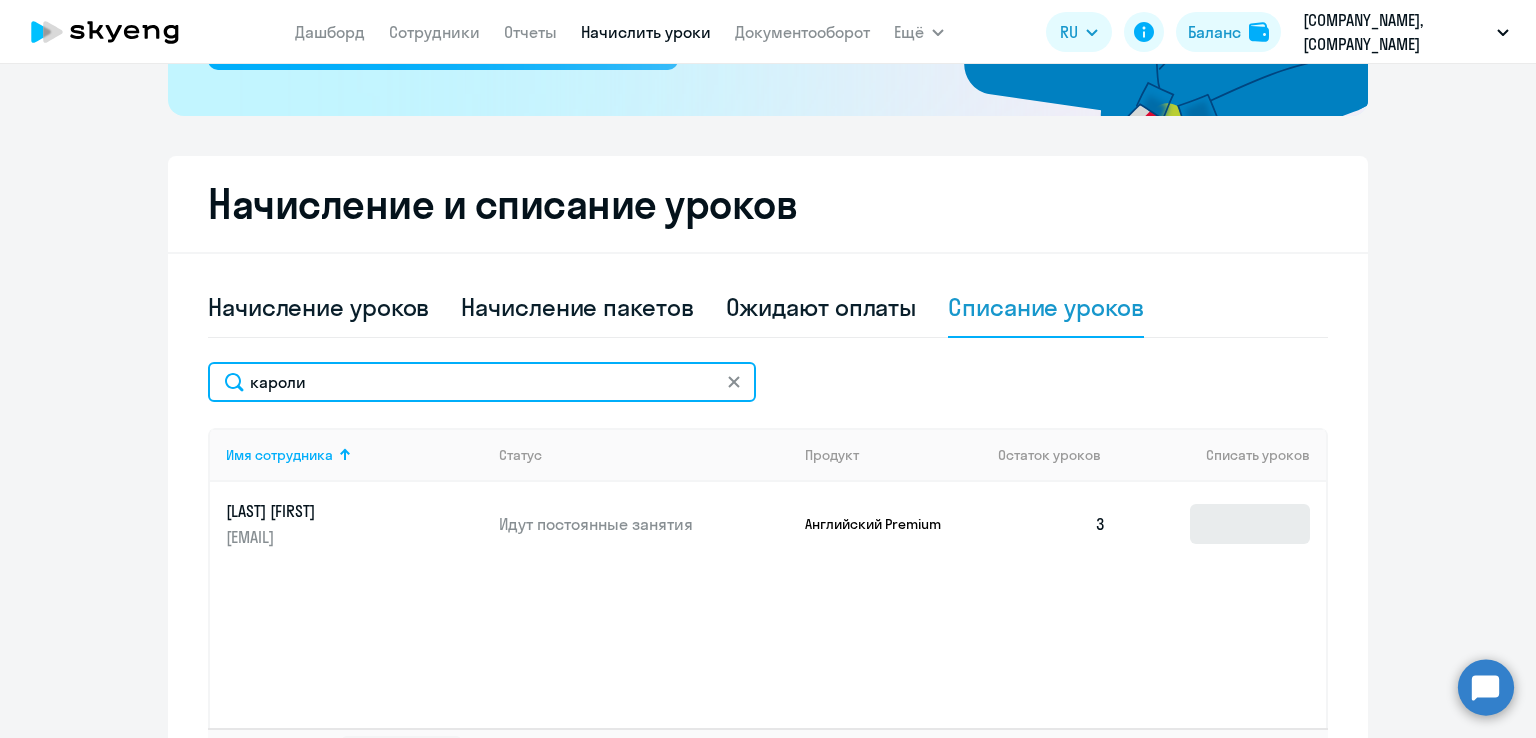 type on "кароли" 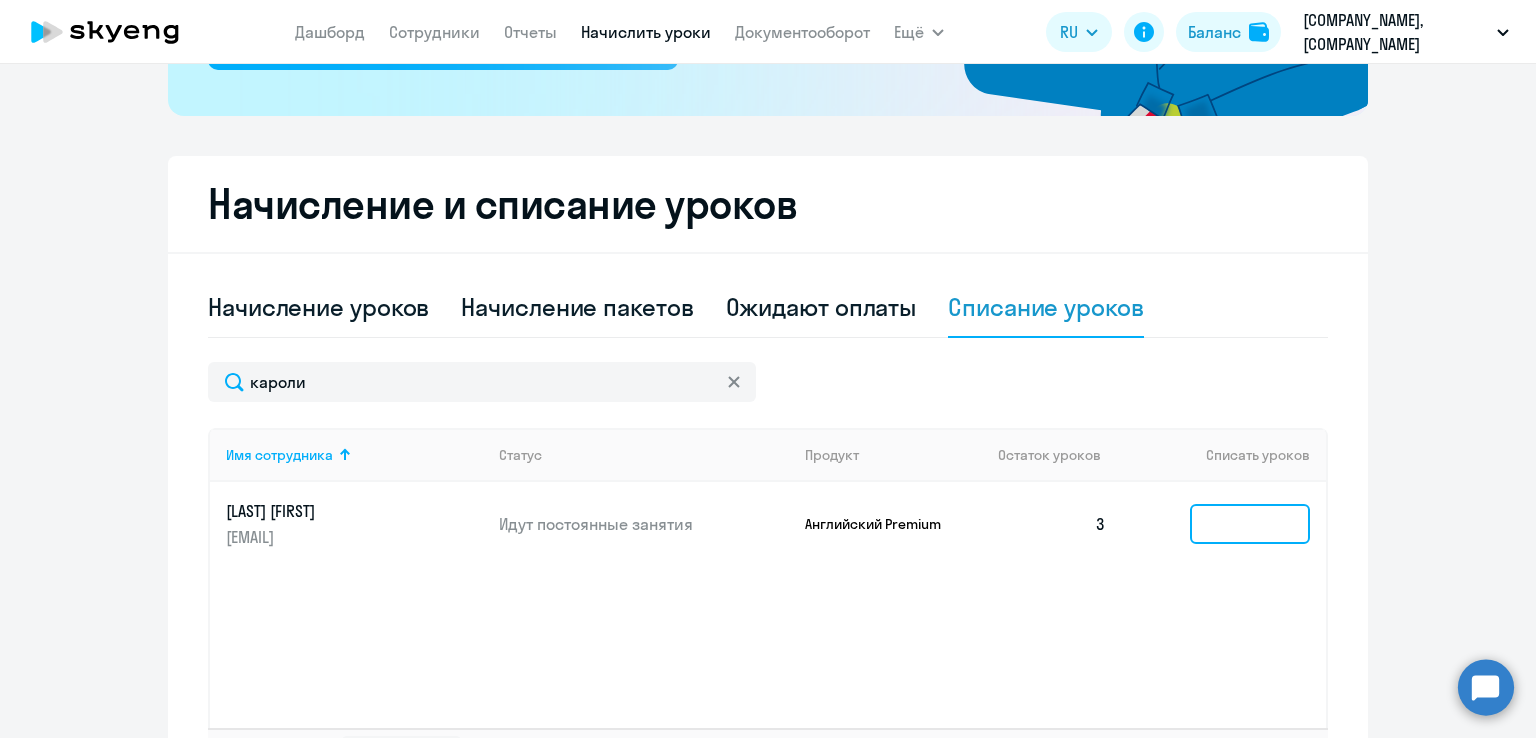 click 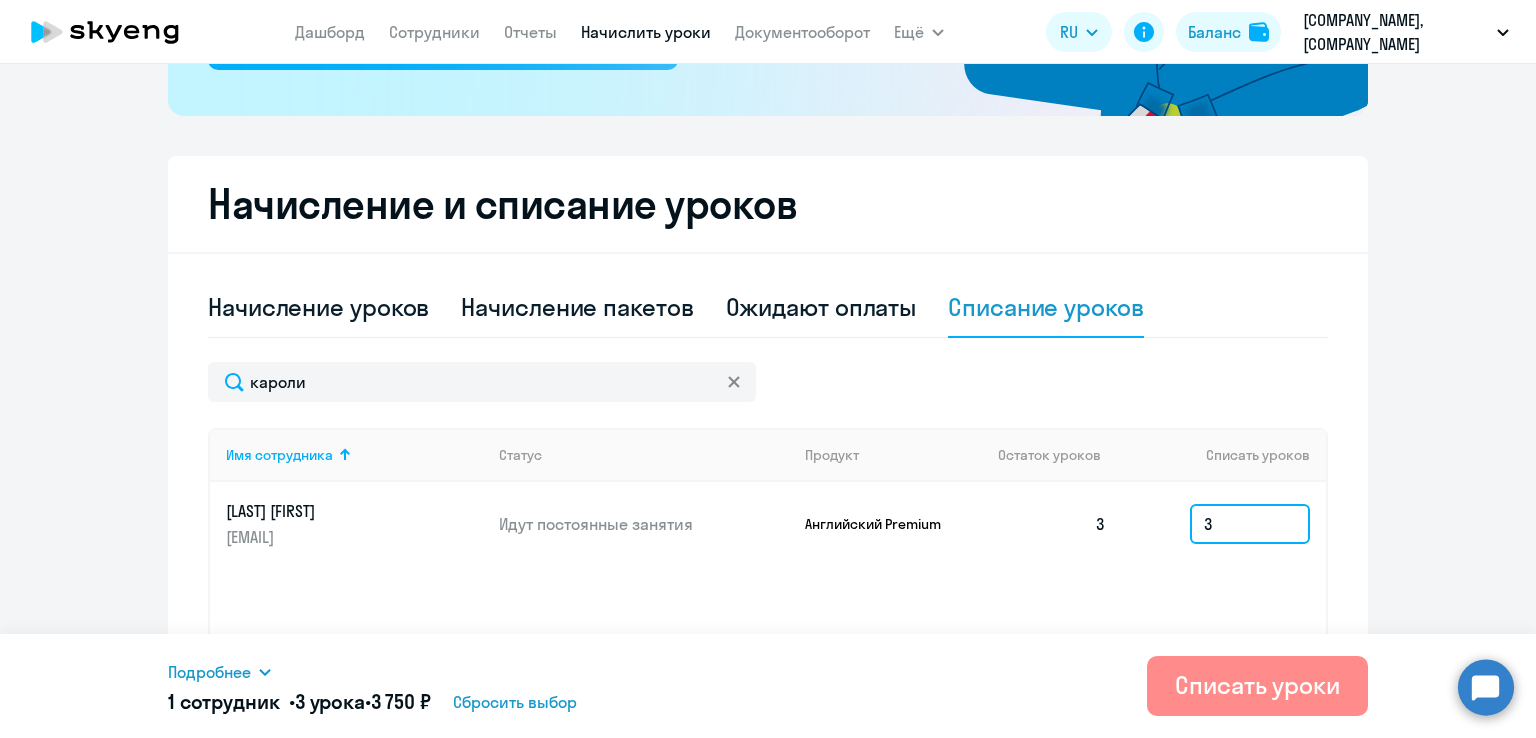 type on "3" 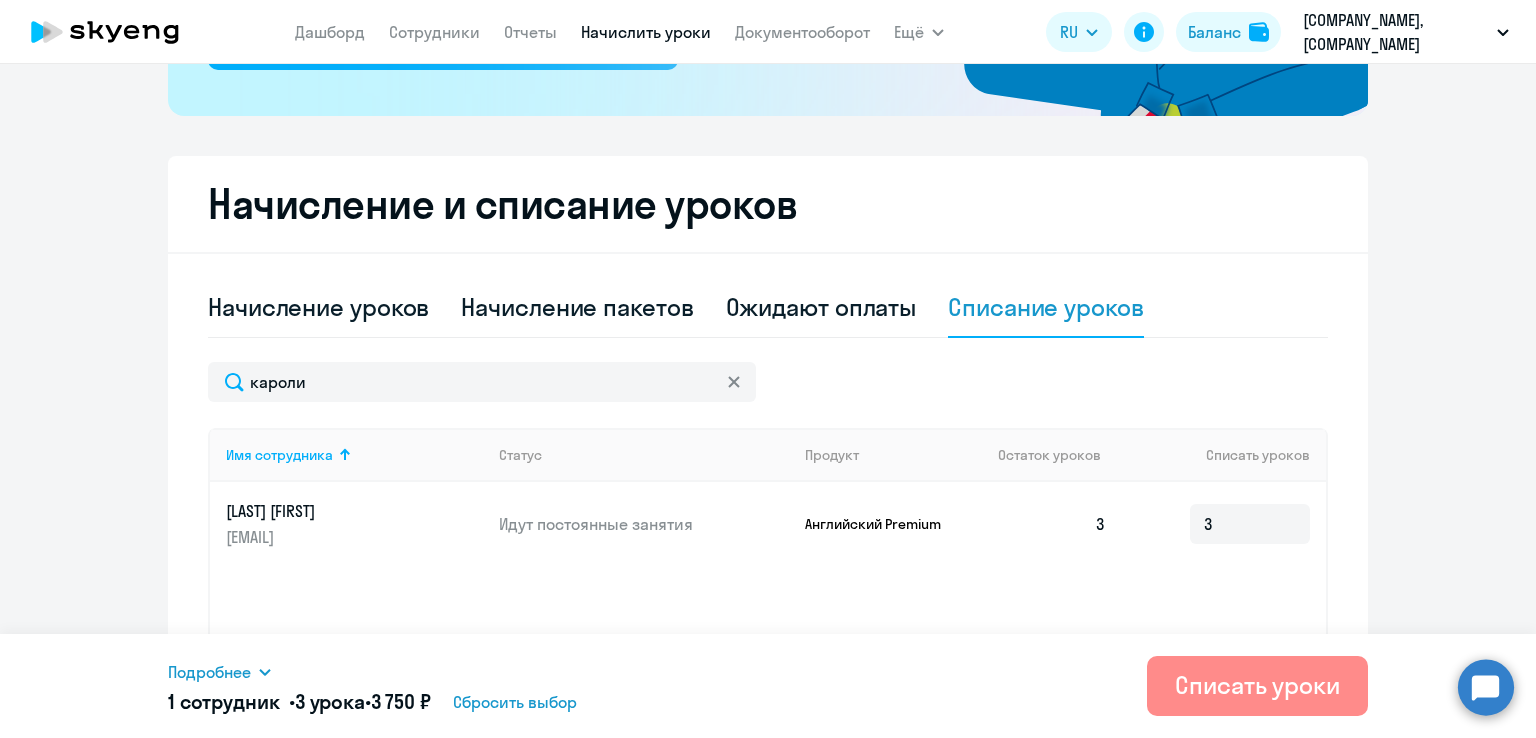 click on "Списать уроки" at bounding box center [1257, 685] 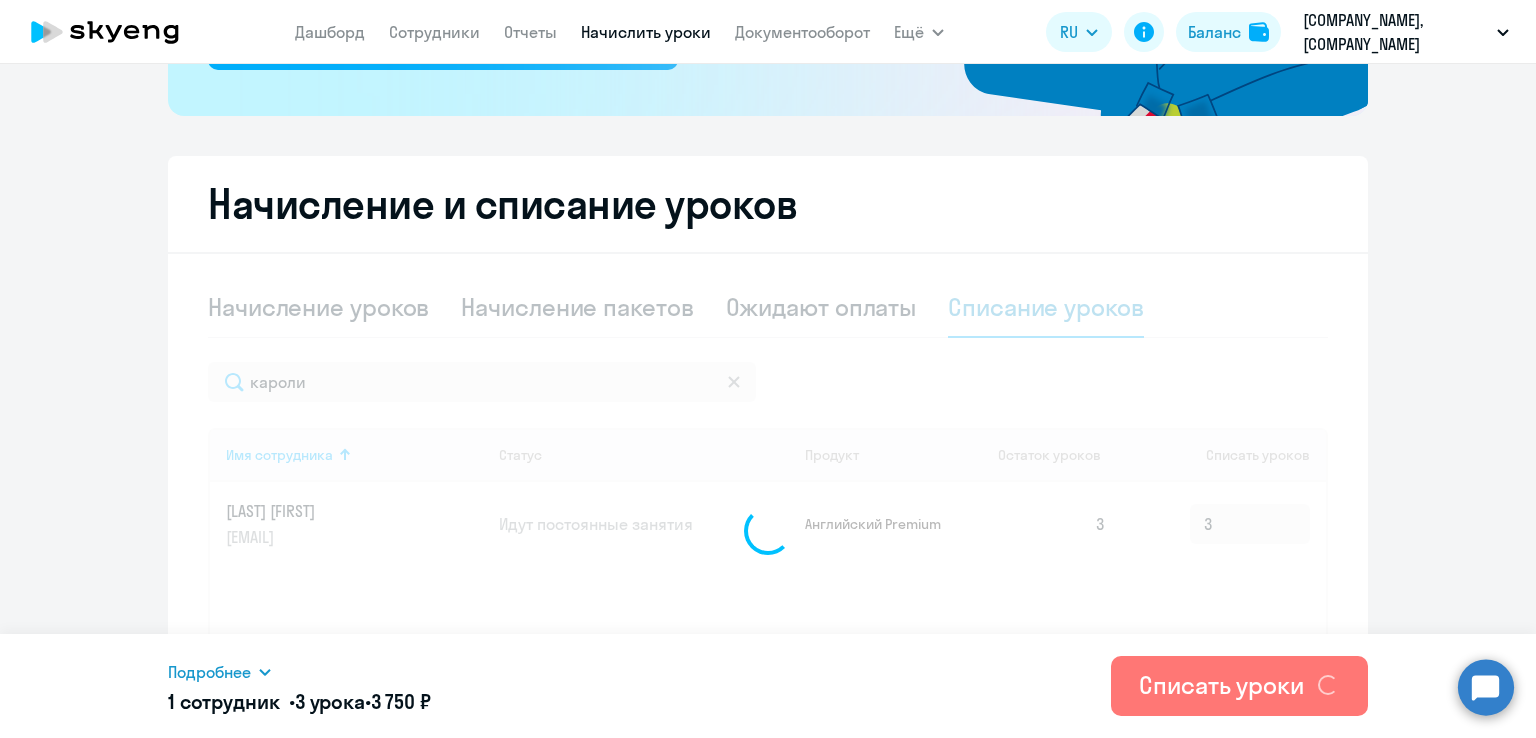 type 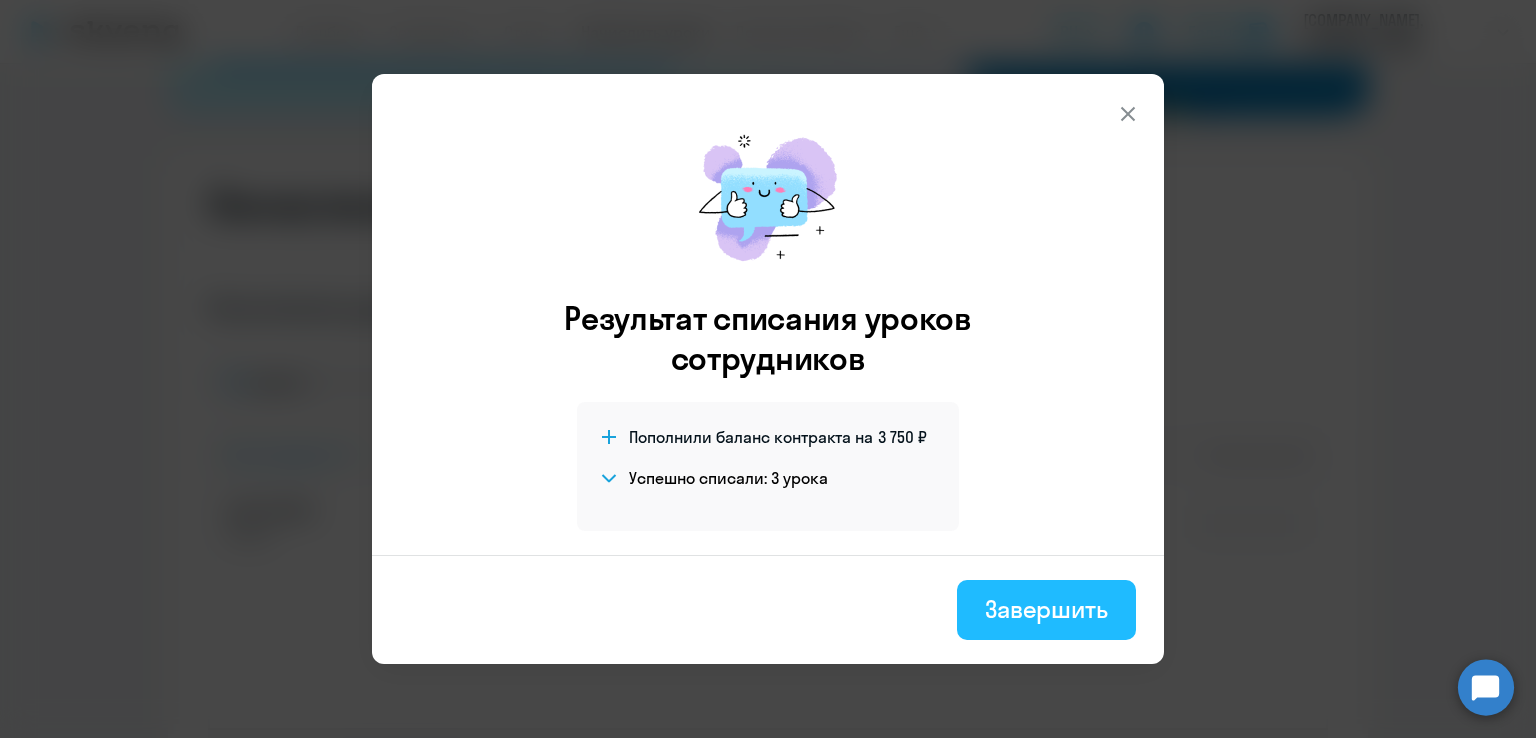 click on "Завершить" at bounding box center [1046, 609] 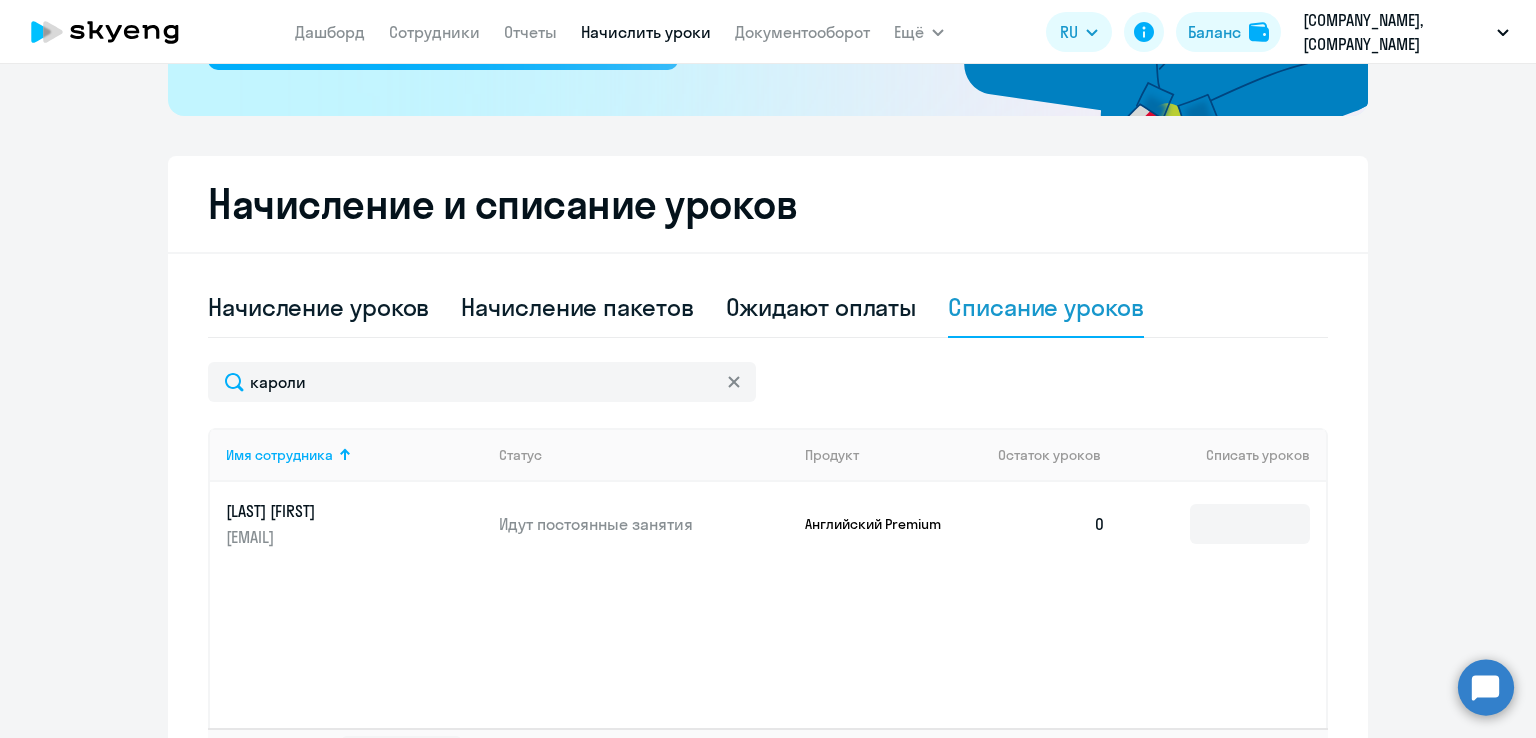 click 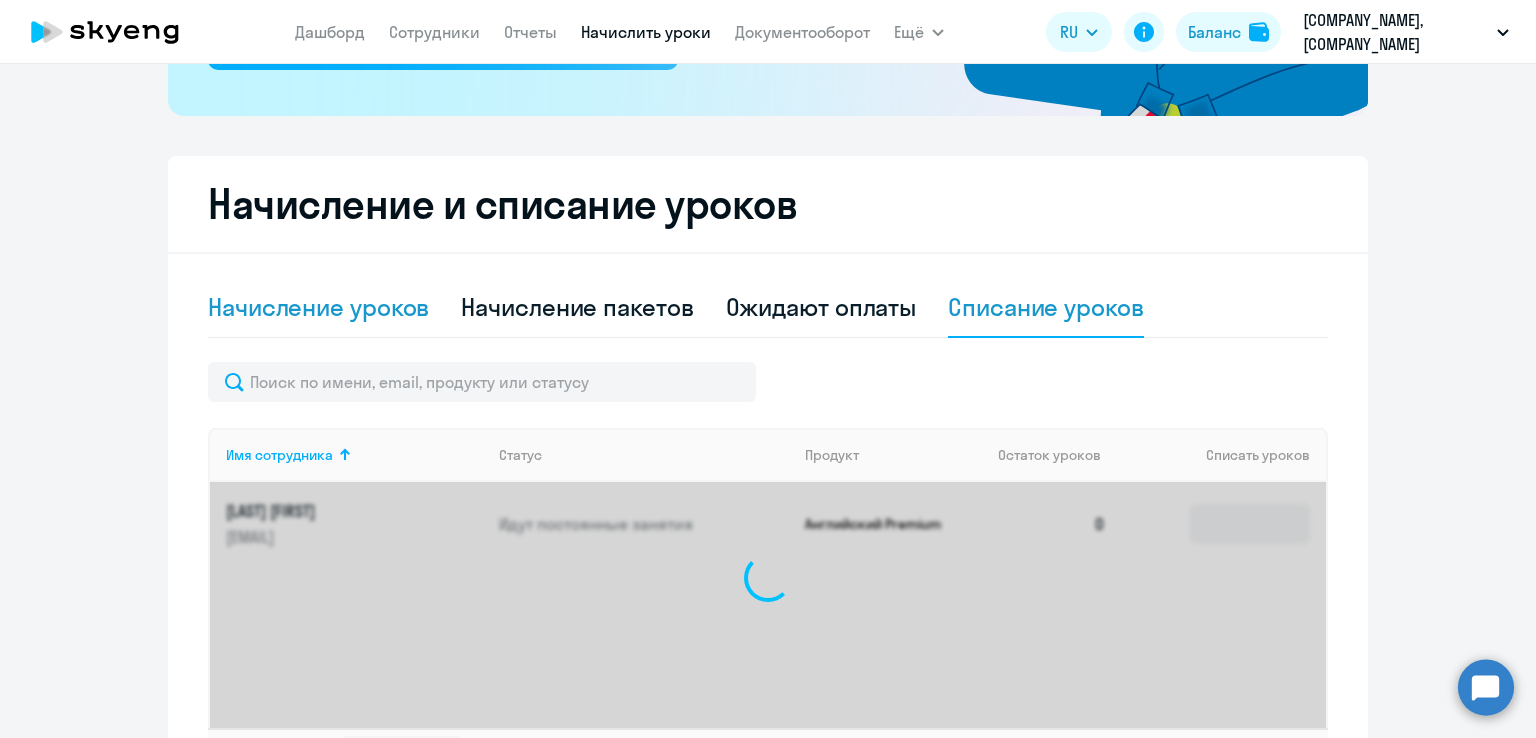 click on "Начисление уроков" 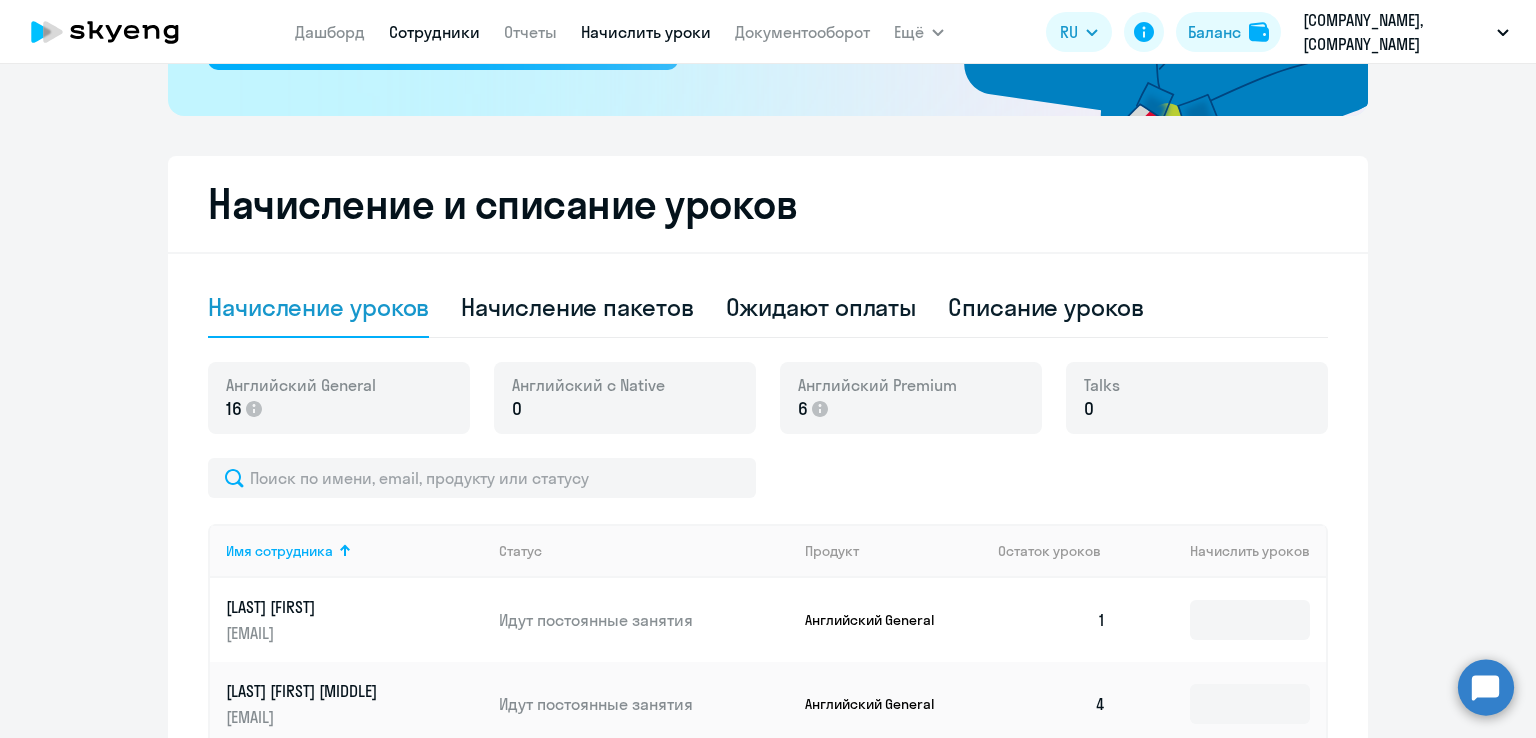 click on "Сотрудники" at bounding box center [434, 32] 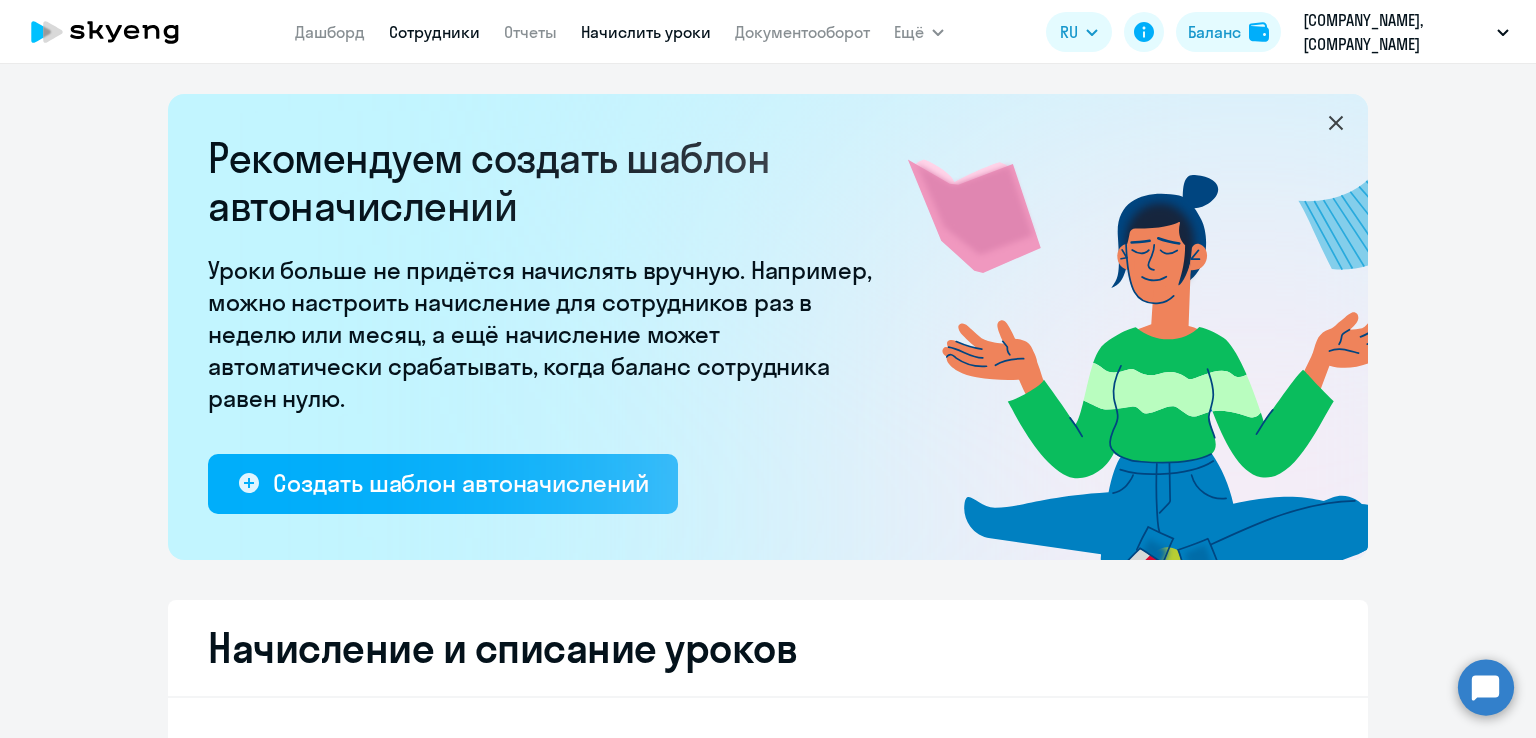 select on "30" 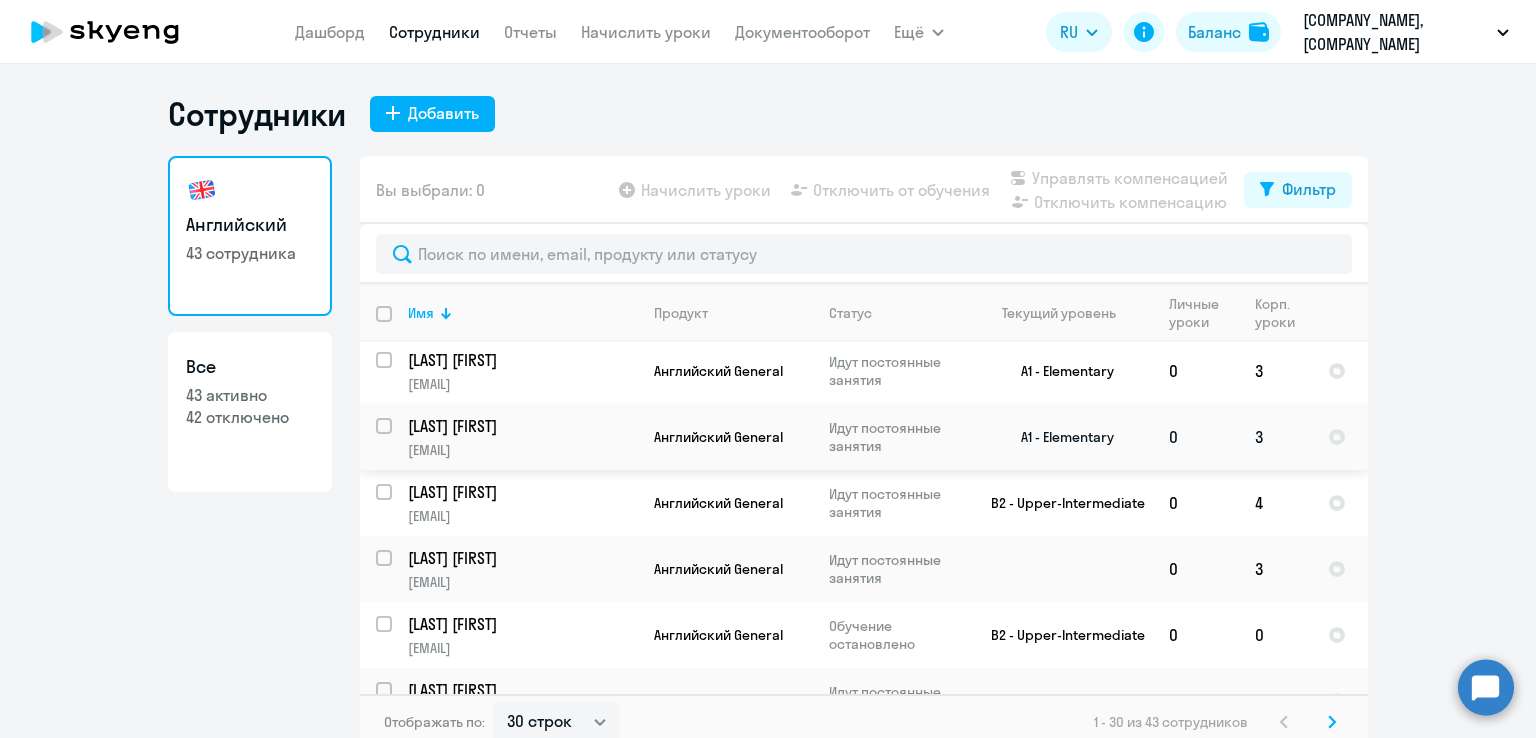 scroll, scrollTop: 500, scrollLeft: 0, axis: vertical 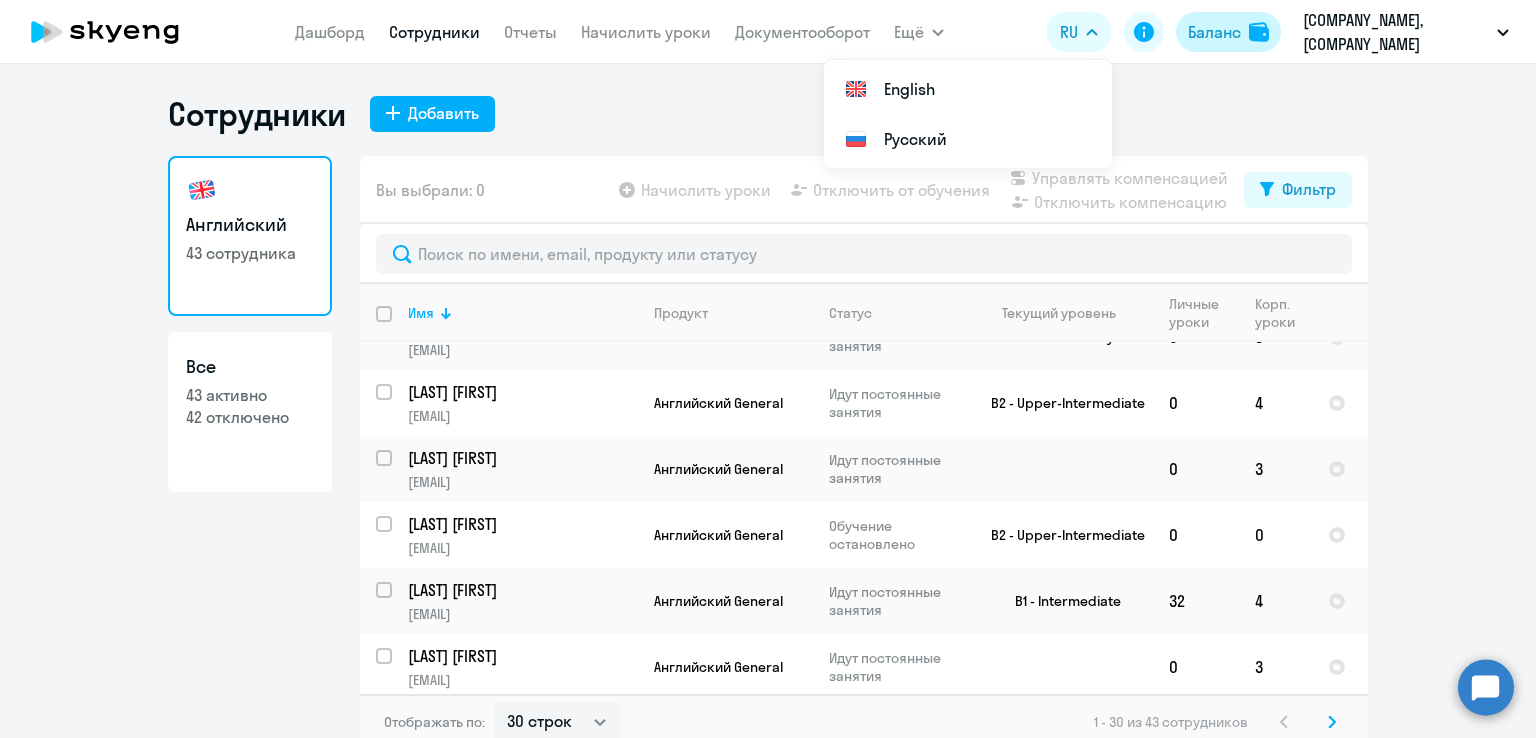 click on "Баланс" 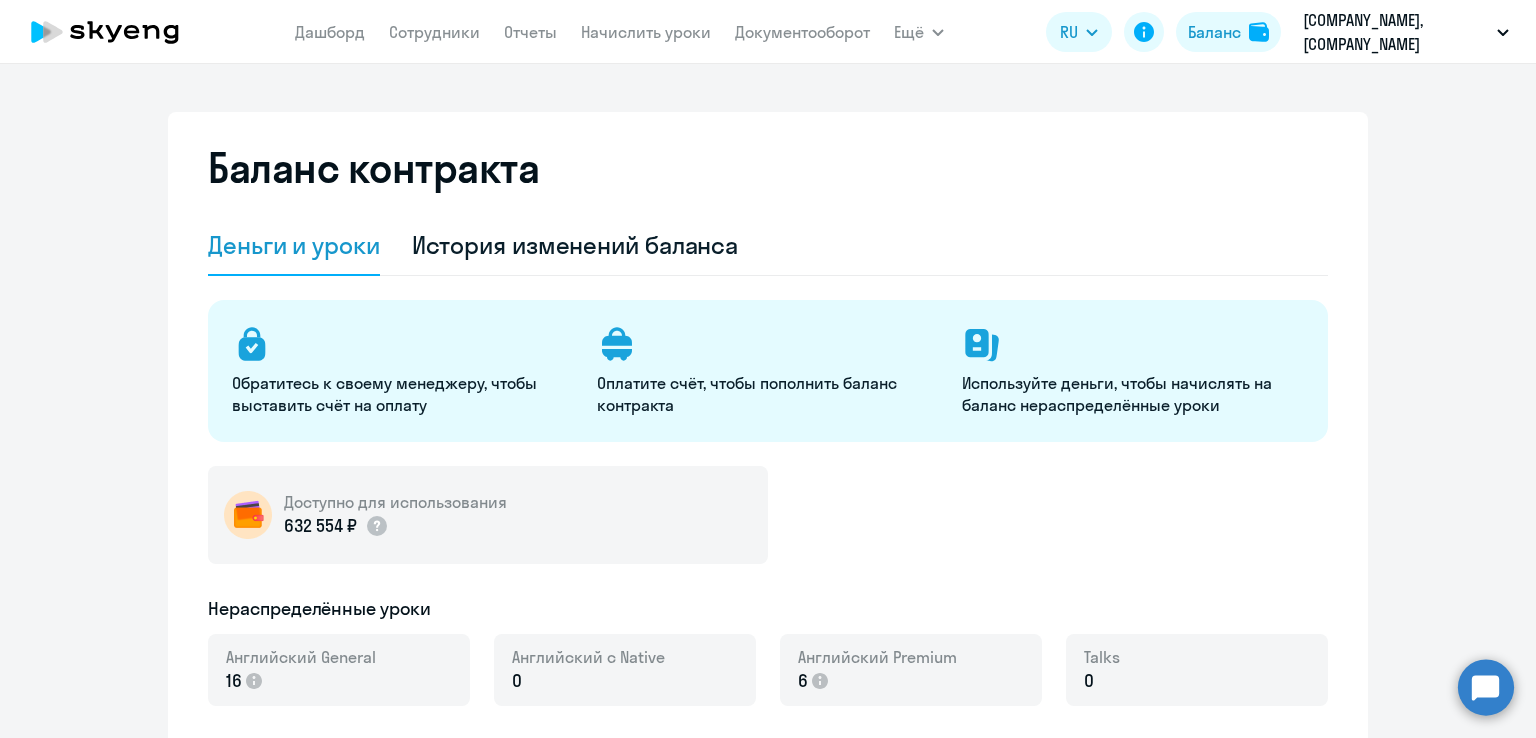 select on "english_adult_not_native_speaker" 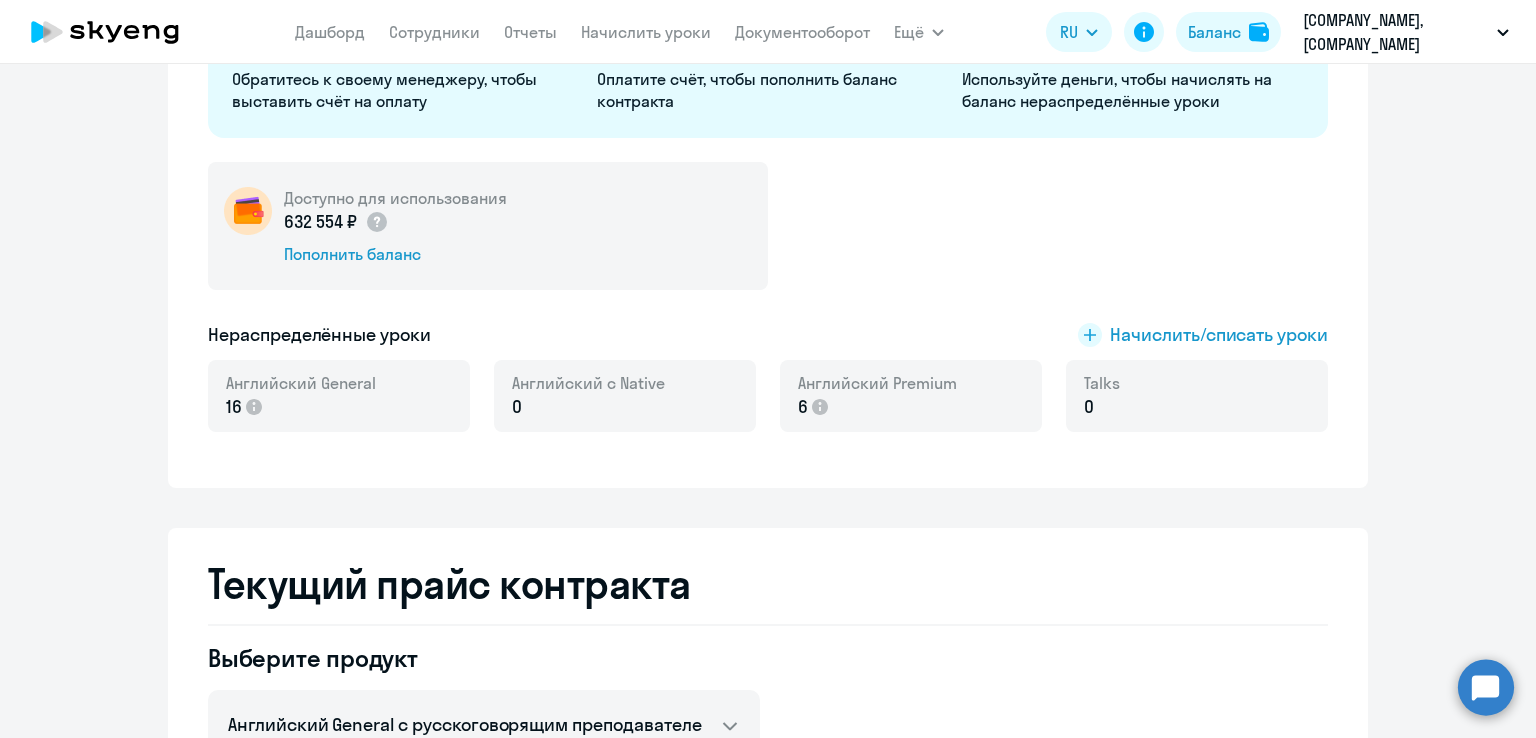 scroll, scrollTop: 300, scrollLeft: 0, axis: vertical 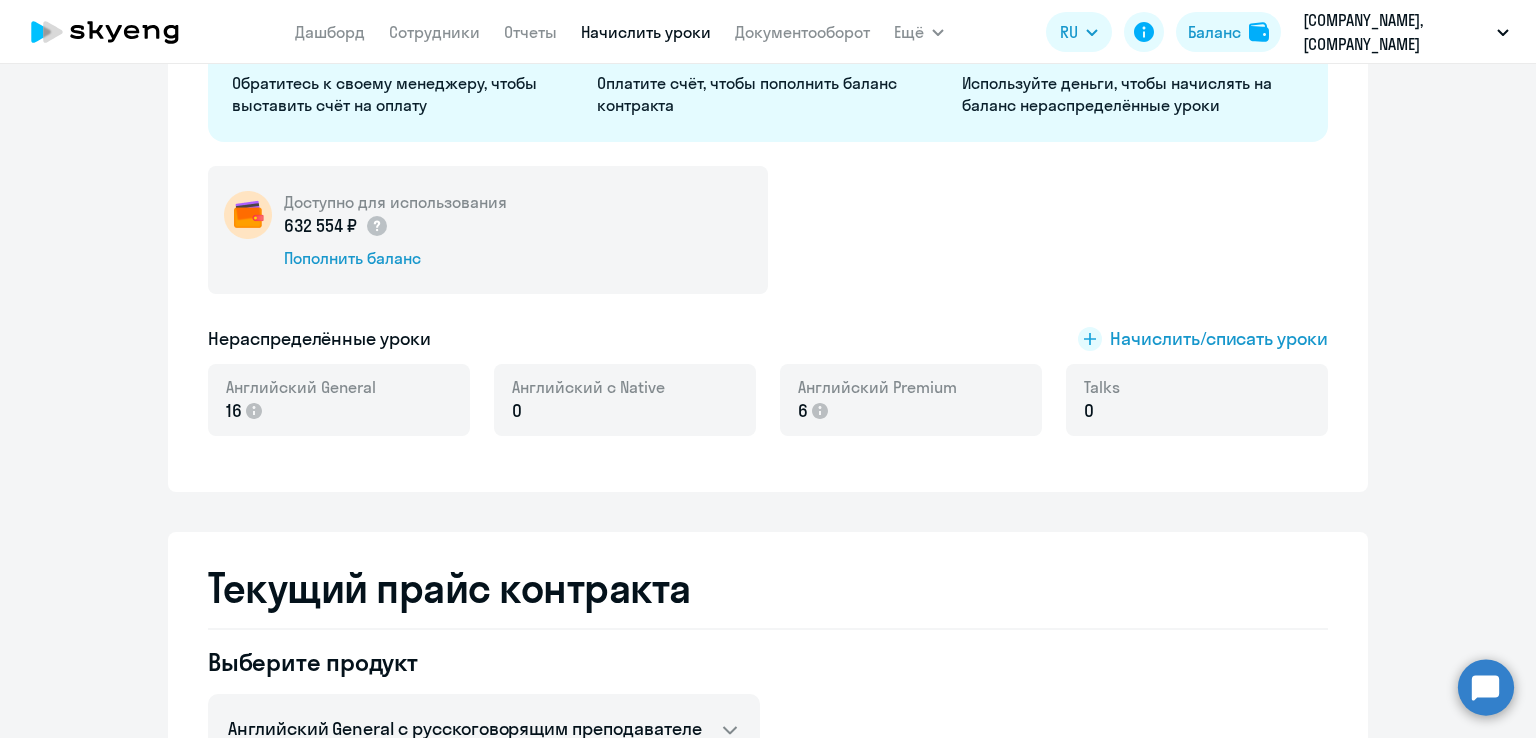 click on "Начислить уроки" at bounding box center (646, 32) 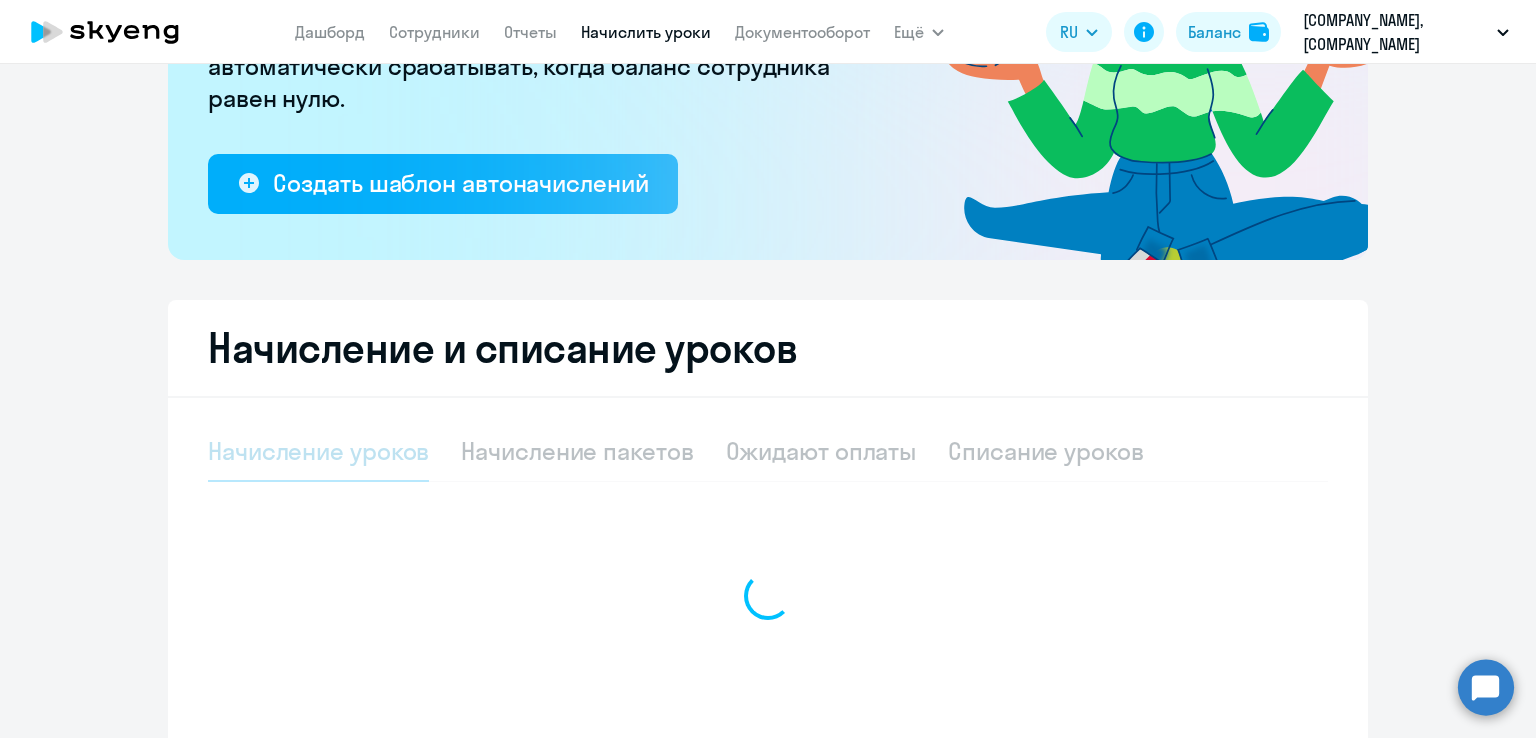 scroll, scrollTop: 266, scrollLeft: 0, axis: vertical 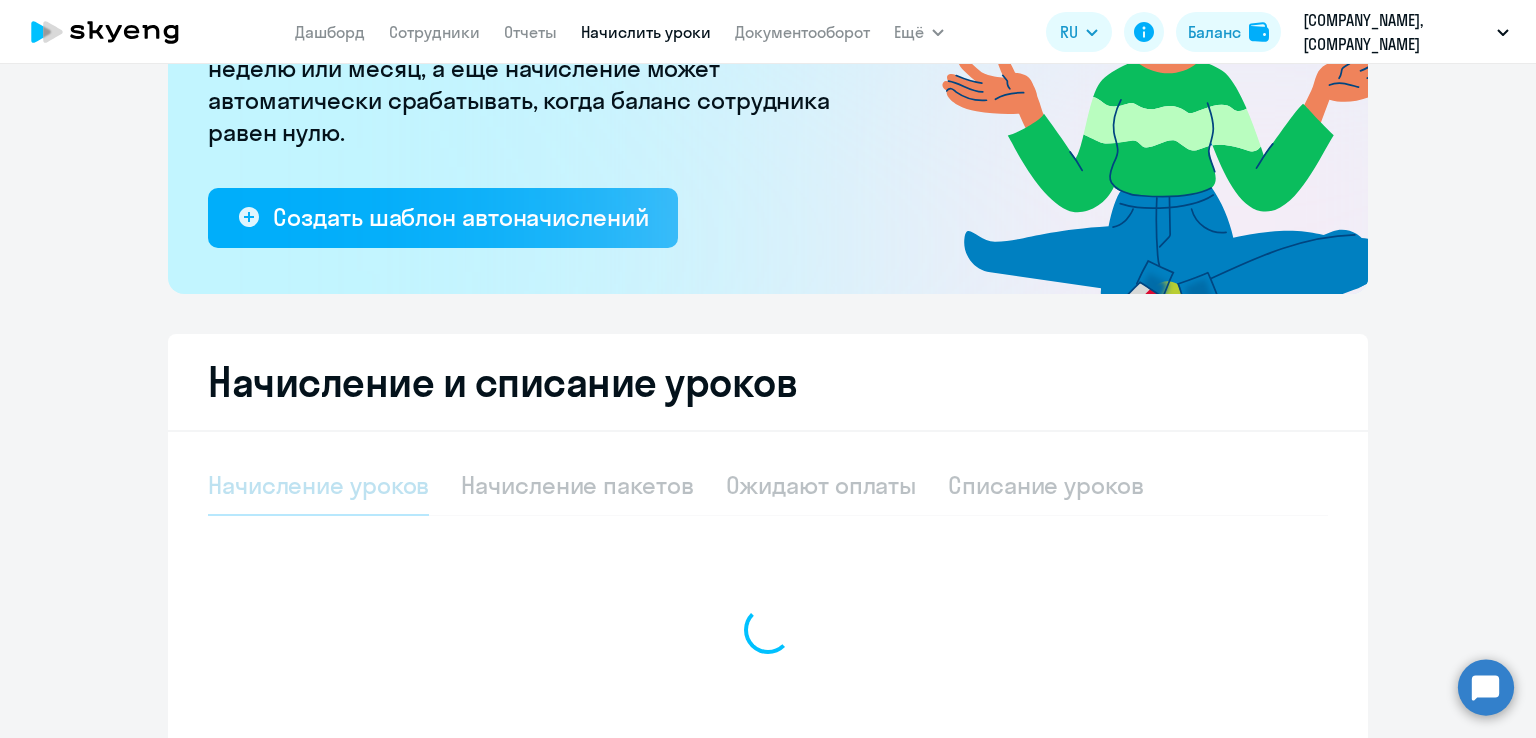 select on "10" 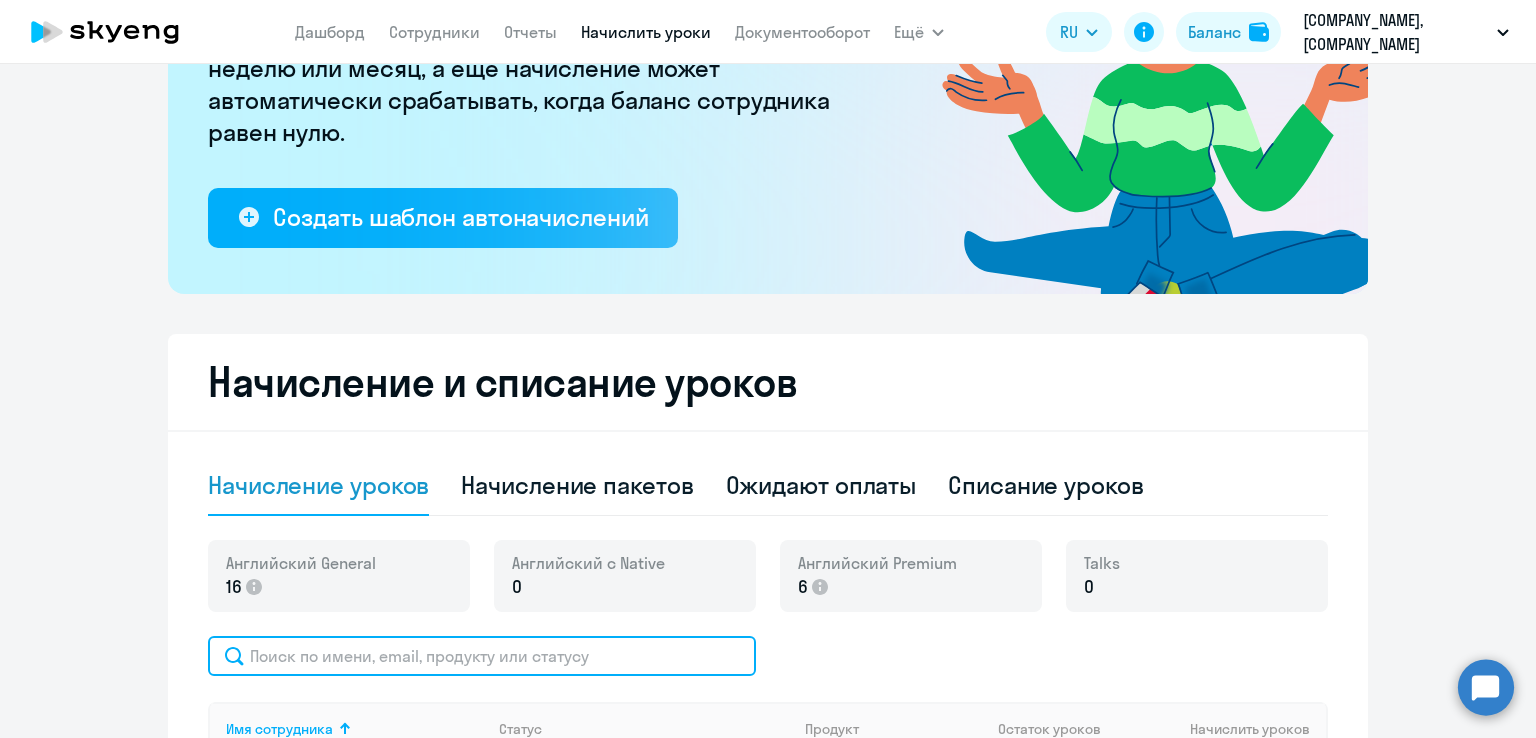 click 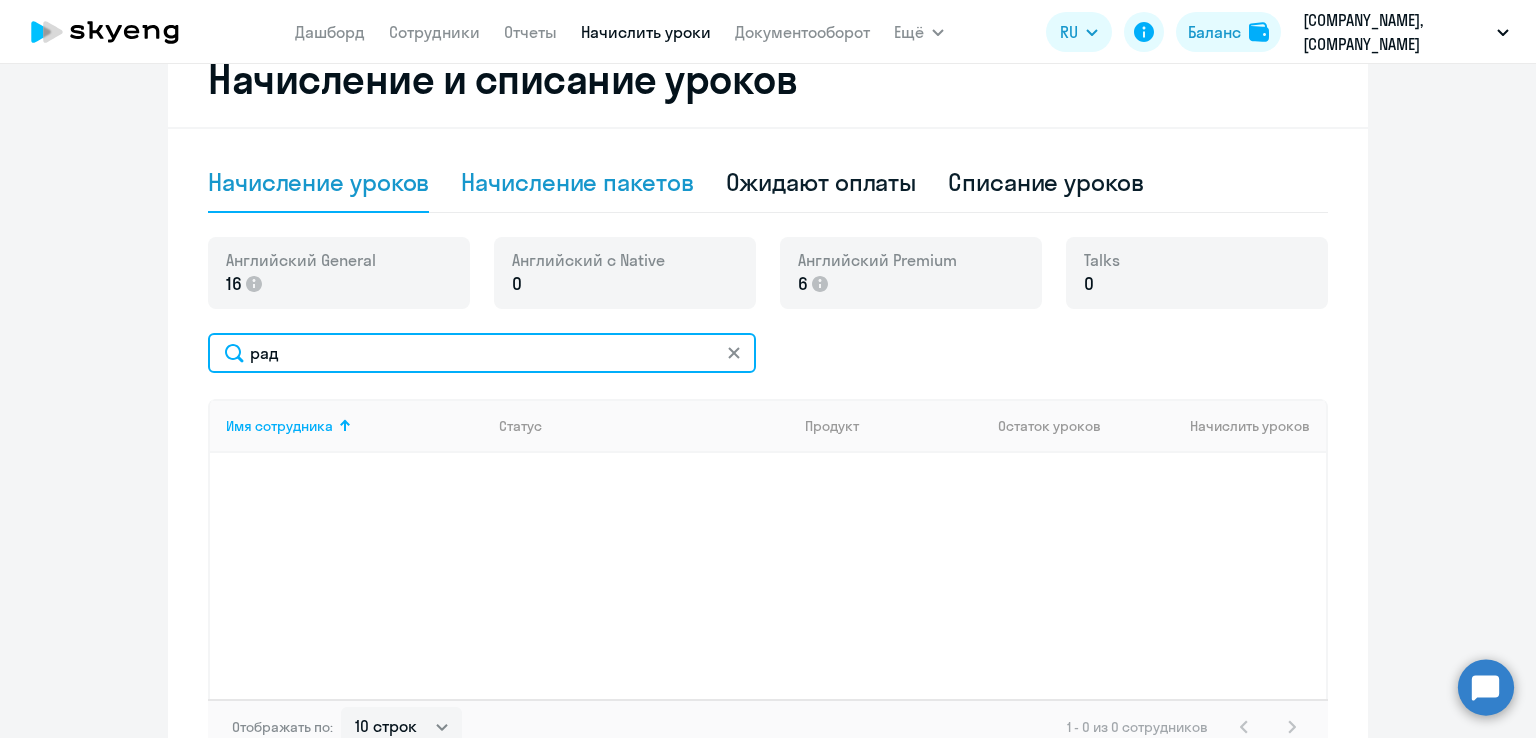 scroll, scrollTop: 698, scrollLeft: 0, axis: vertical 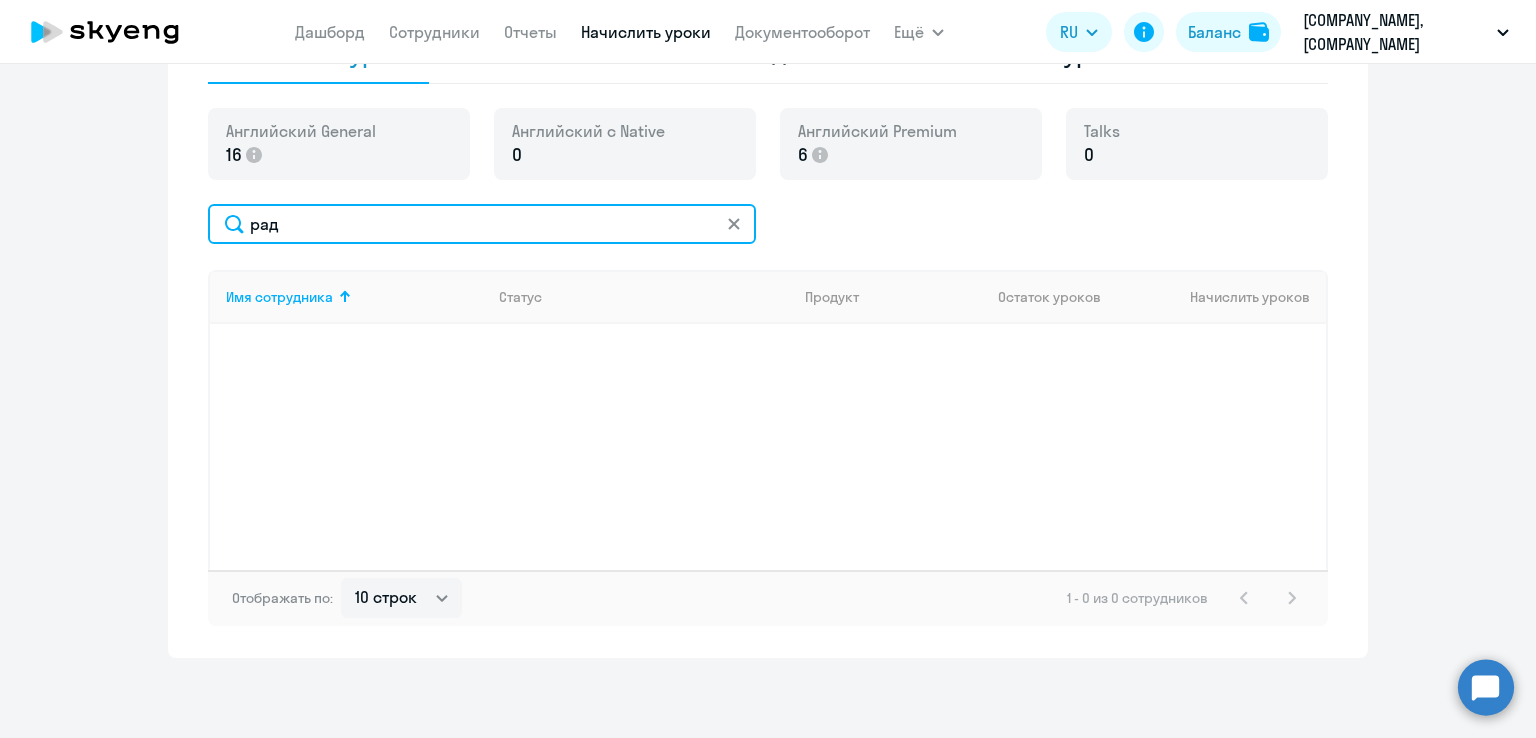 click on "рад" 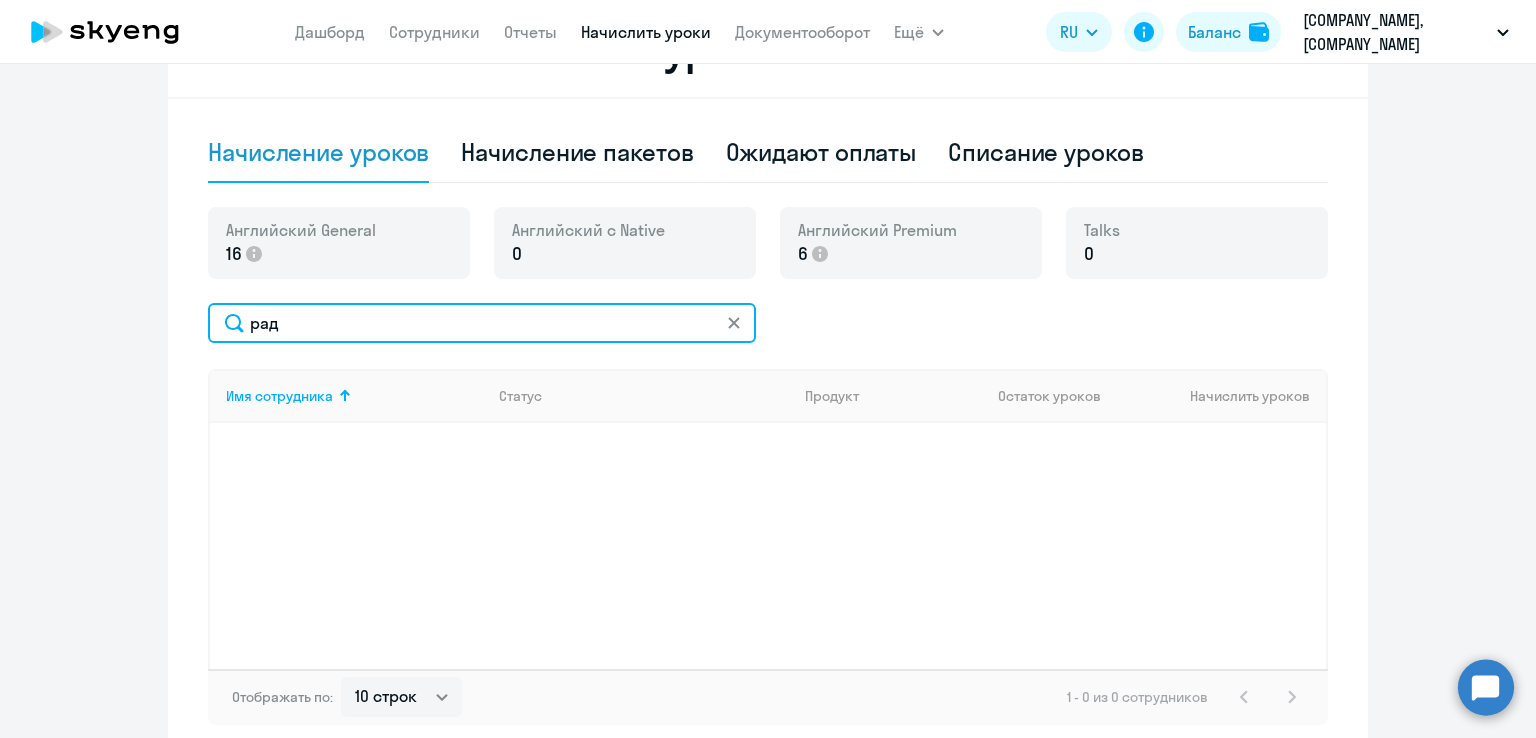 scroll, scrollTop: 598, scrollLeft: 0, axis: vertical 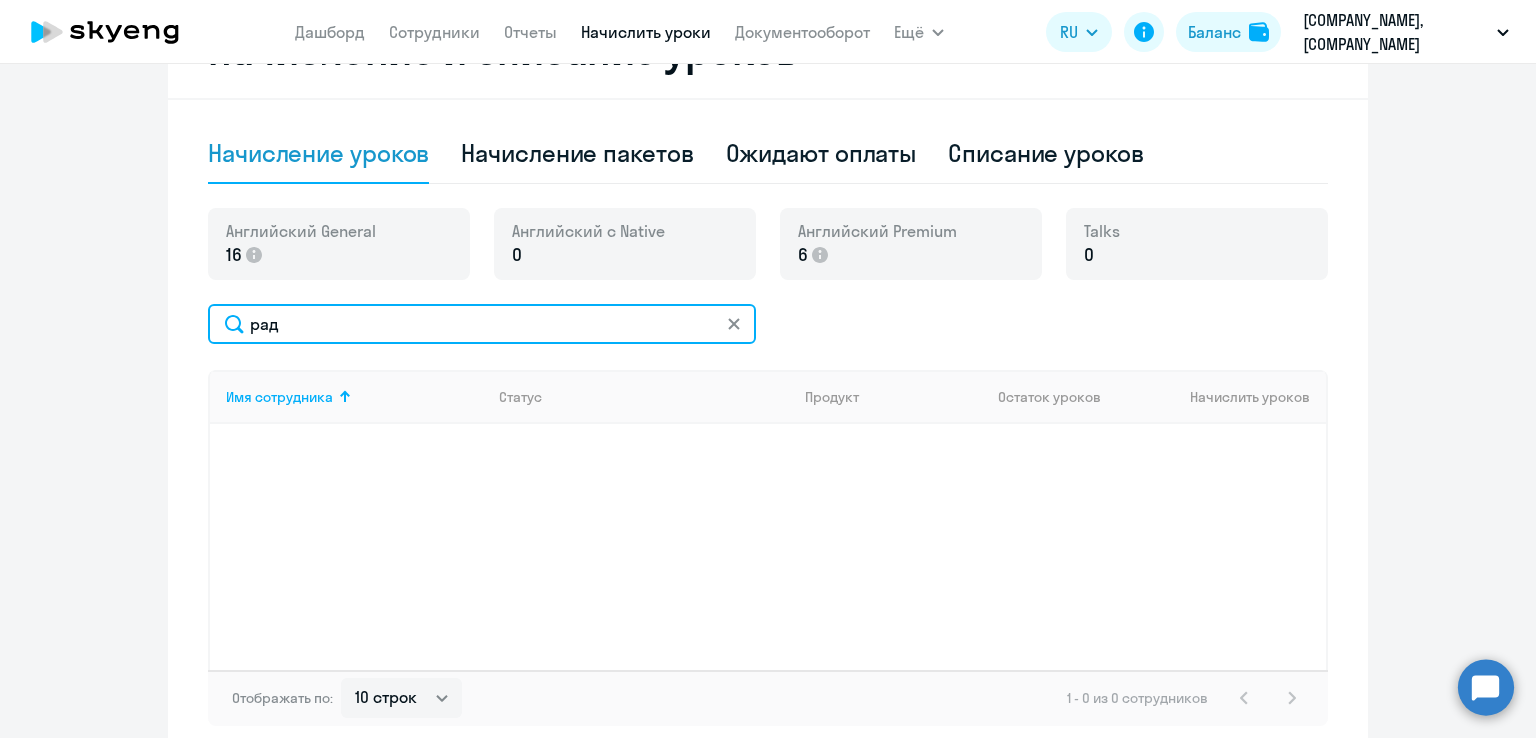 type on "рад" 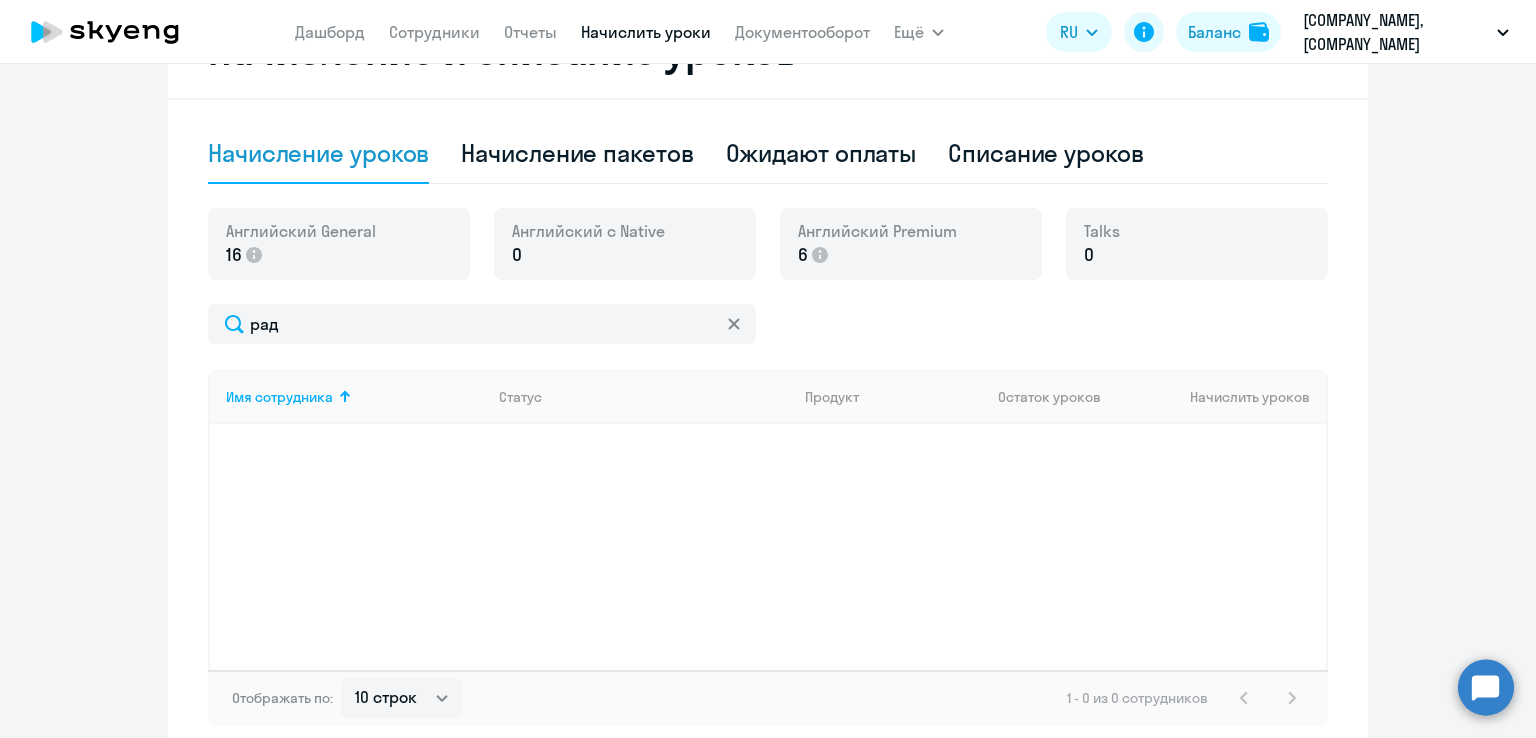 click on "Английский с Native 0" 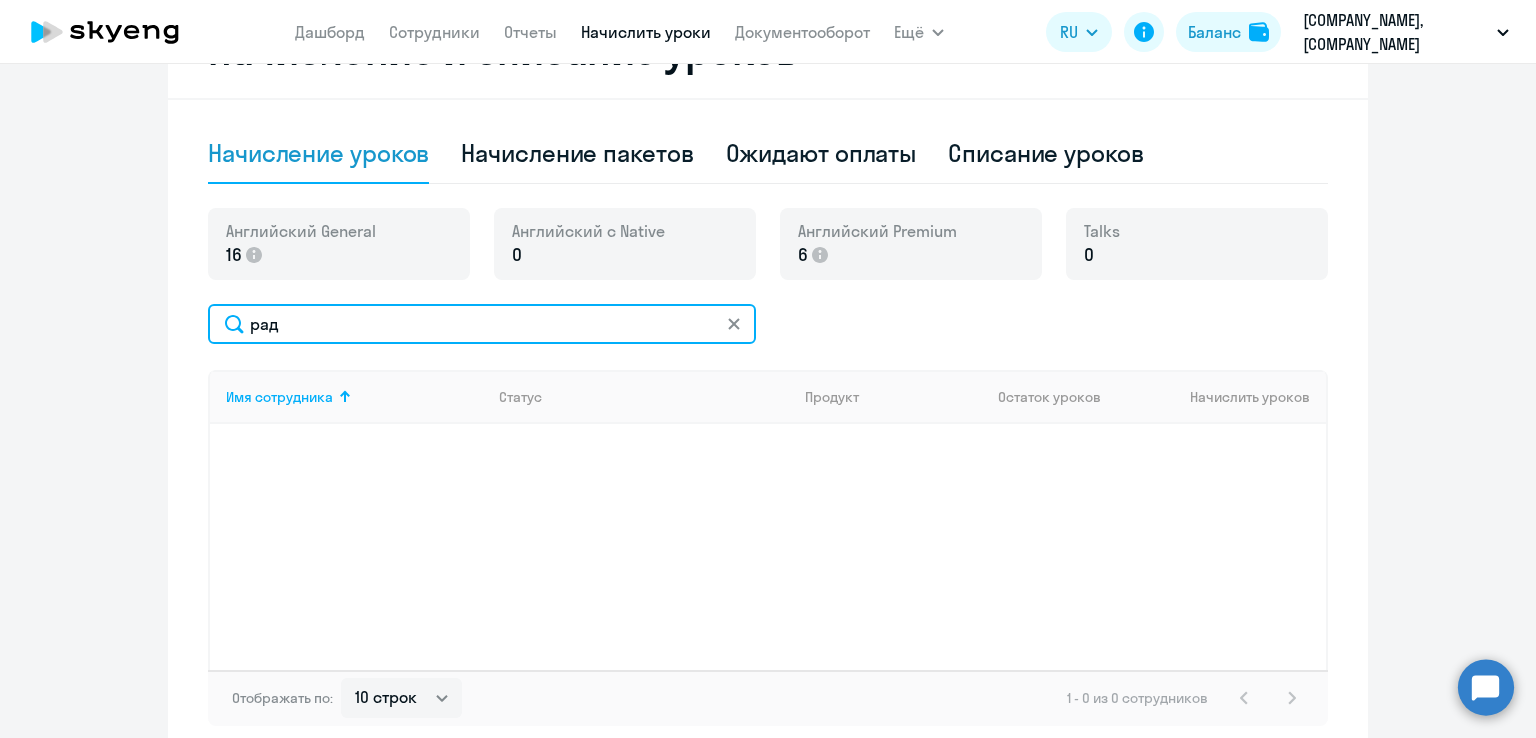 drag, startPoint x: 563, startPoint y: 318, endPoint x: 65, endPoint y: 323, distance: 498.0251 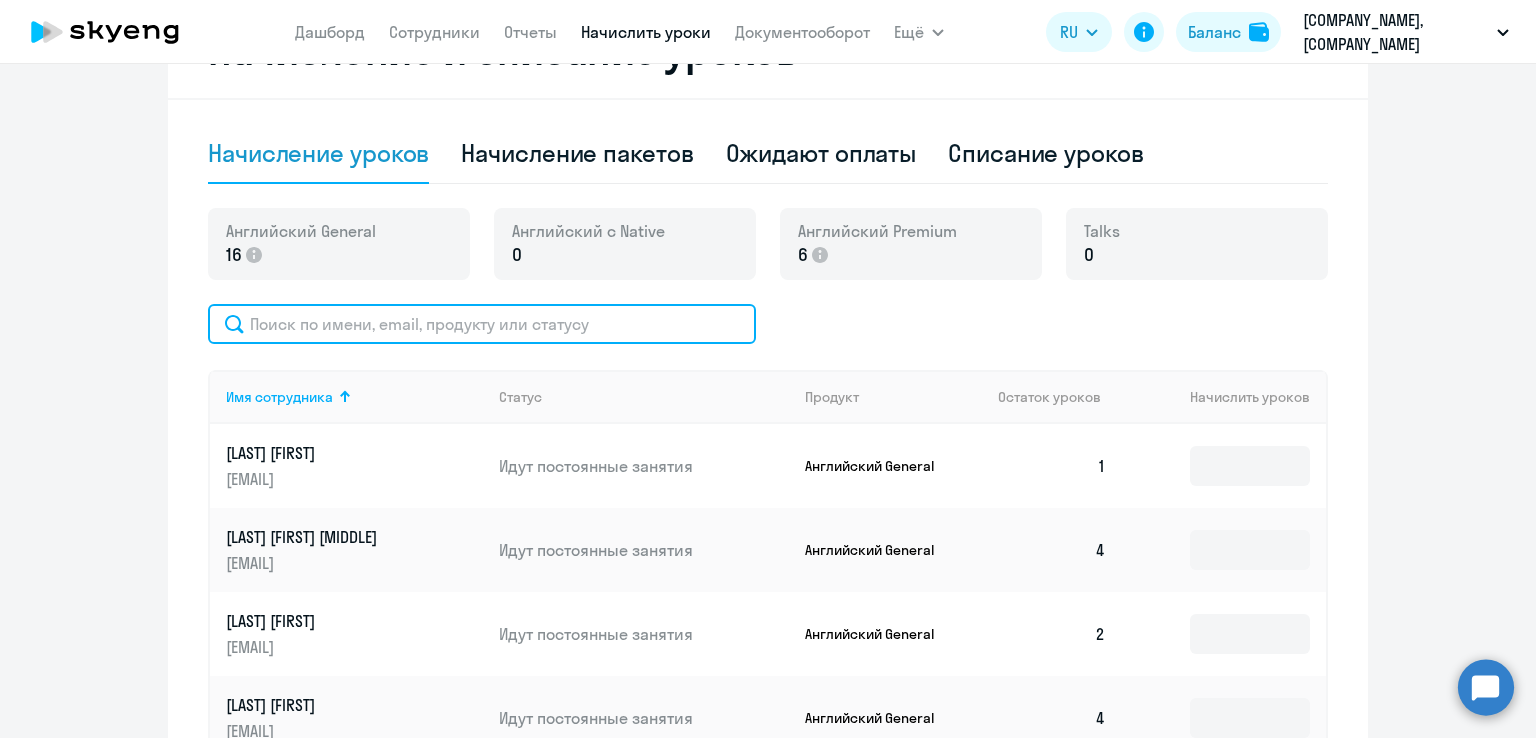 scroll, scrollTop: 114, scrollLeft: 0, axis: vertical 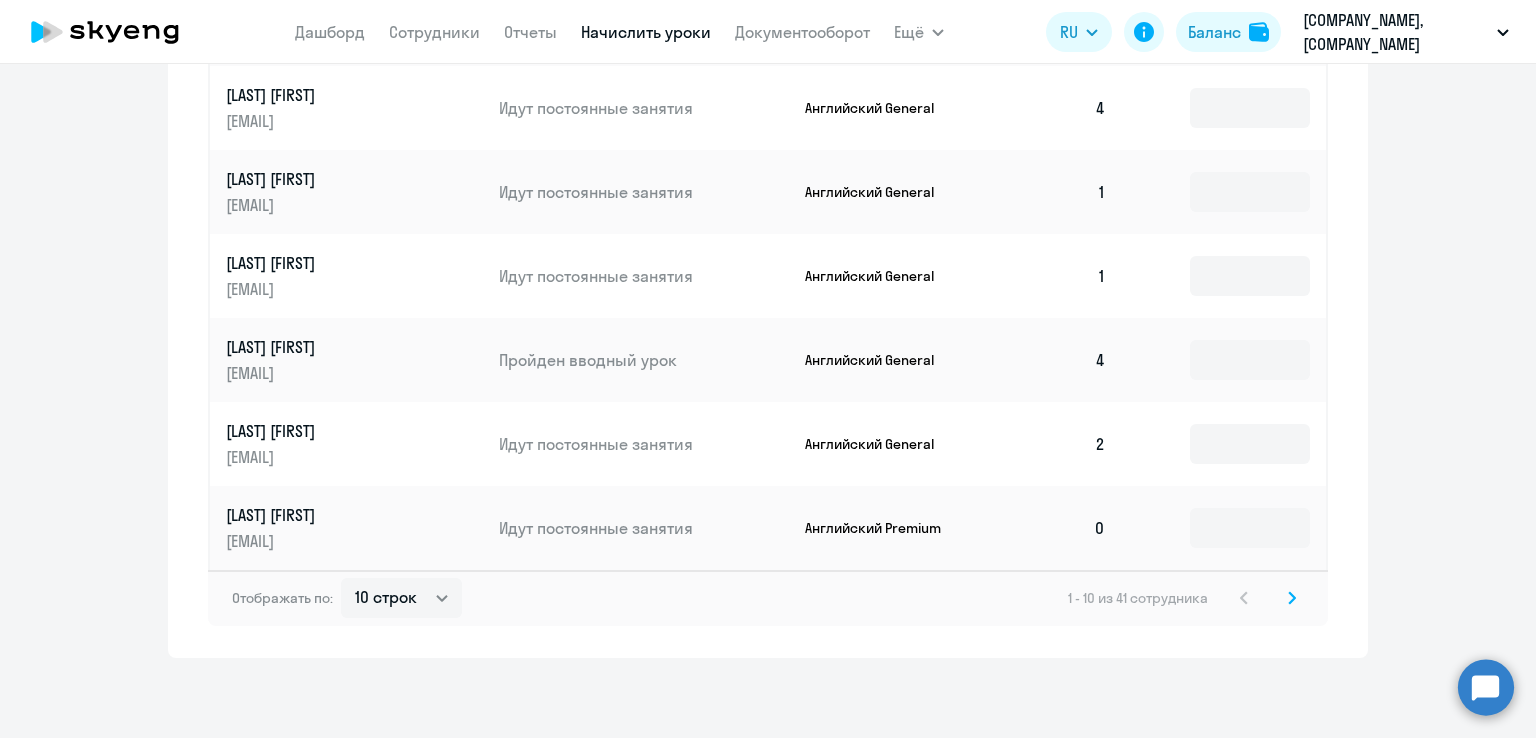 type 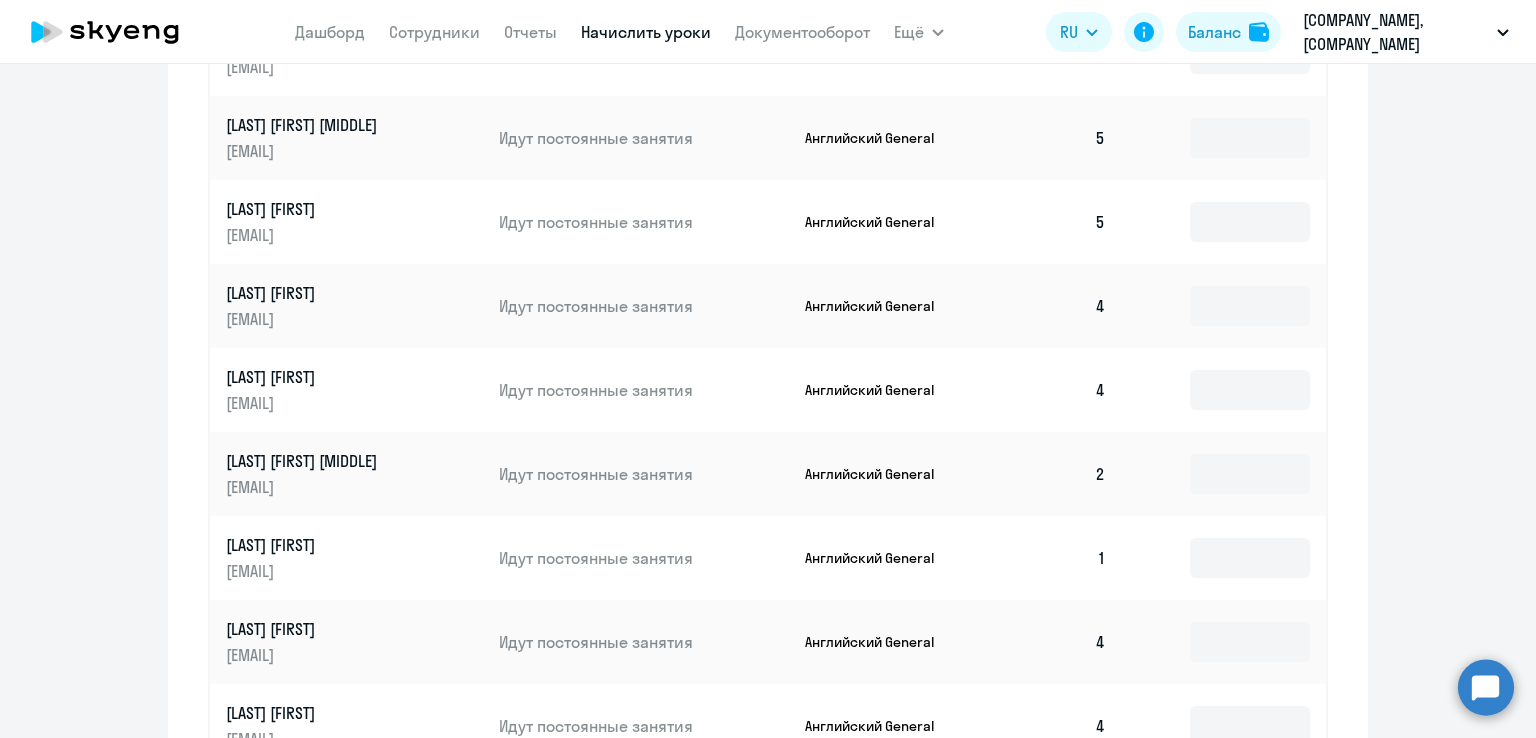 scroll, scrollTop: 910, scrollLeft: 0, axis: vertical 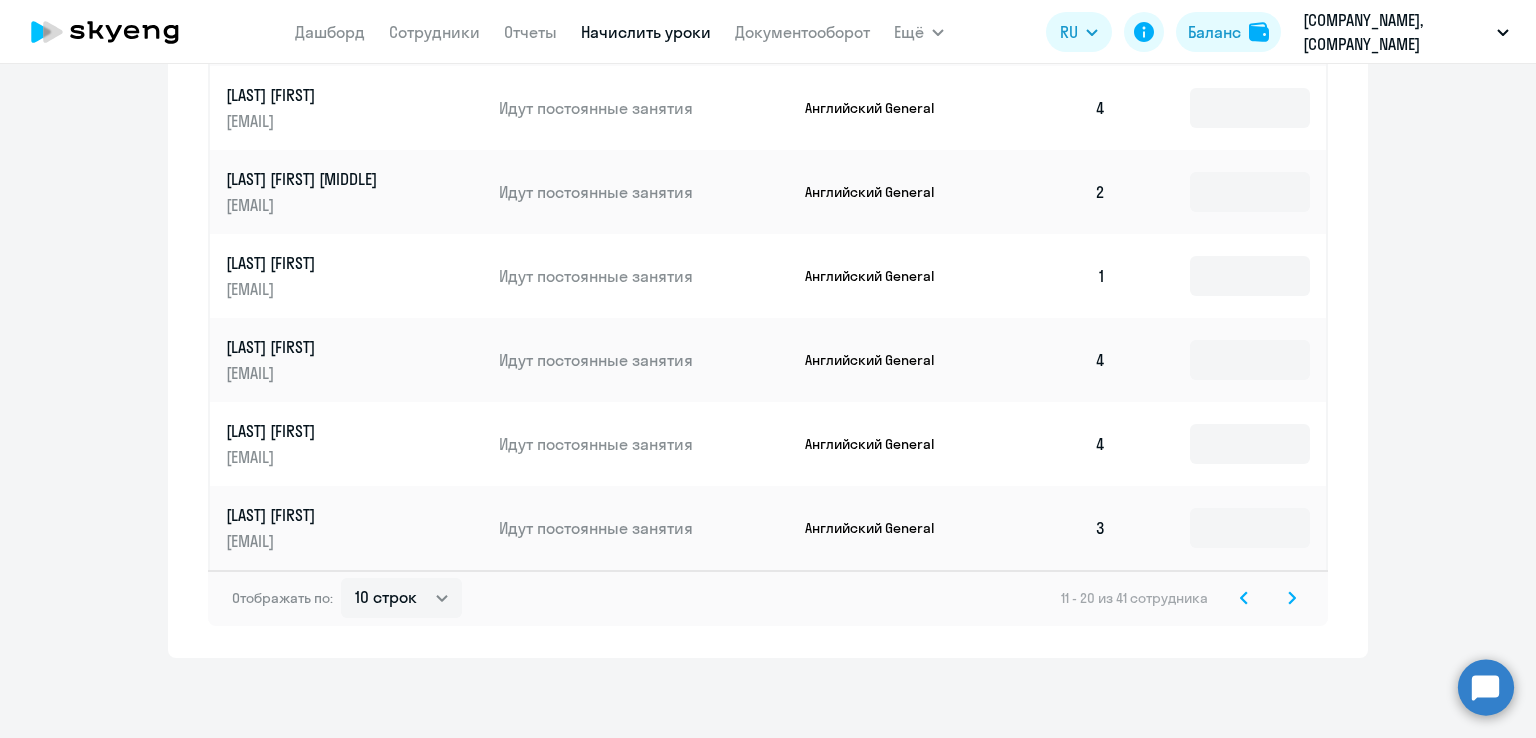 click 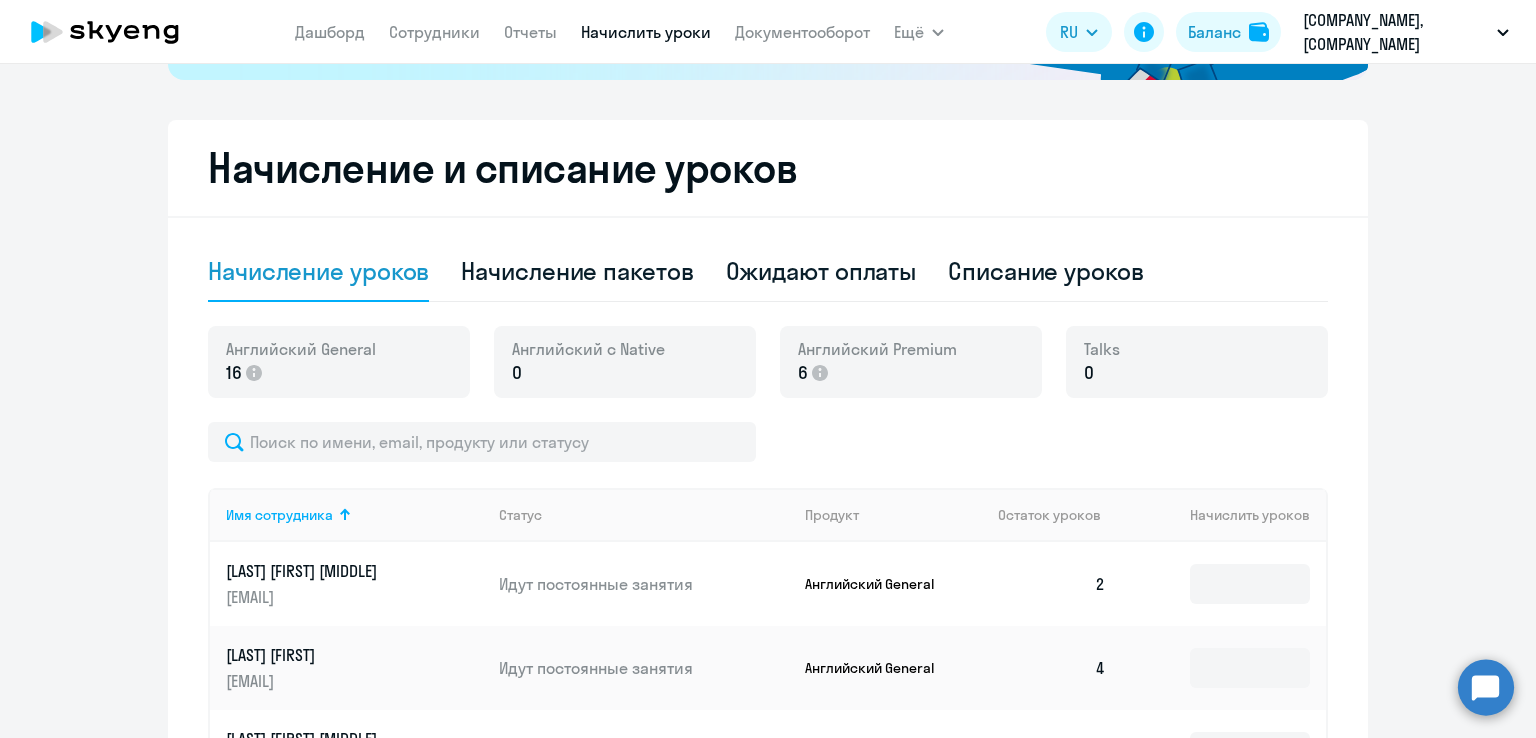 scroll, scrollTop: 910, scrollLeft: 0, axis: vertical 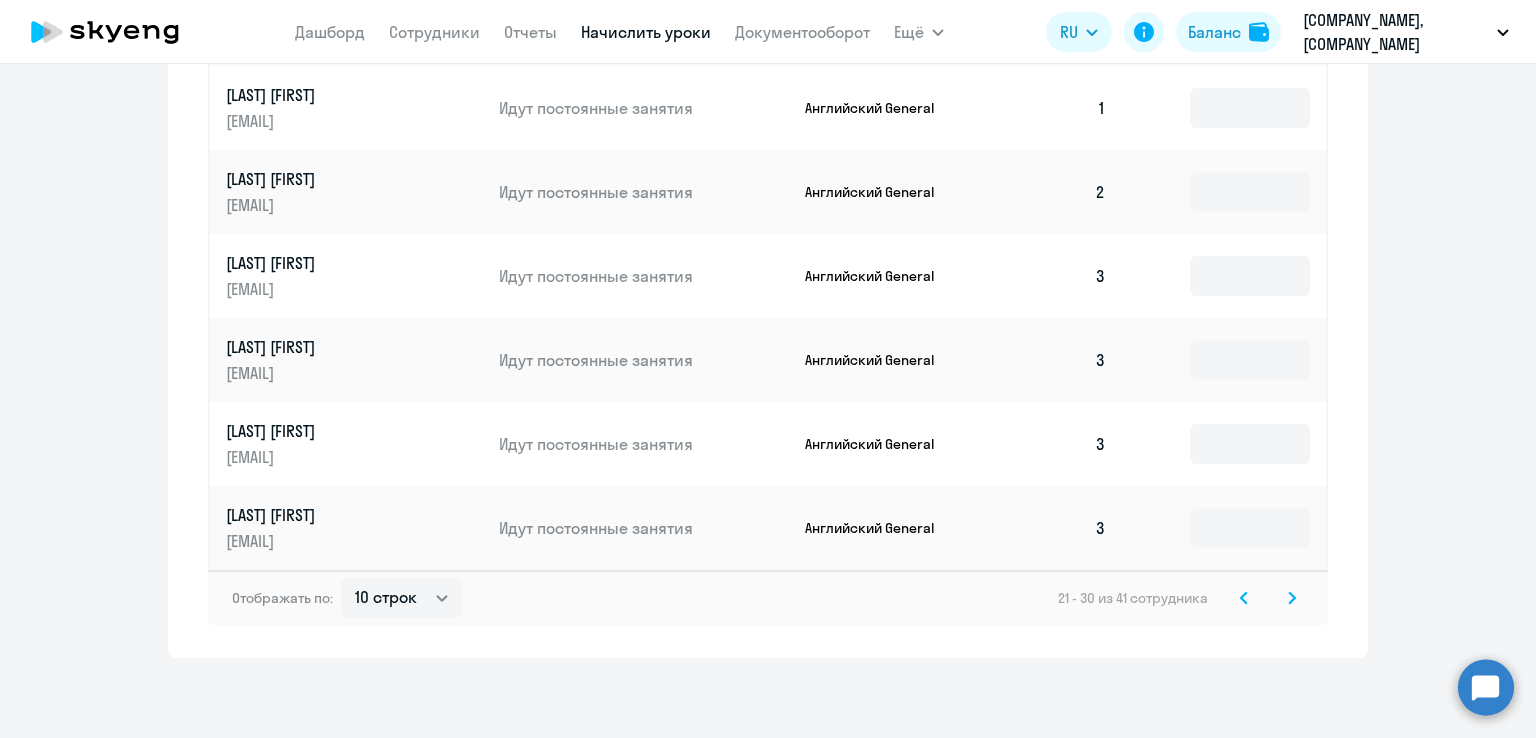 click 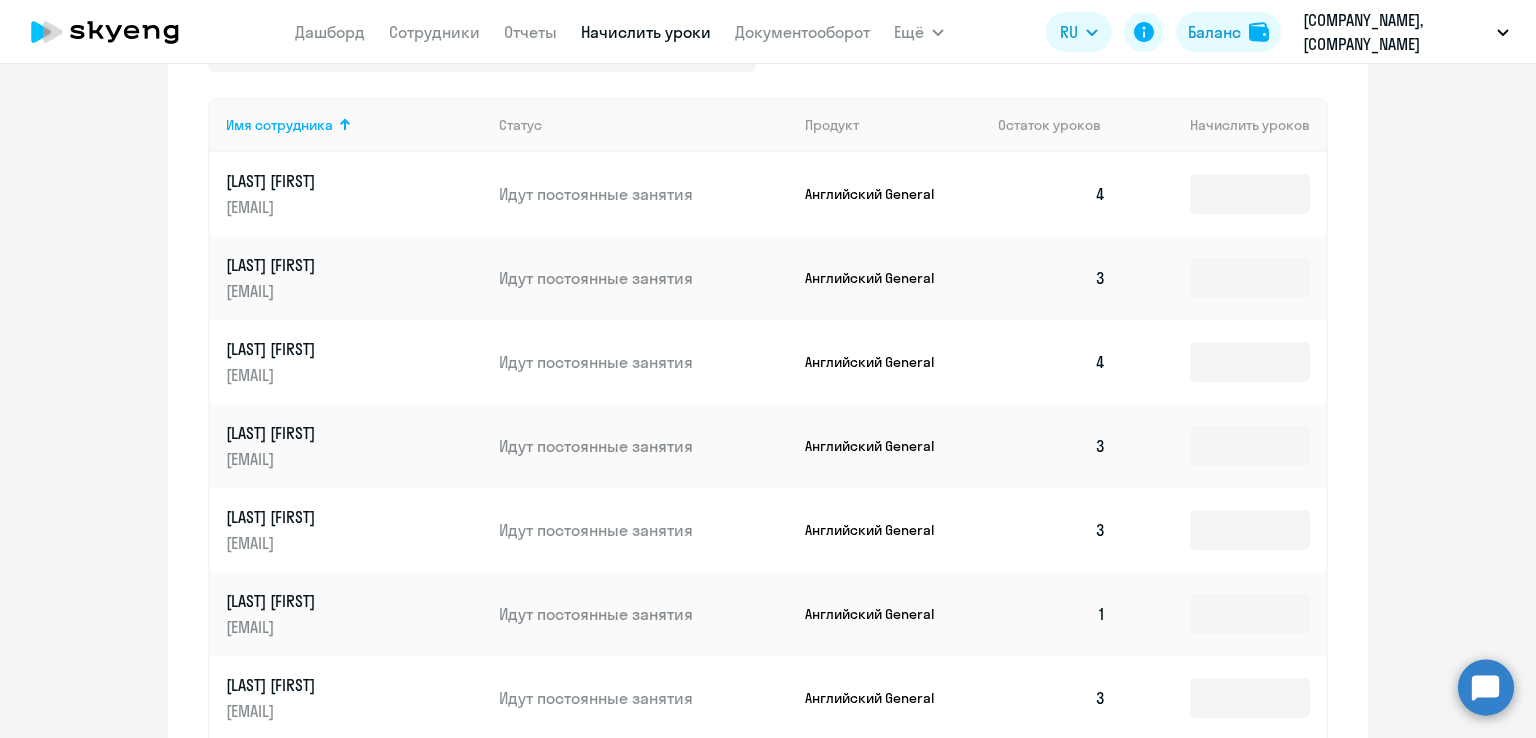 scroll, scrollTop: 710, scrollLeft: 0, axis: vertical 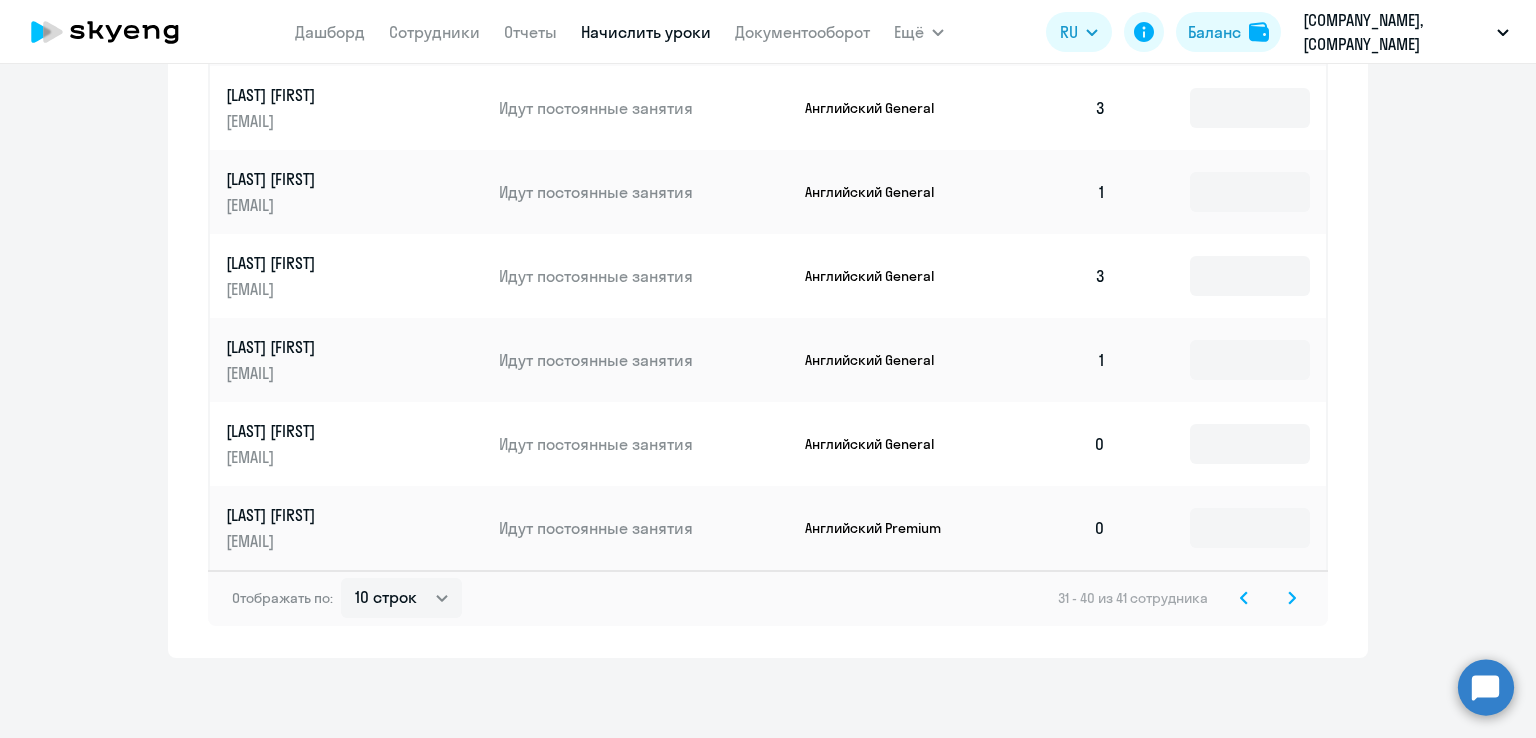 click 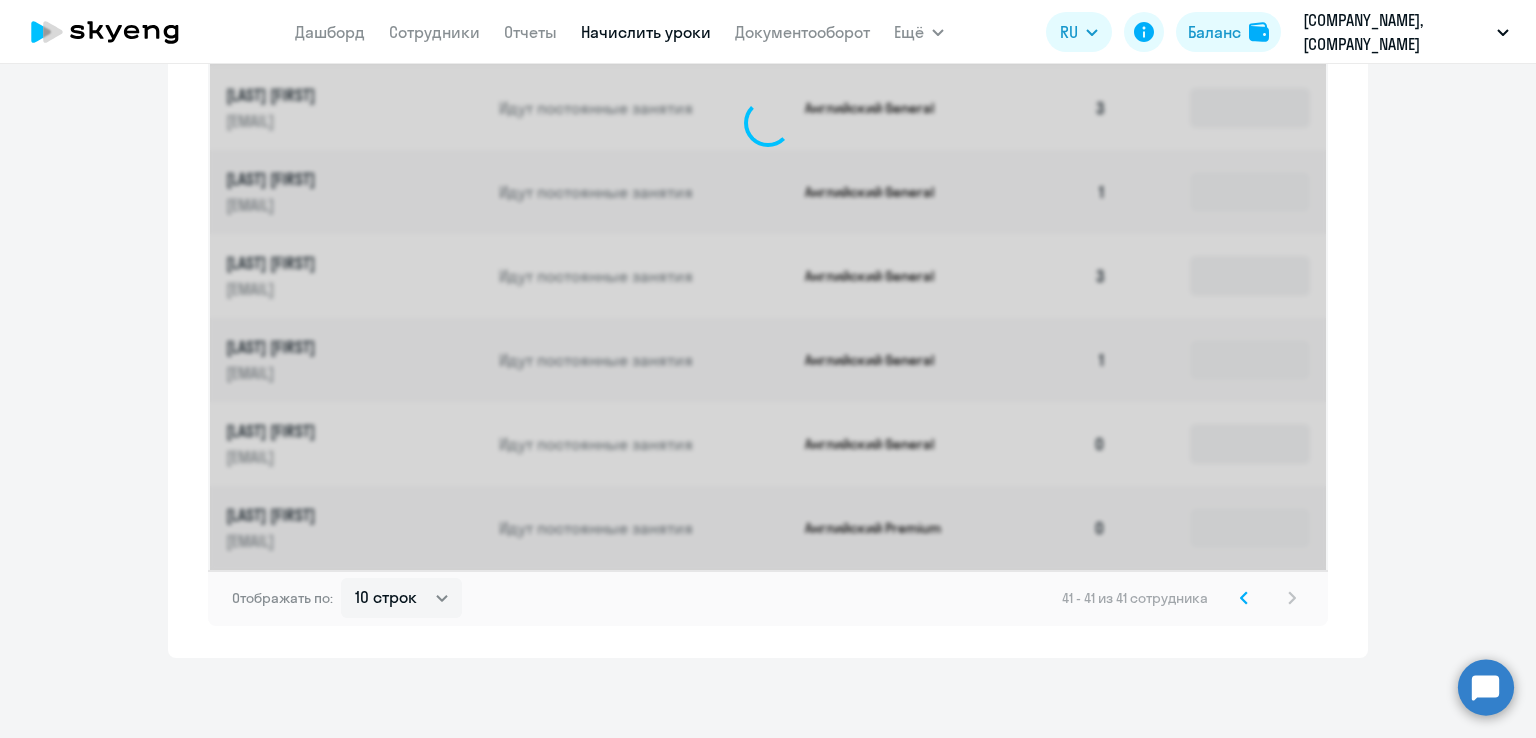 scroll, scrollTop: 0, scrollLeft: 0, axis: both 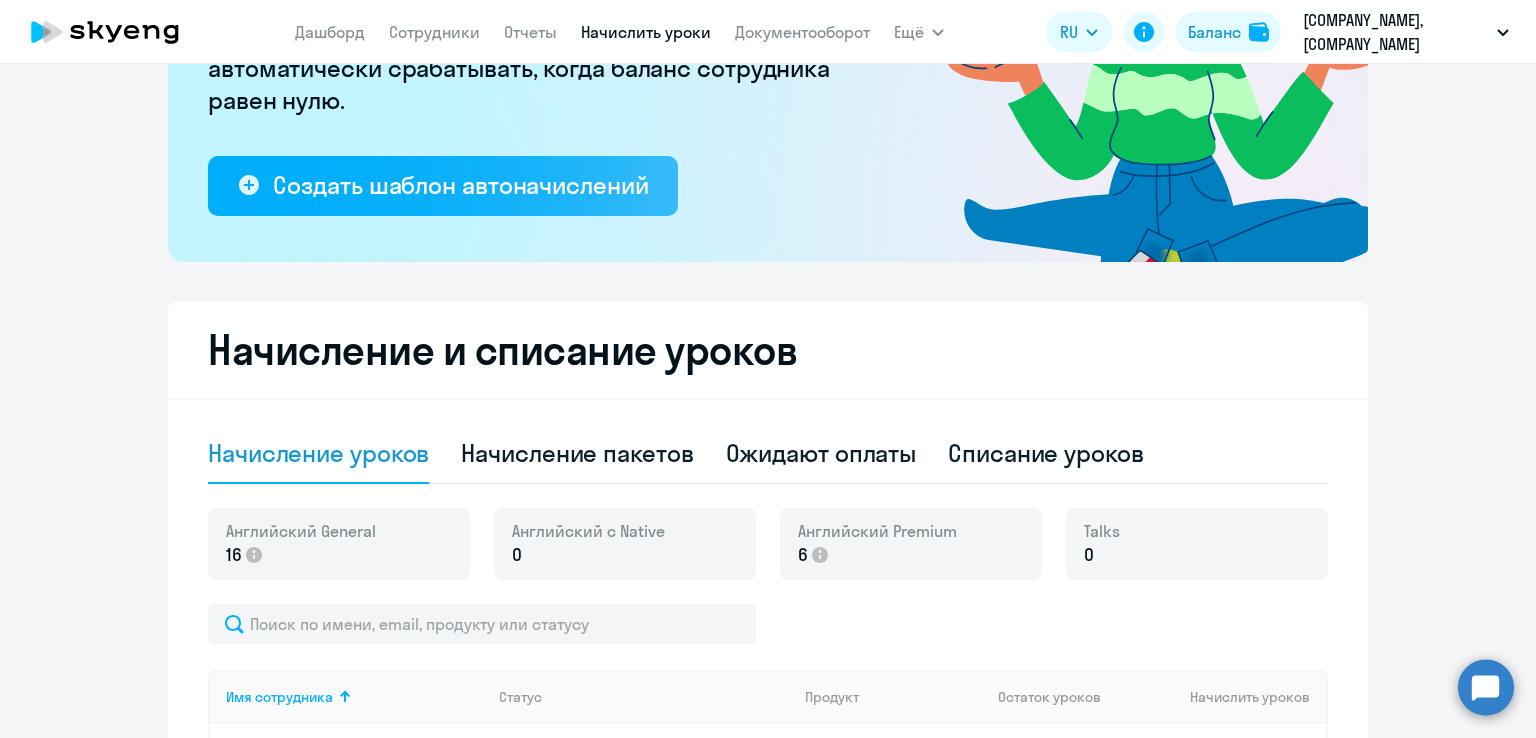 drag, startPoint x: 428, startPoint y: 54, endPoint x: 423, endPoint y: 44, distance: 11.18034 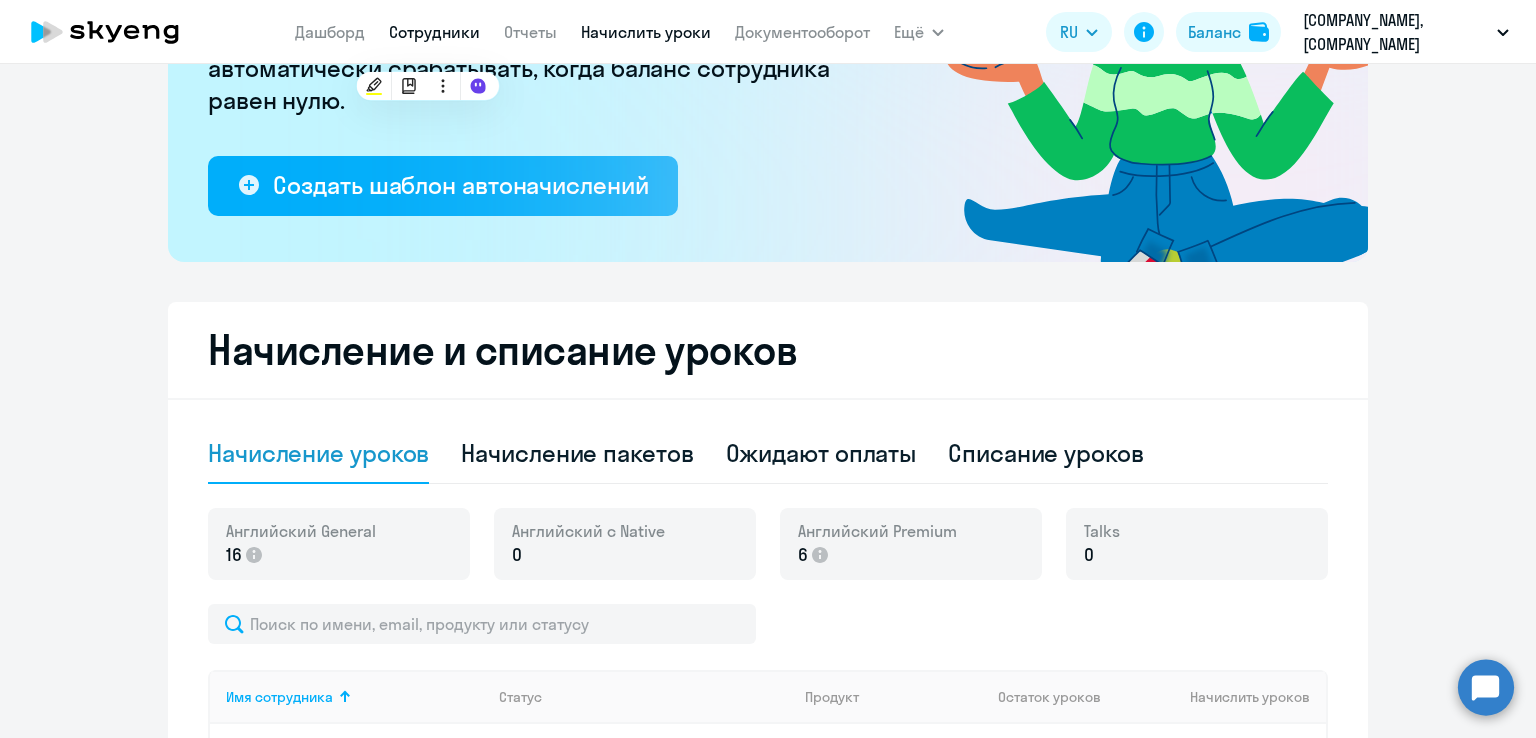 click on "Сотрудники" at bounding box center [434, 32] 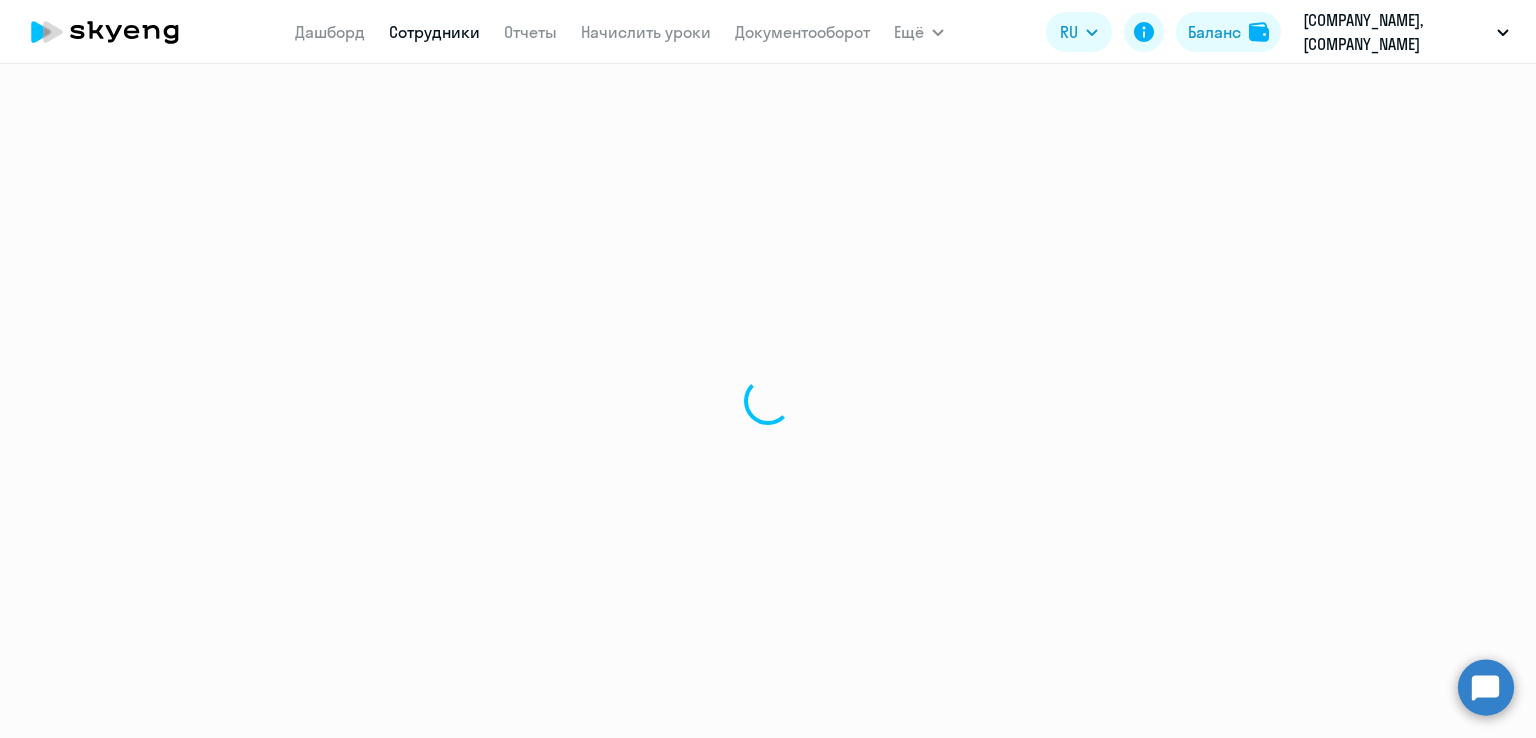 select on "30" 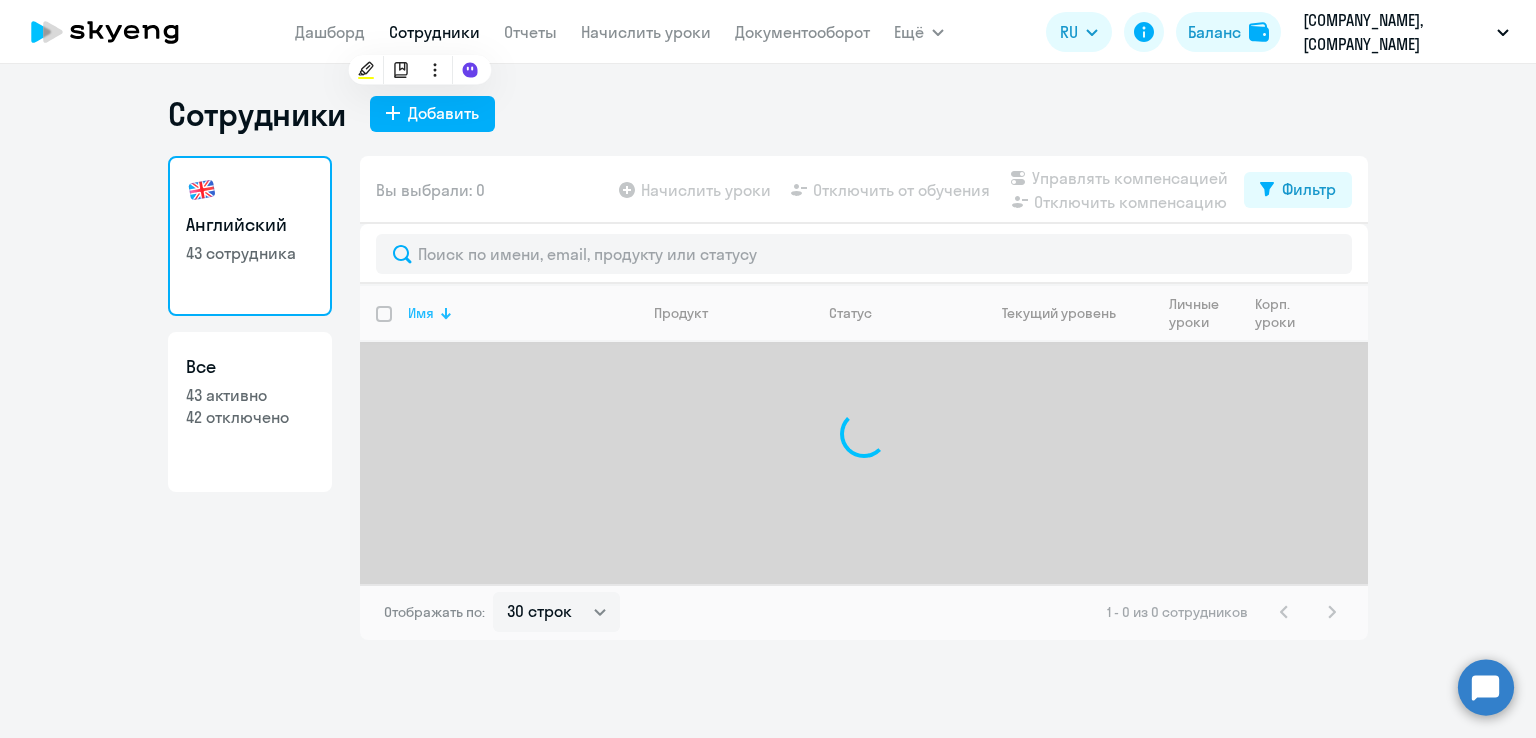 scroll, scrollTop: 0, scrollLeft: 0, axis: both 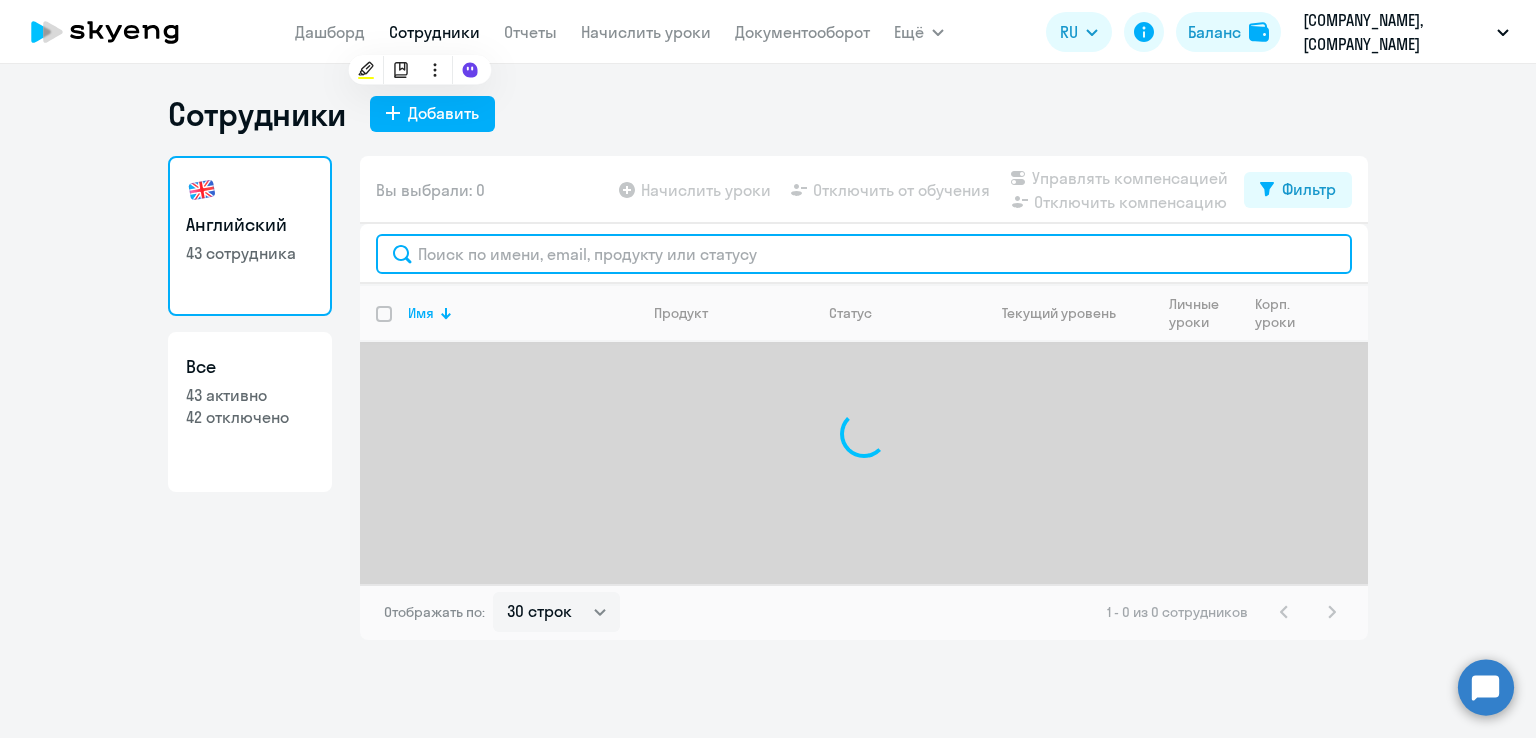 click 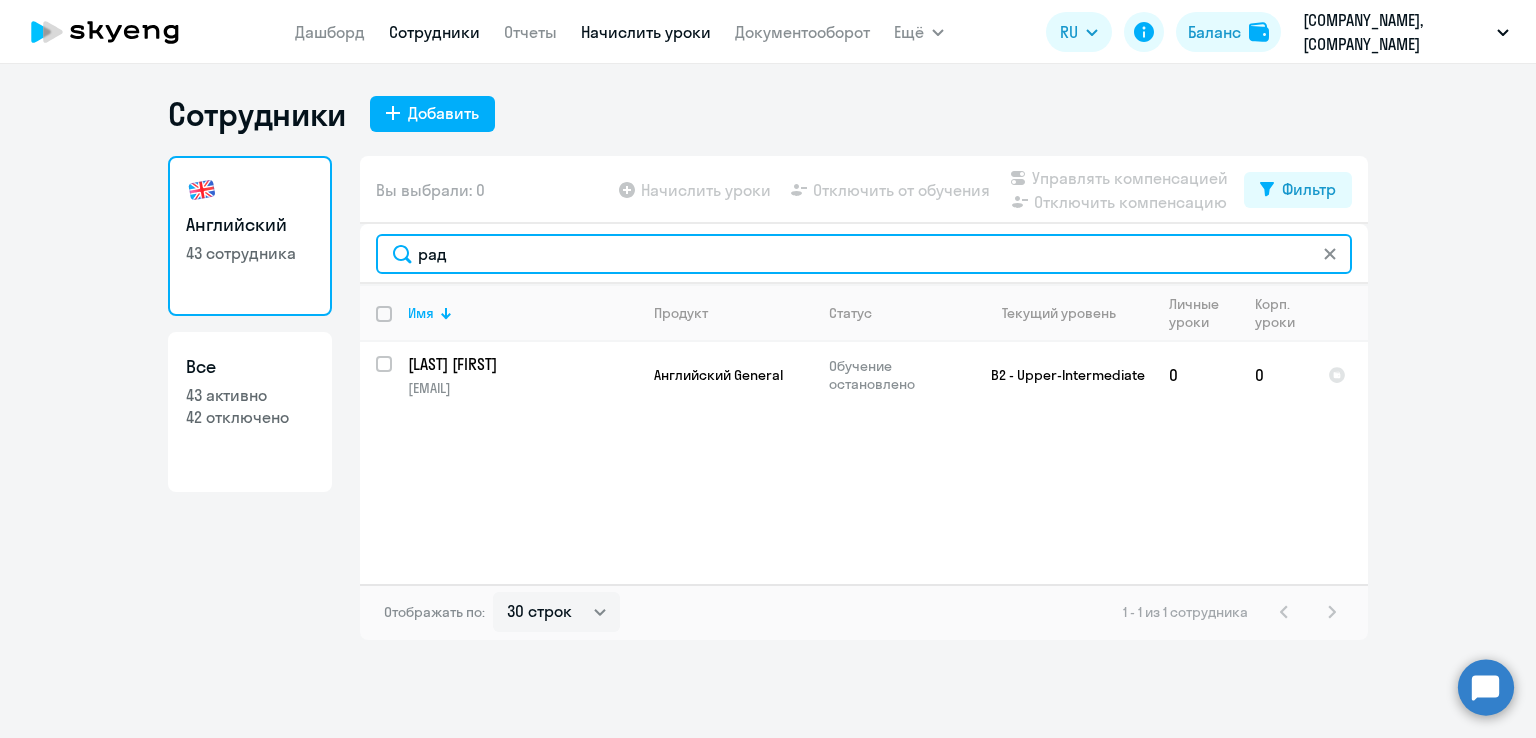 type on "рад" 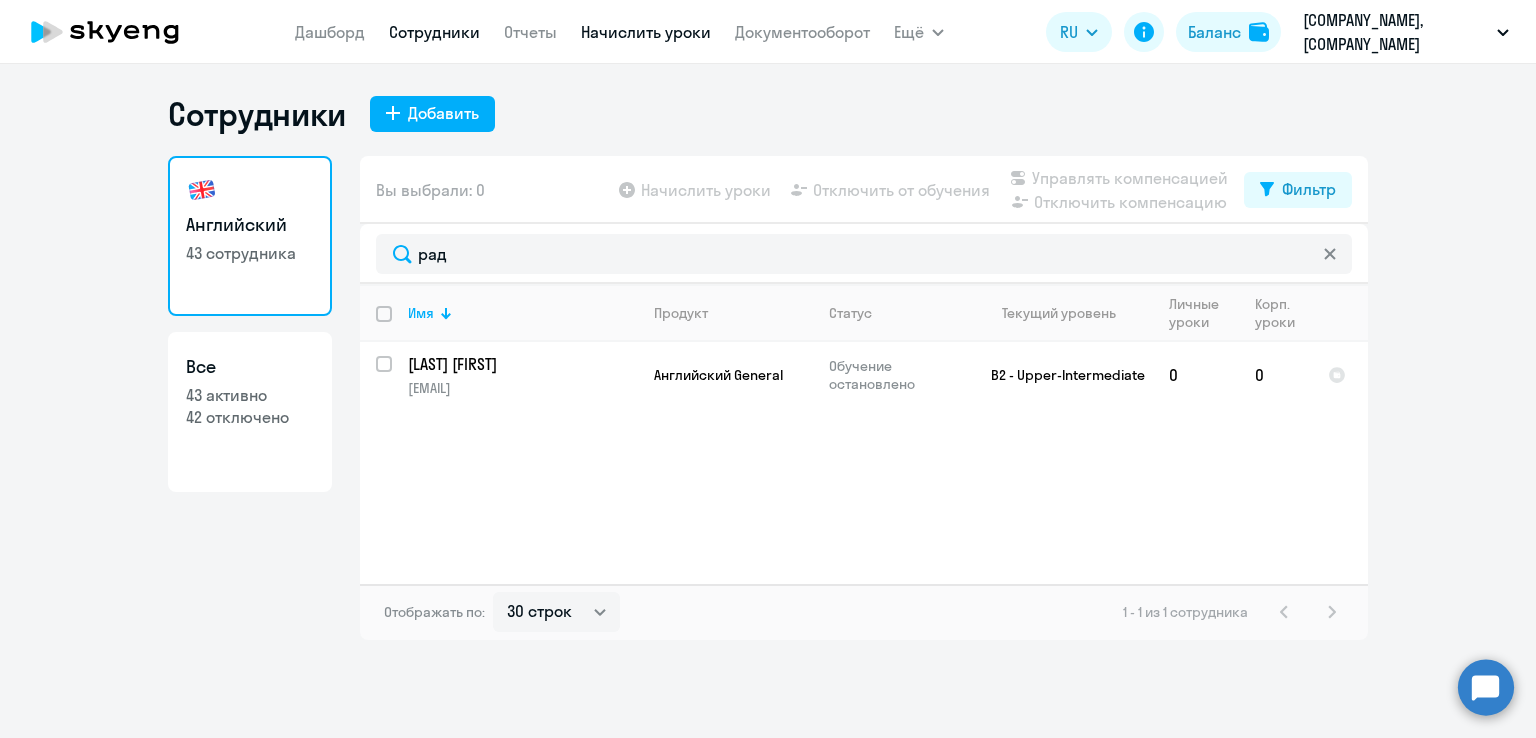 click on "Начислить уроки" at bounding box center [646, 32] 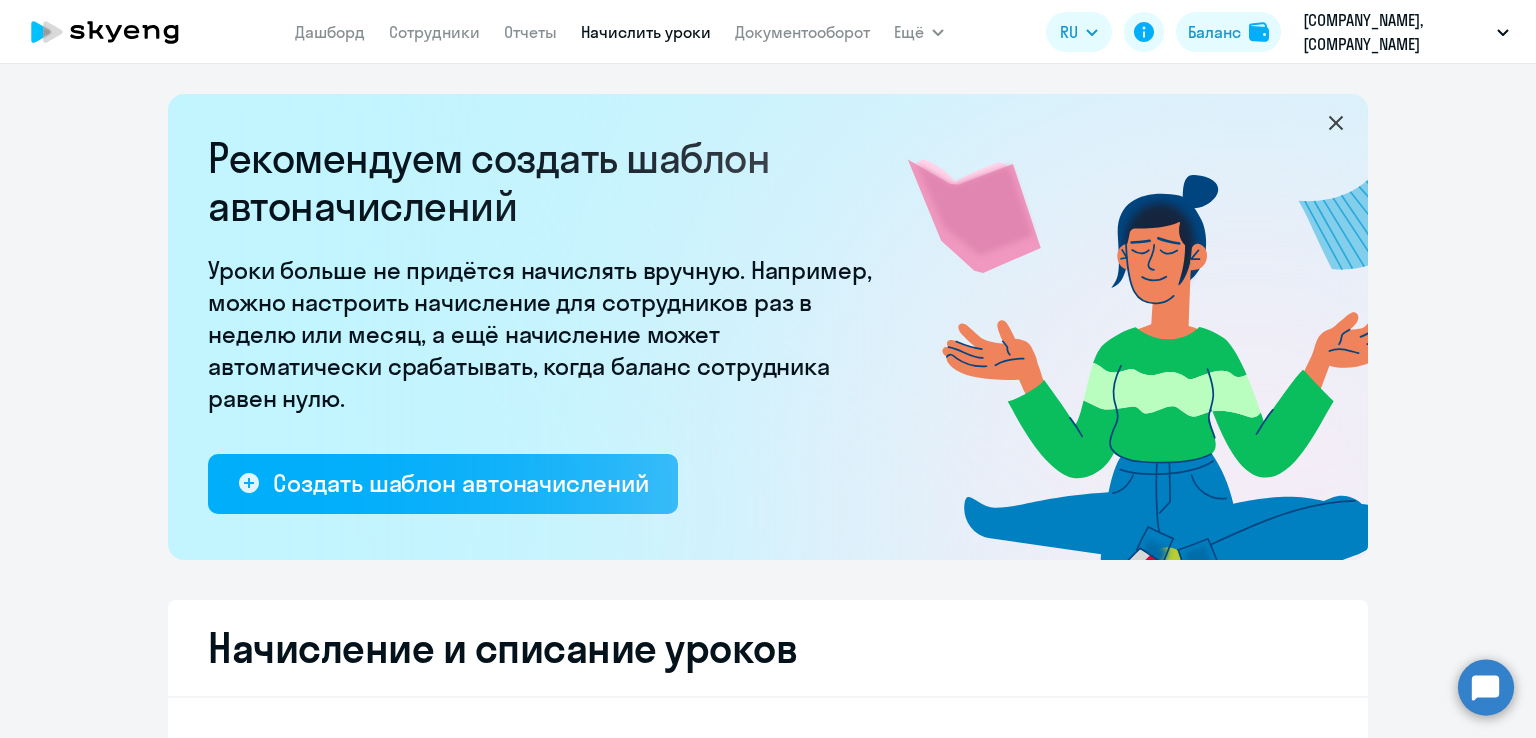 select on "10" 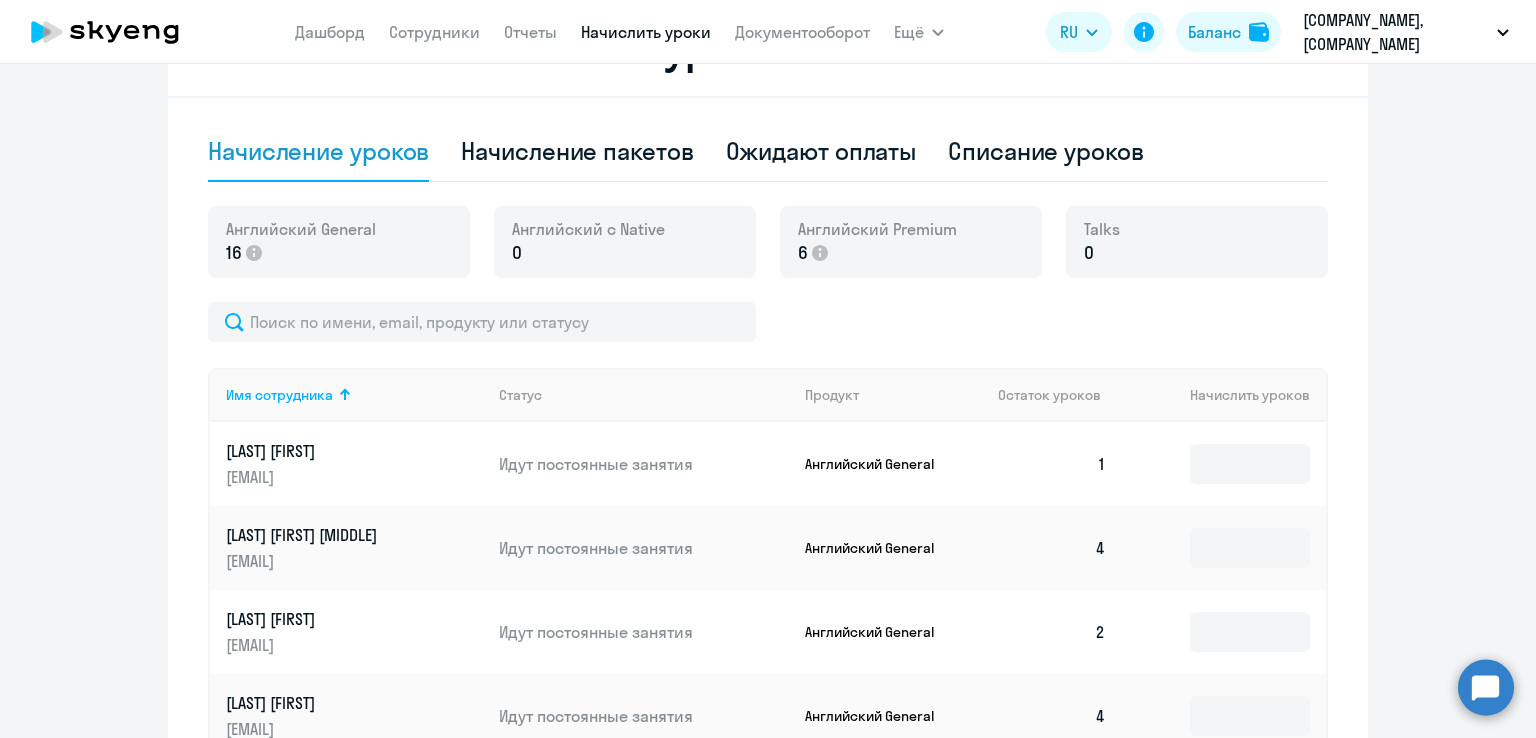 scroll, scrollTop: 114, scrollLeft: 0, axis: vertical 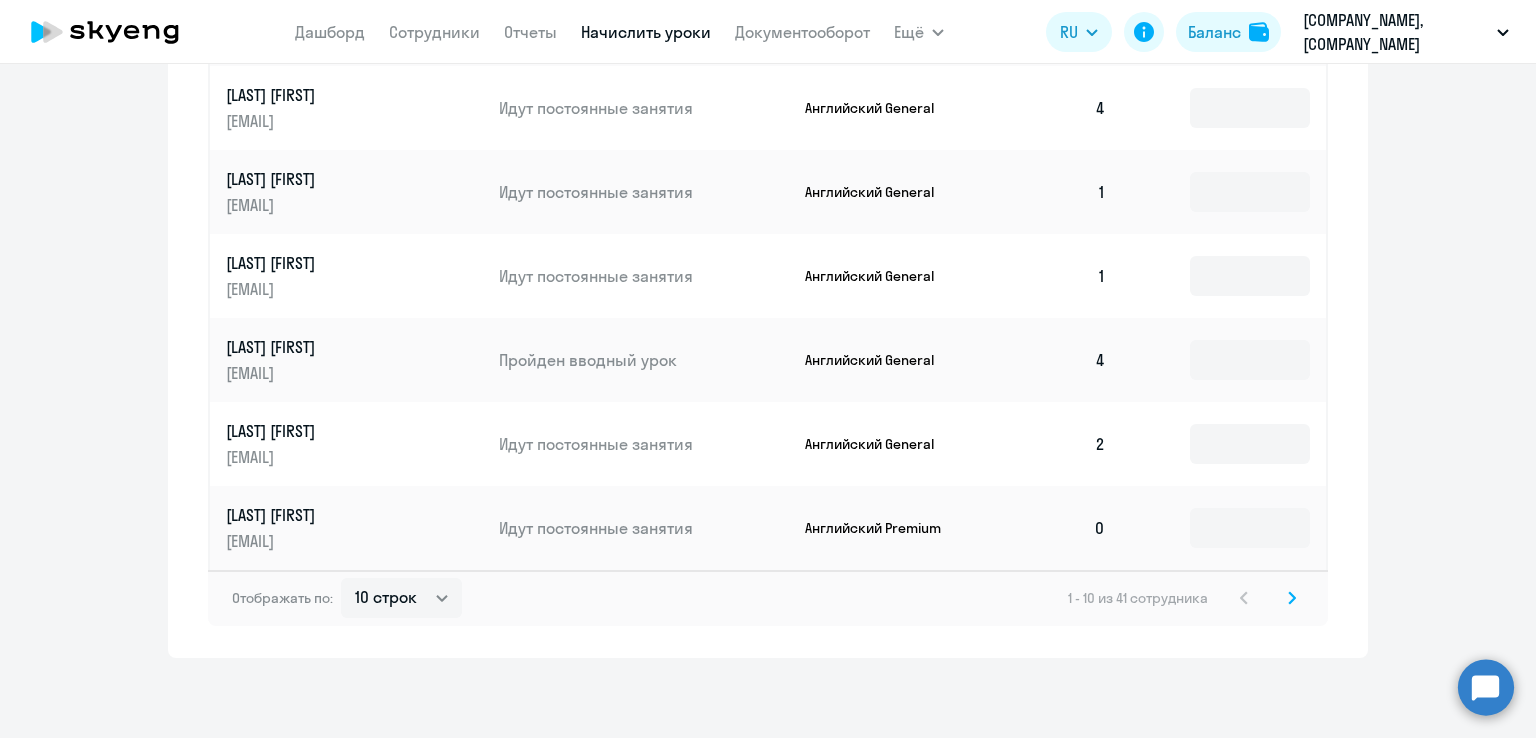 click 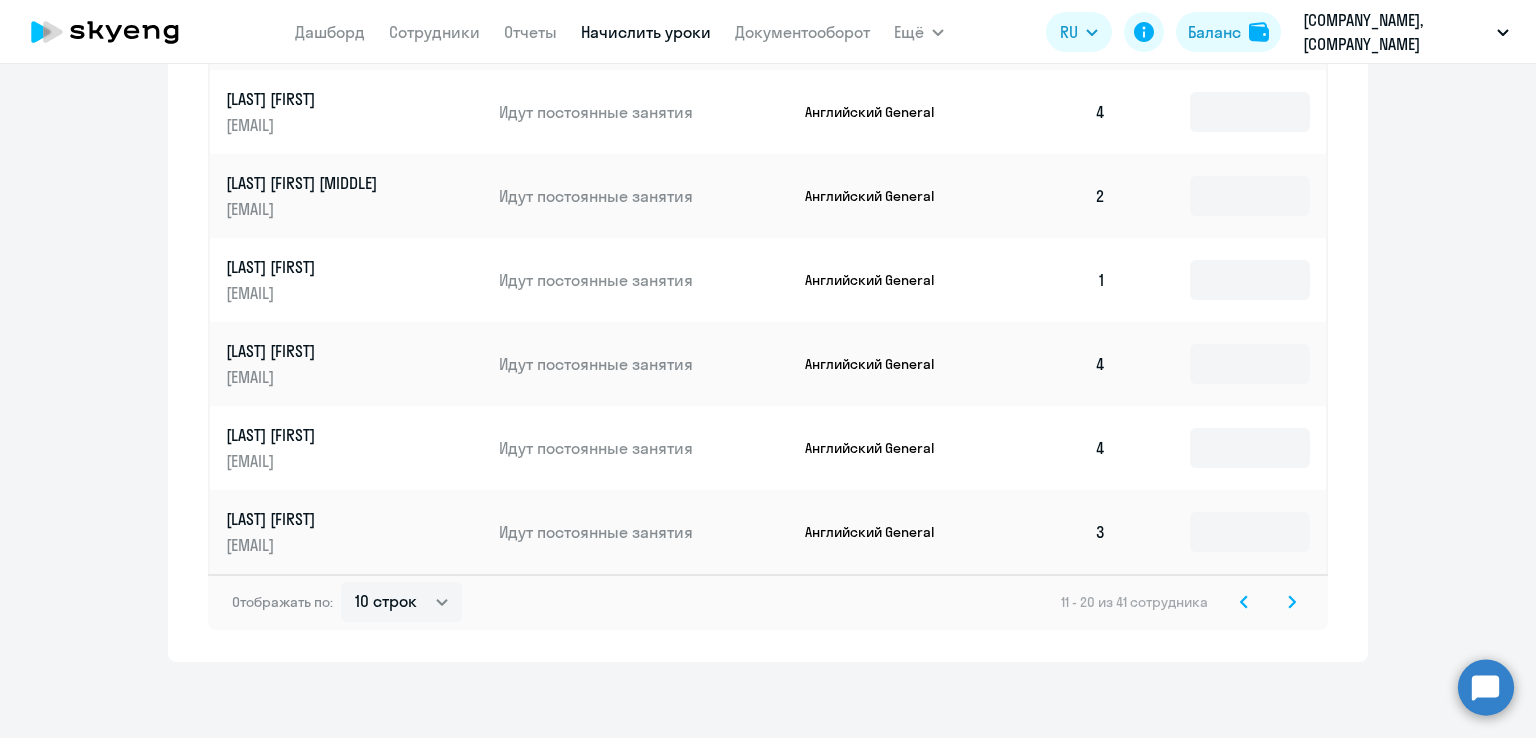 scroll, scrollTop: 1310, scrollLeft: 0, axis: vertical 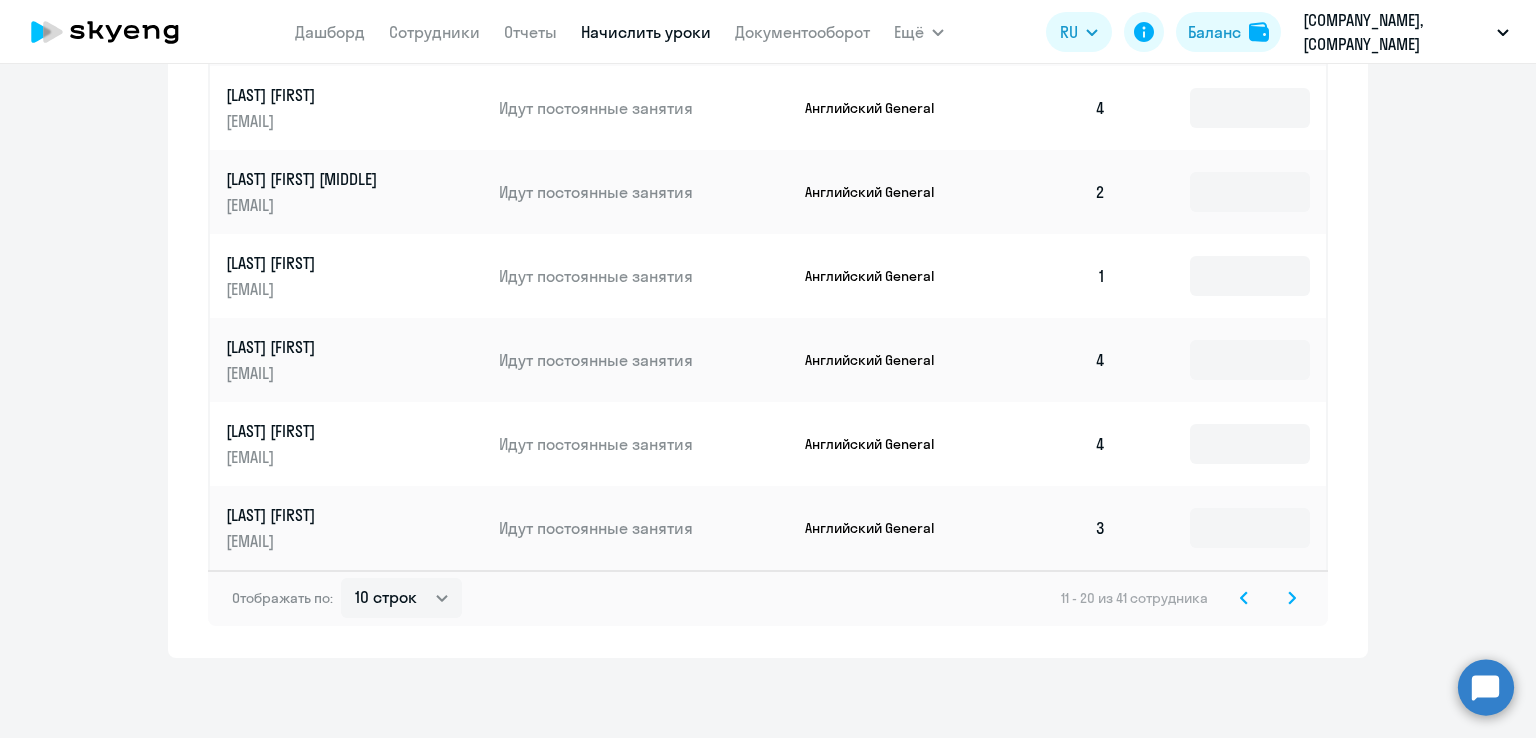 click 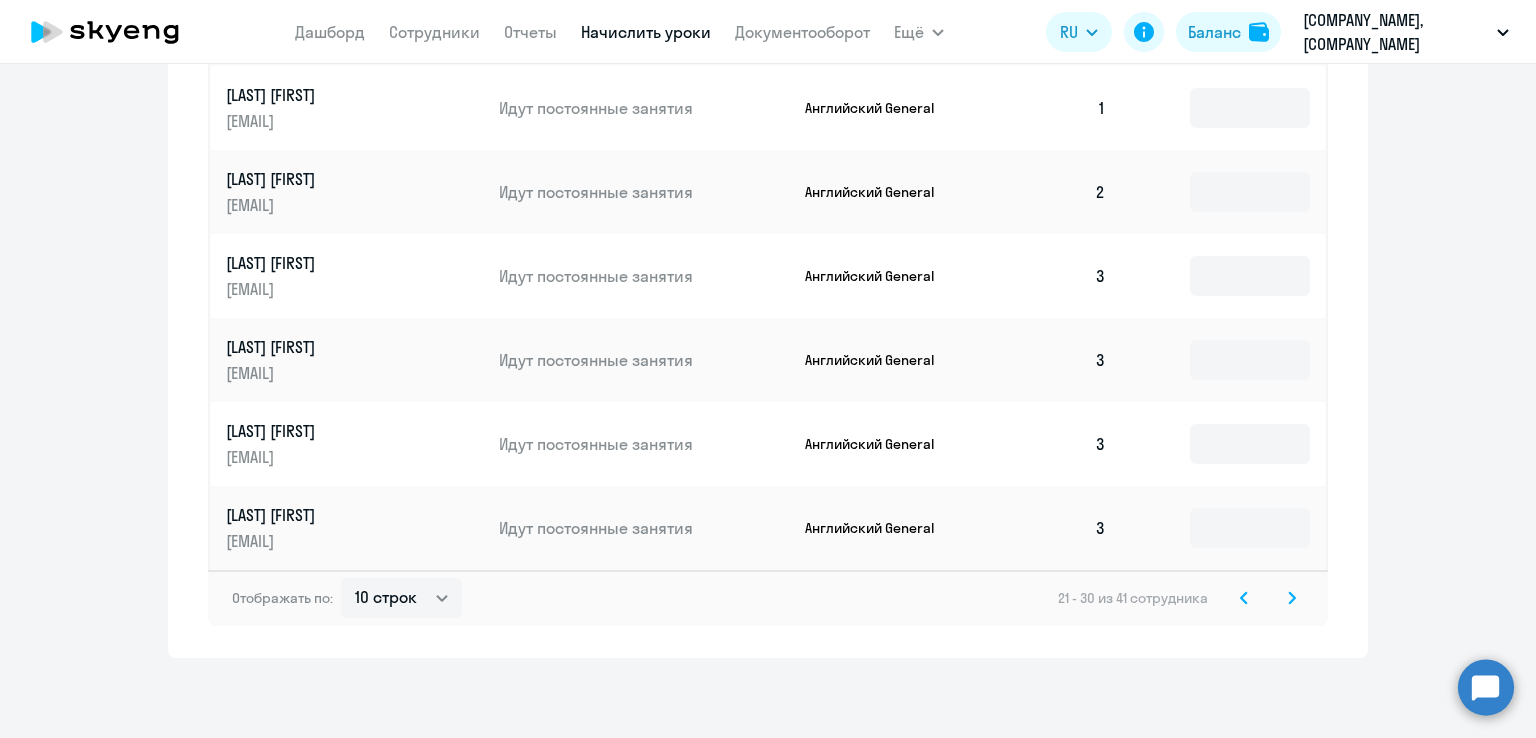 scroll, scrollTop: 202, scrollLeft: 0, axis: vertical 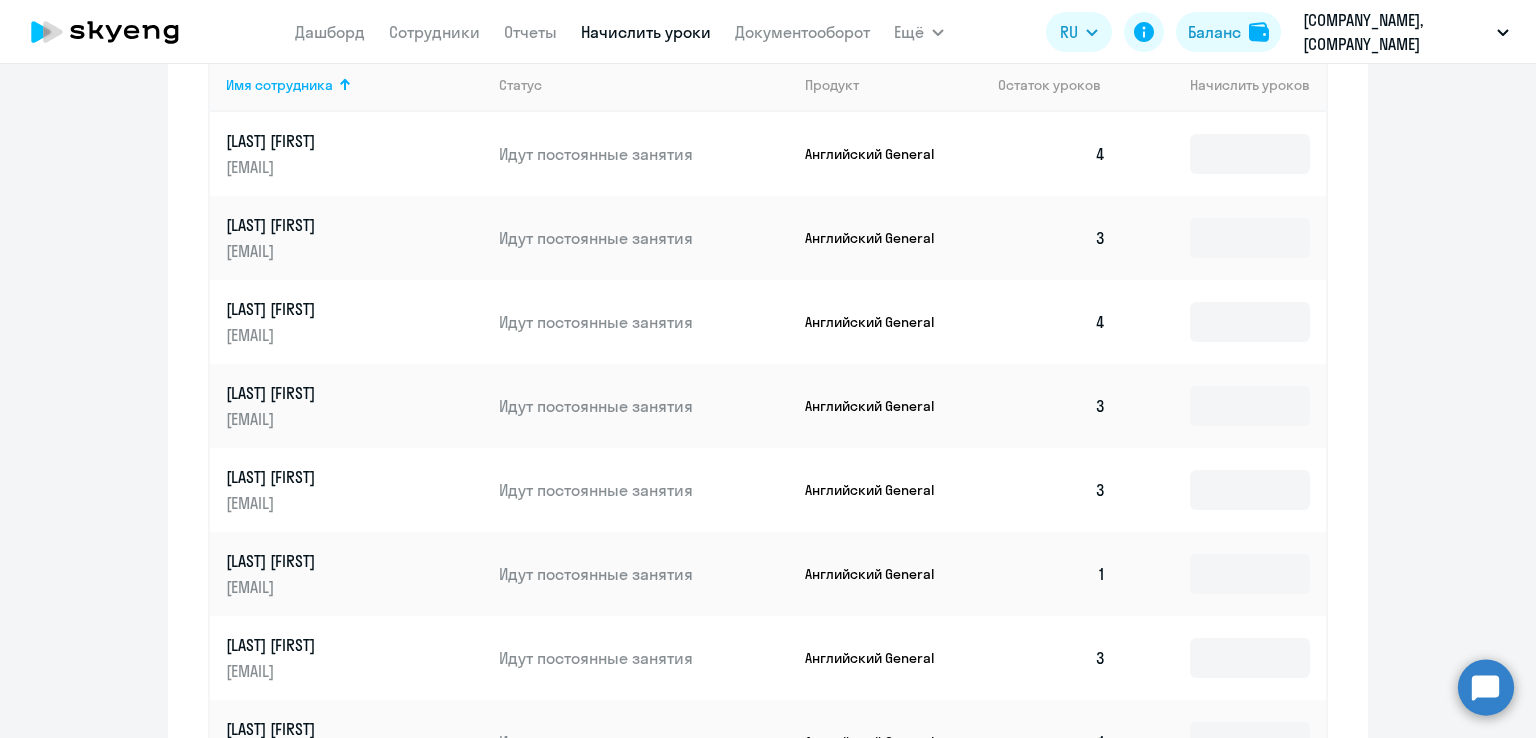 click 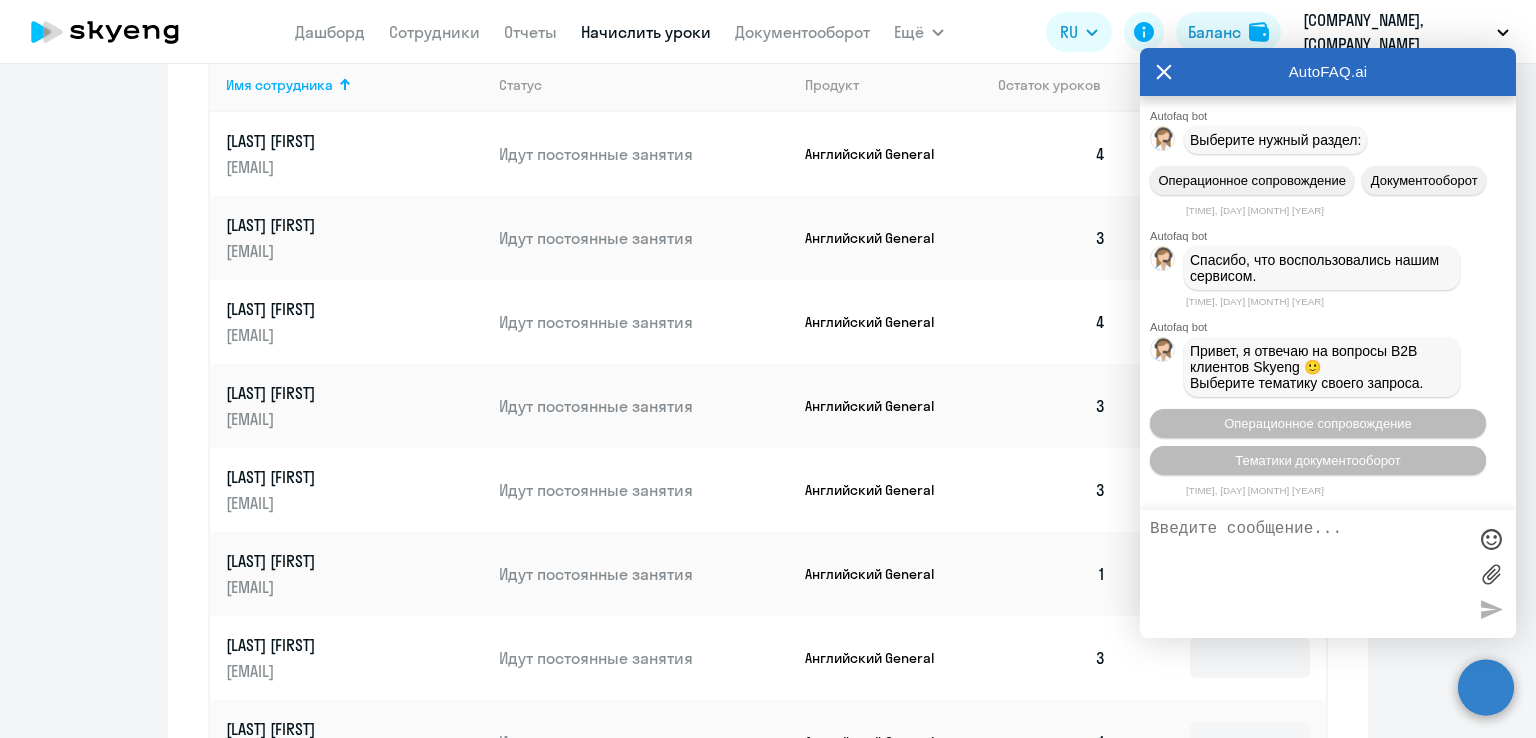 scroll, scrollTop: 7281, scrollLeft: 0, axis: vertical 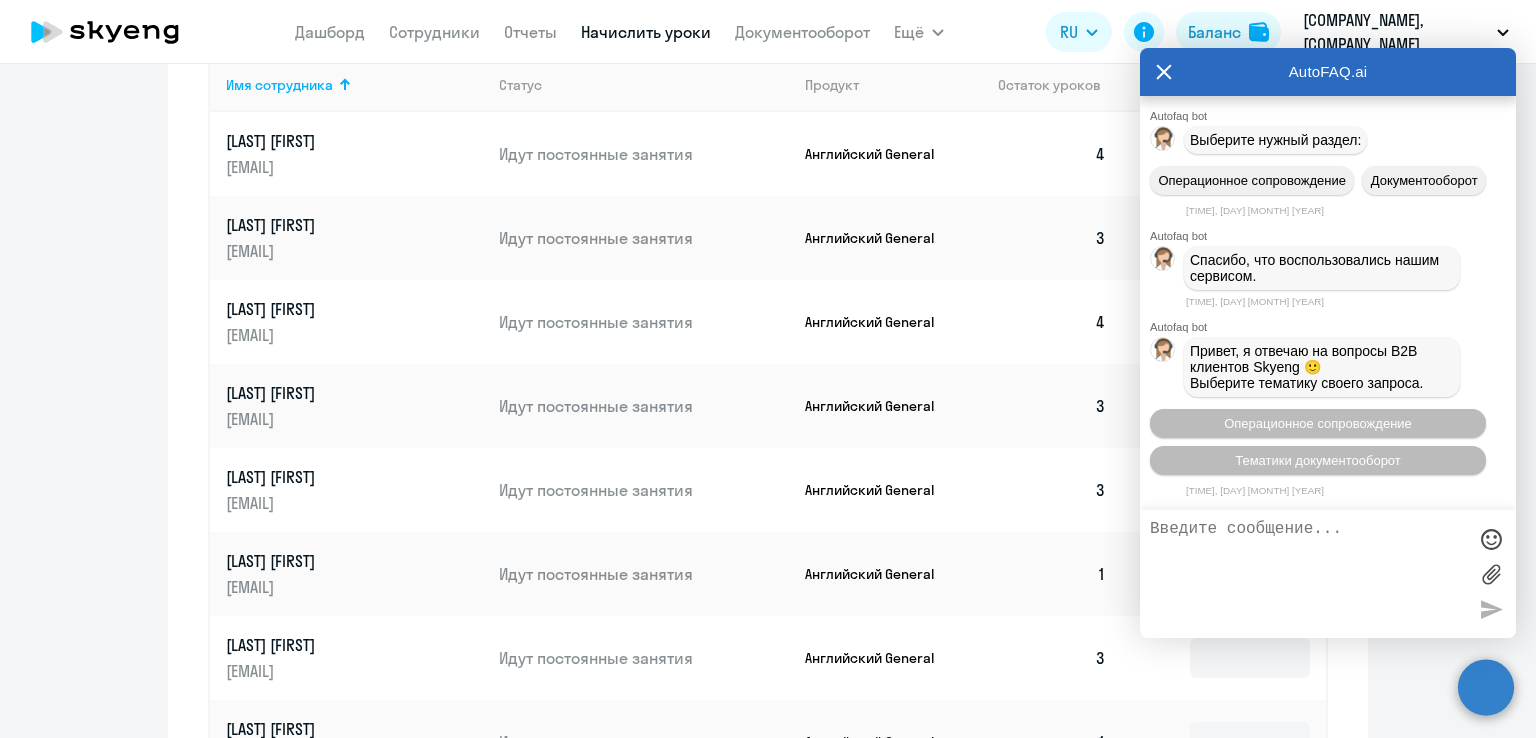 click at bounding box center (1308, 574) 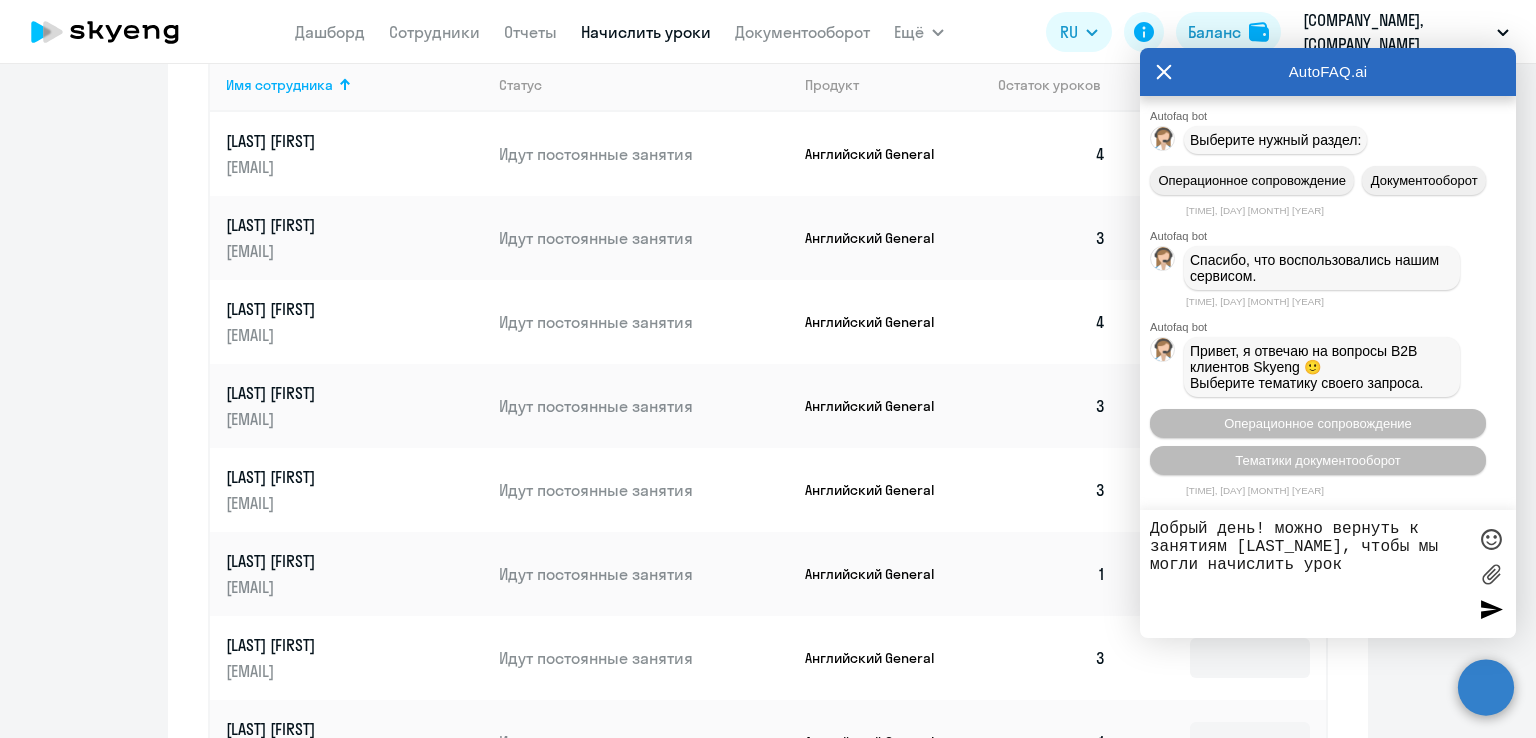 type on "Добрый день! можно вернуть к занятиям Радочинскую, чтобы мы могли начислить уроки" 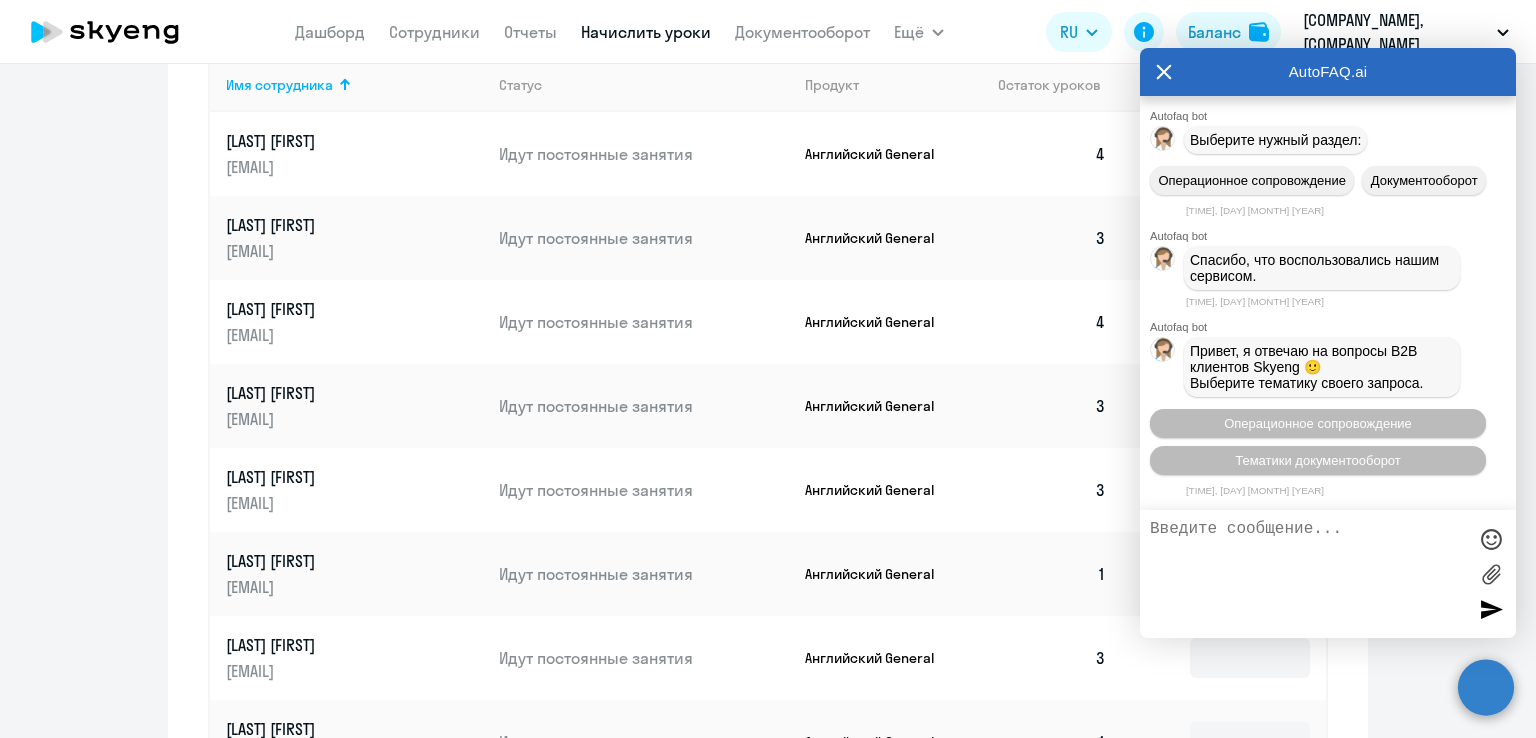 scroll, scrollTop: 7377, scrollLeft: 0, axis: vertical 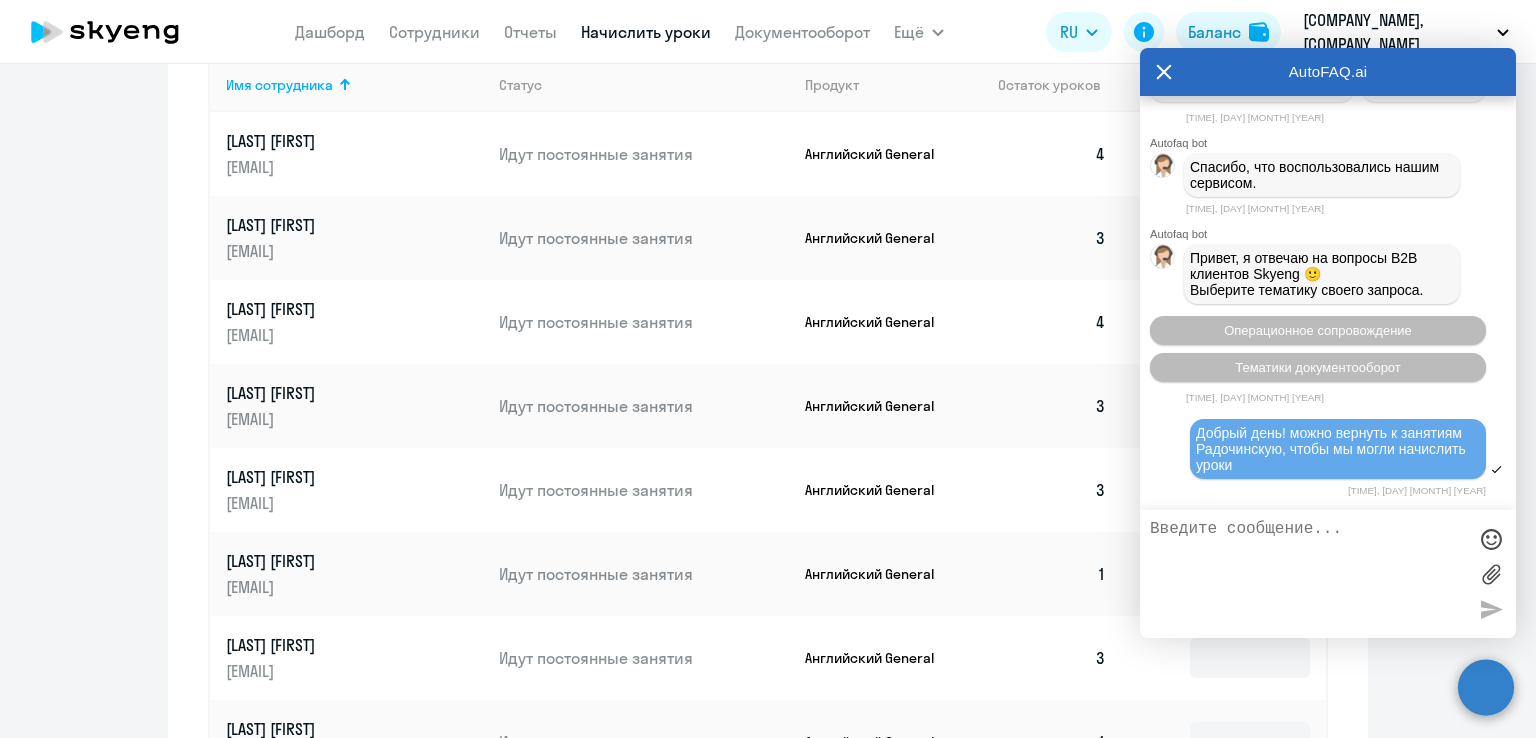 click on "Рекомендуем создать шаблон автоначислений Уроки больше не придётся начислять вручную. Например, можно настроить начисление для сотрудников раз в неделю или месяц, а ещё начисление может автоматически срабатывать, когда баланс сотрудника равен нулю.
Создать шаблон автоначислений
Начисление и списание уроков Начисление уроков Начисление пакетов Ожидают оплаты Списание уроков Английский General 16
Английский с Native 0 Английский Premium 6
Talks 0" 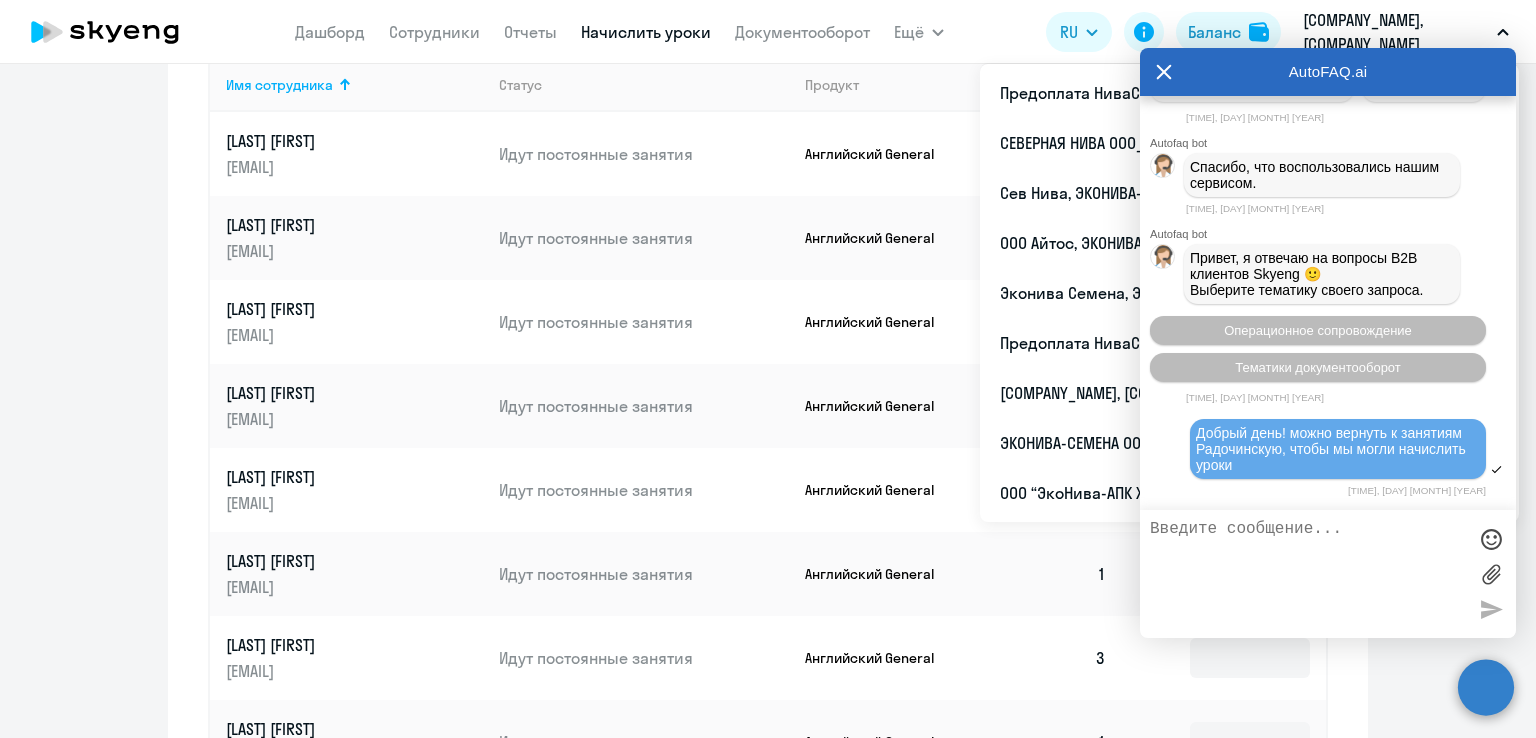 scroll, scrollTop: 7536, scrollLeft: 0, axis: vertical 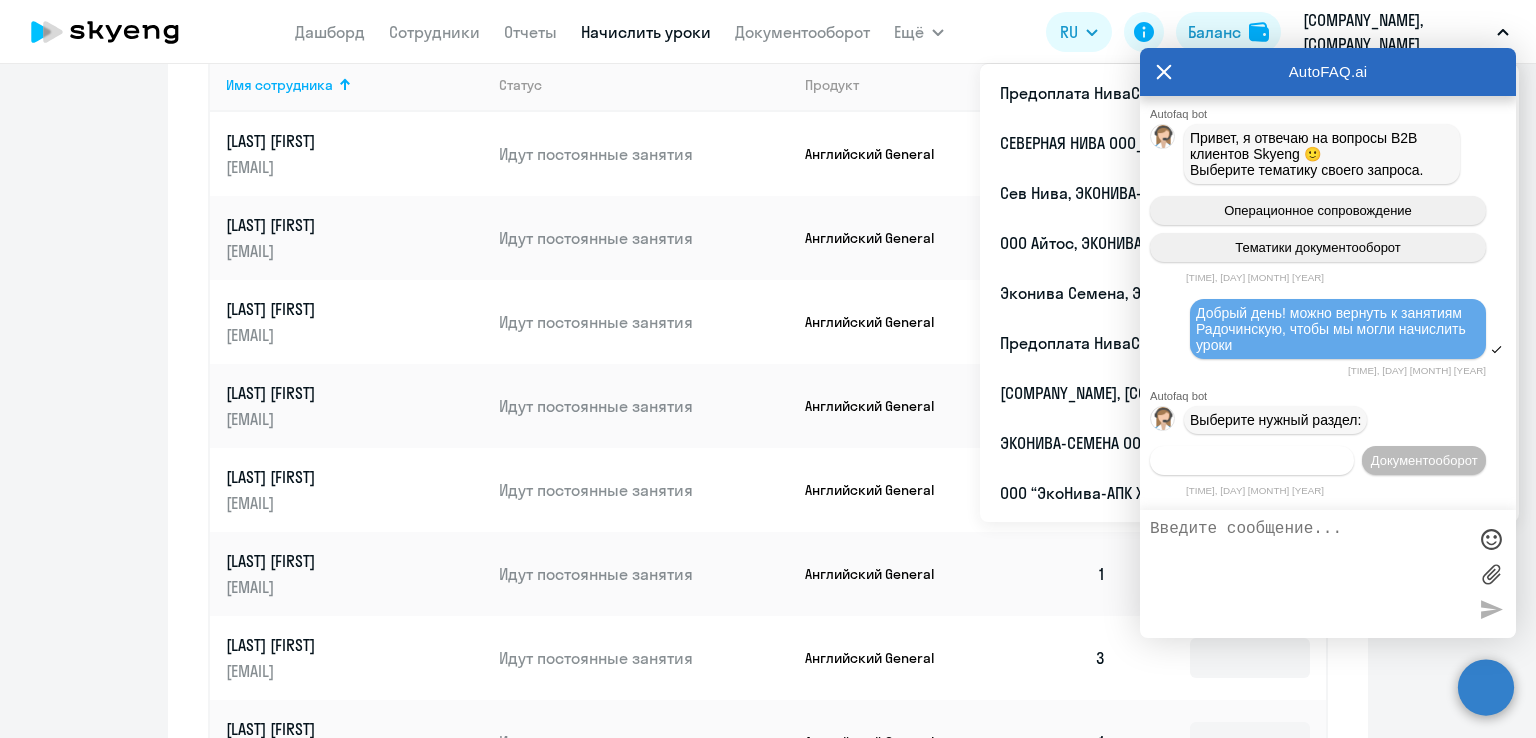 click on "Операционное сопровождение" at bounding box center [1252, 460] 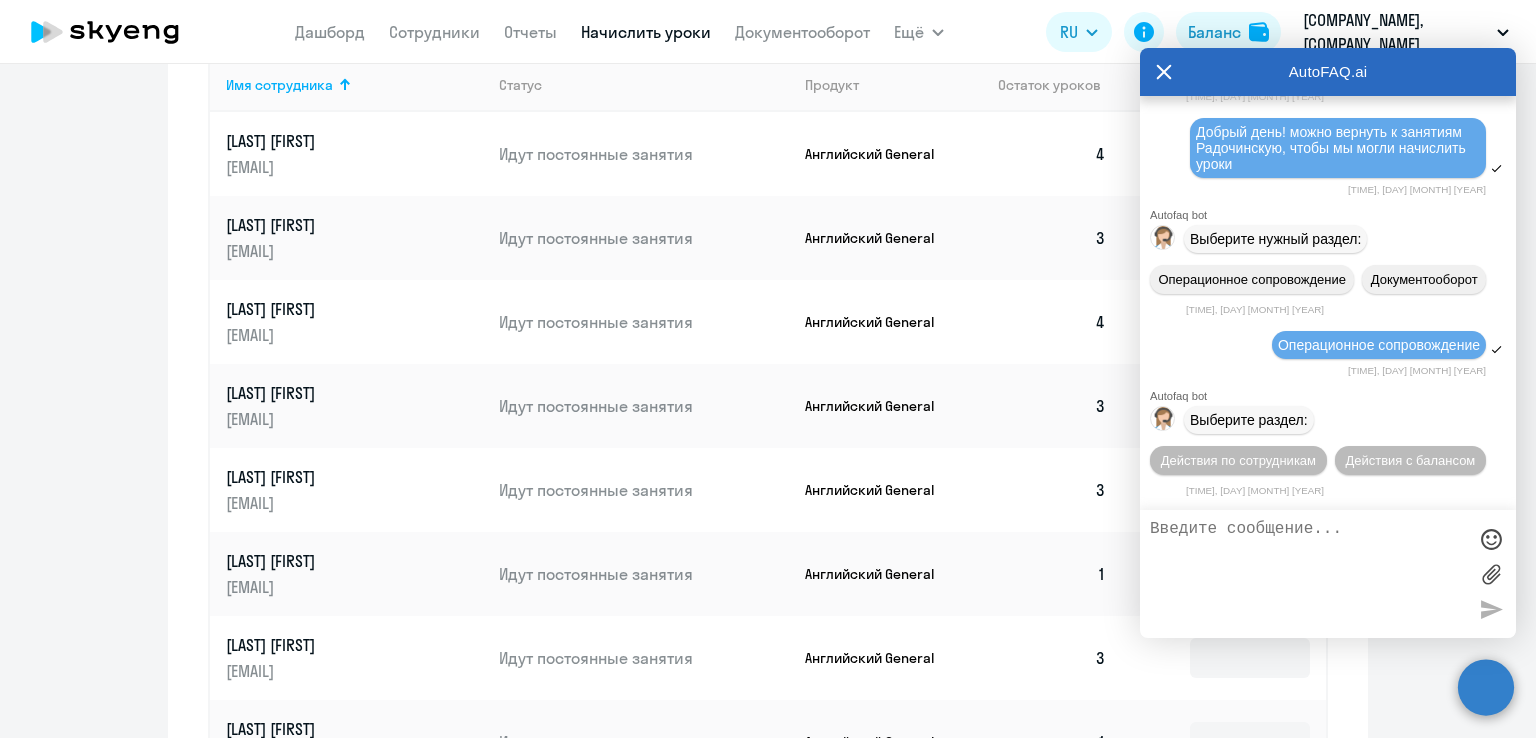 scroll, scrollTop: 7719, scrollLeft: 0, axis: vertical 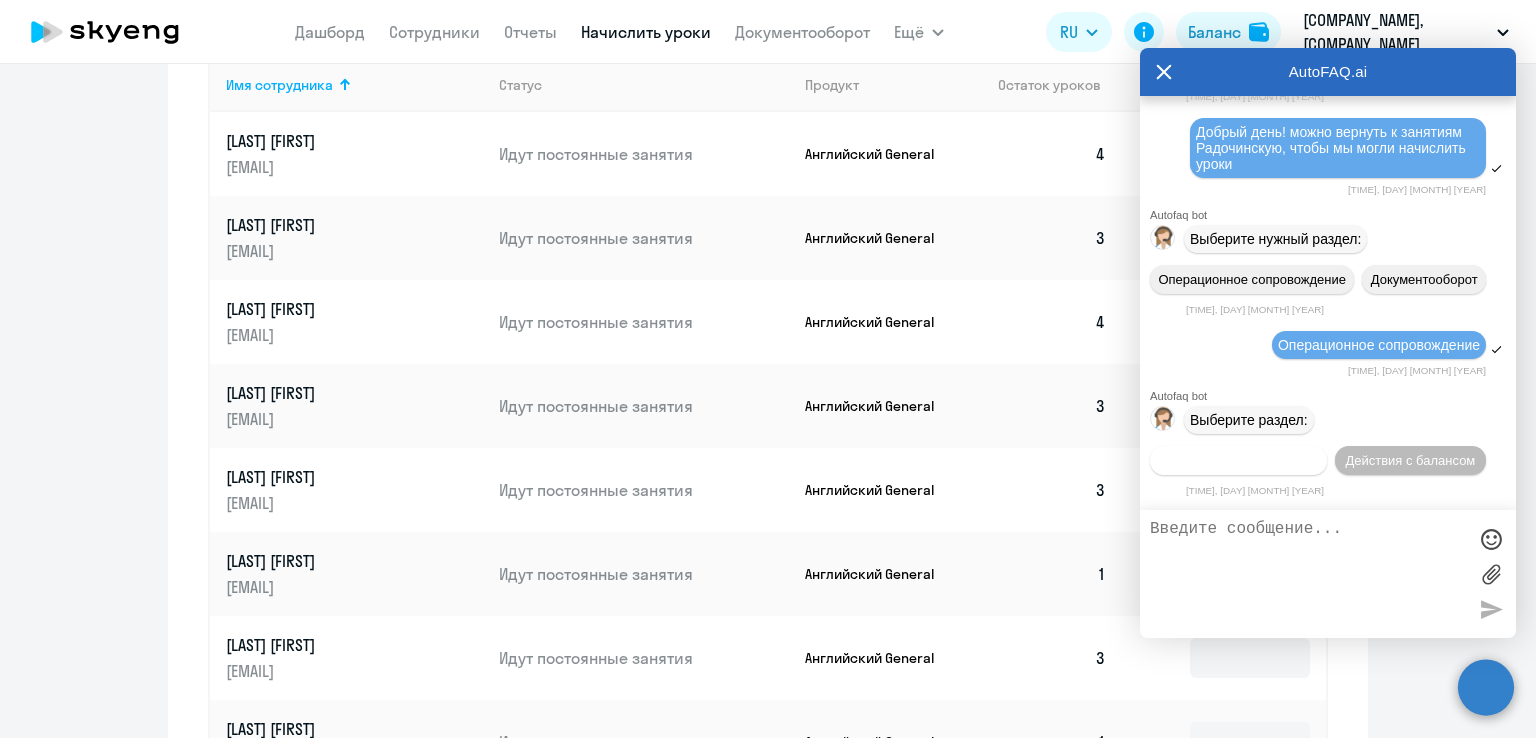 click on "Действия по сотрудникам" at bounding box center [1238, 460] 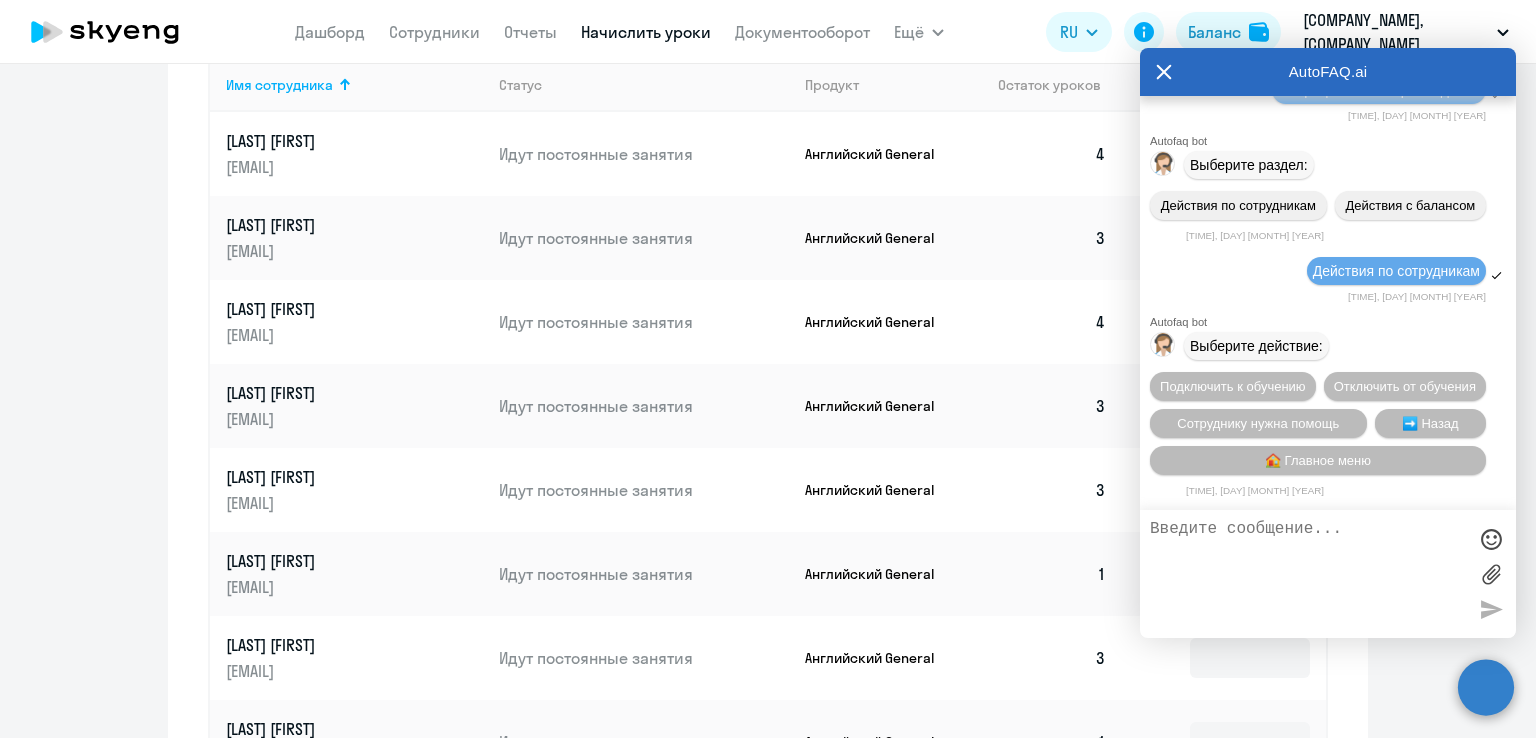 scroll, scrollTop: 8018, scrollLeft: 0, axis: vertical 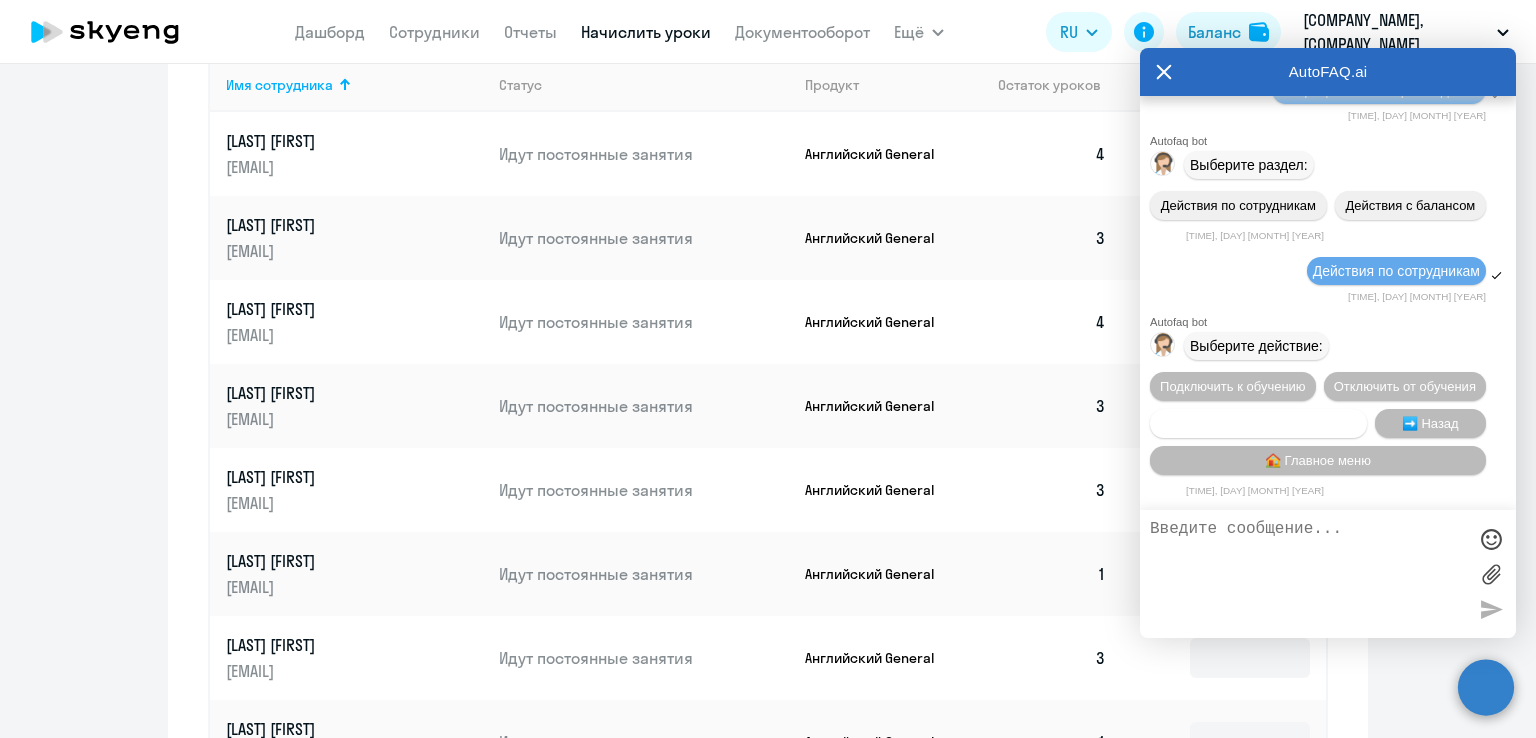 click on "Сотруднику нужна помощь" at bounding box center (1258, 423) 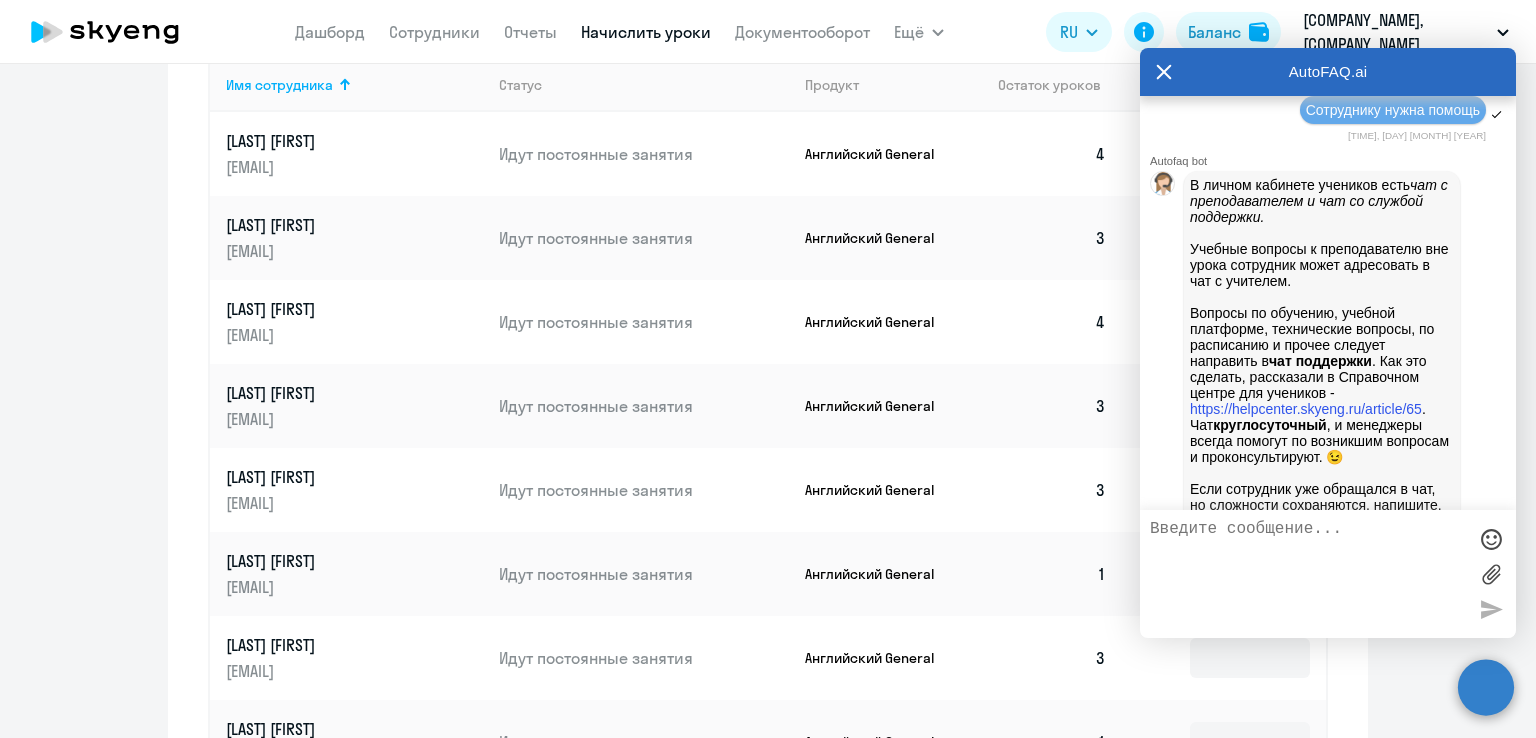 scroll, scrollTop: 7680, scrollLeft: 0, axis: vertical 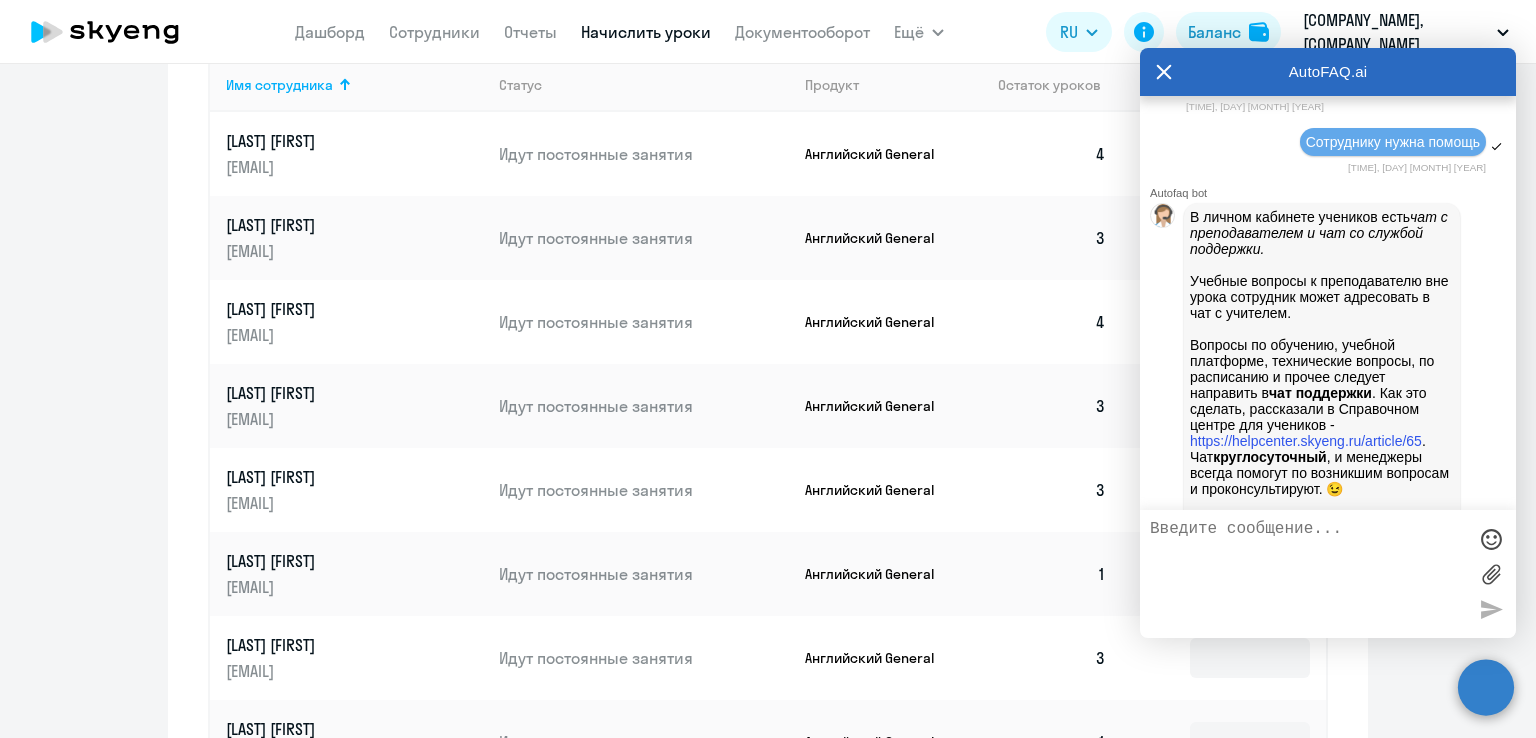 drag, startPoint x: 1196, startPoint y: 125, endPoint x: 1313, endPoint y: 166, distance: 123.97581 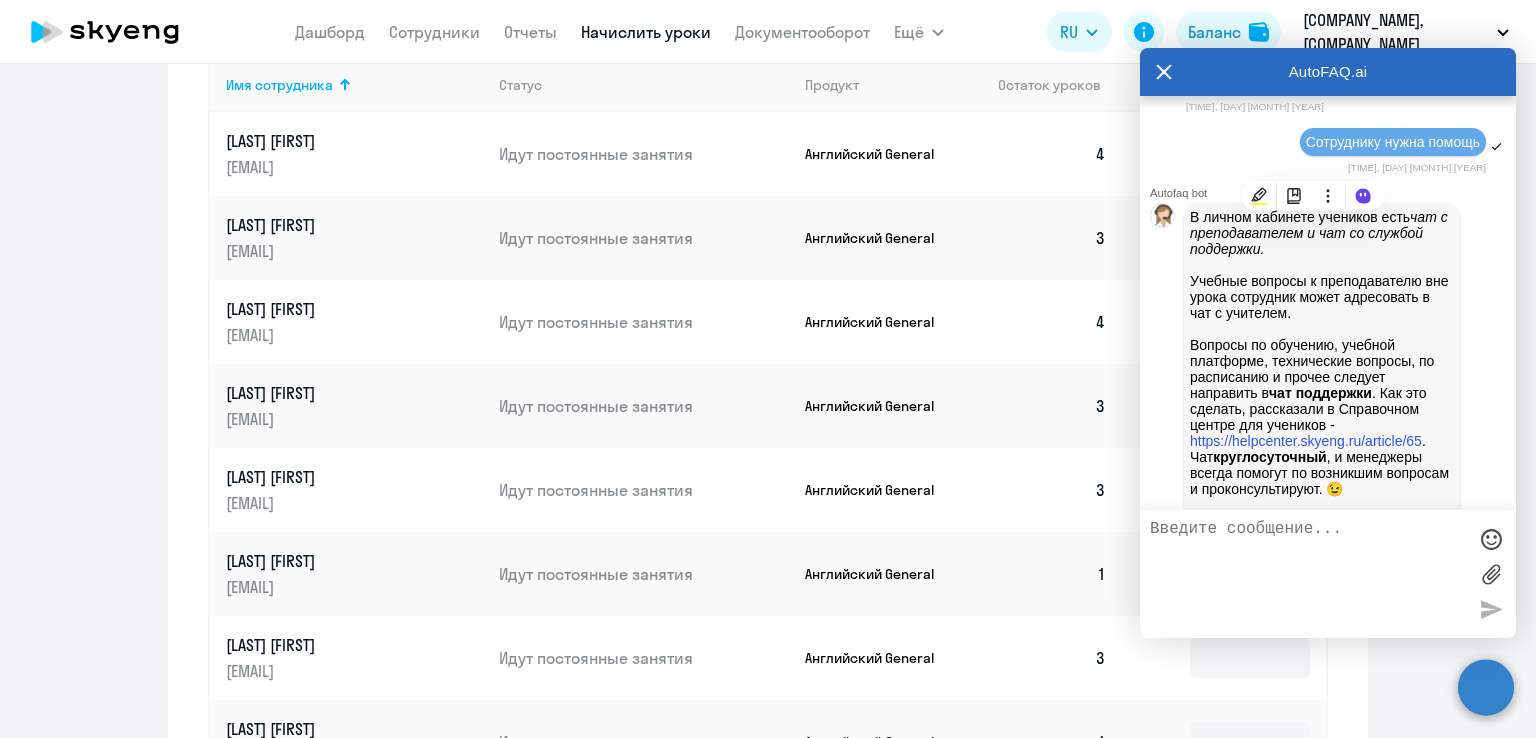 copy on "Добрый день! можно вернуть к занятиям Радочинскую, чтобы мы могли начислить уроки" 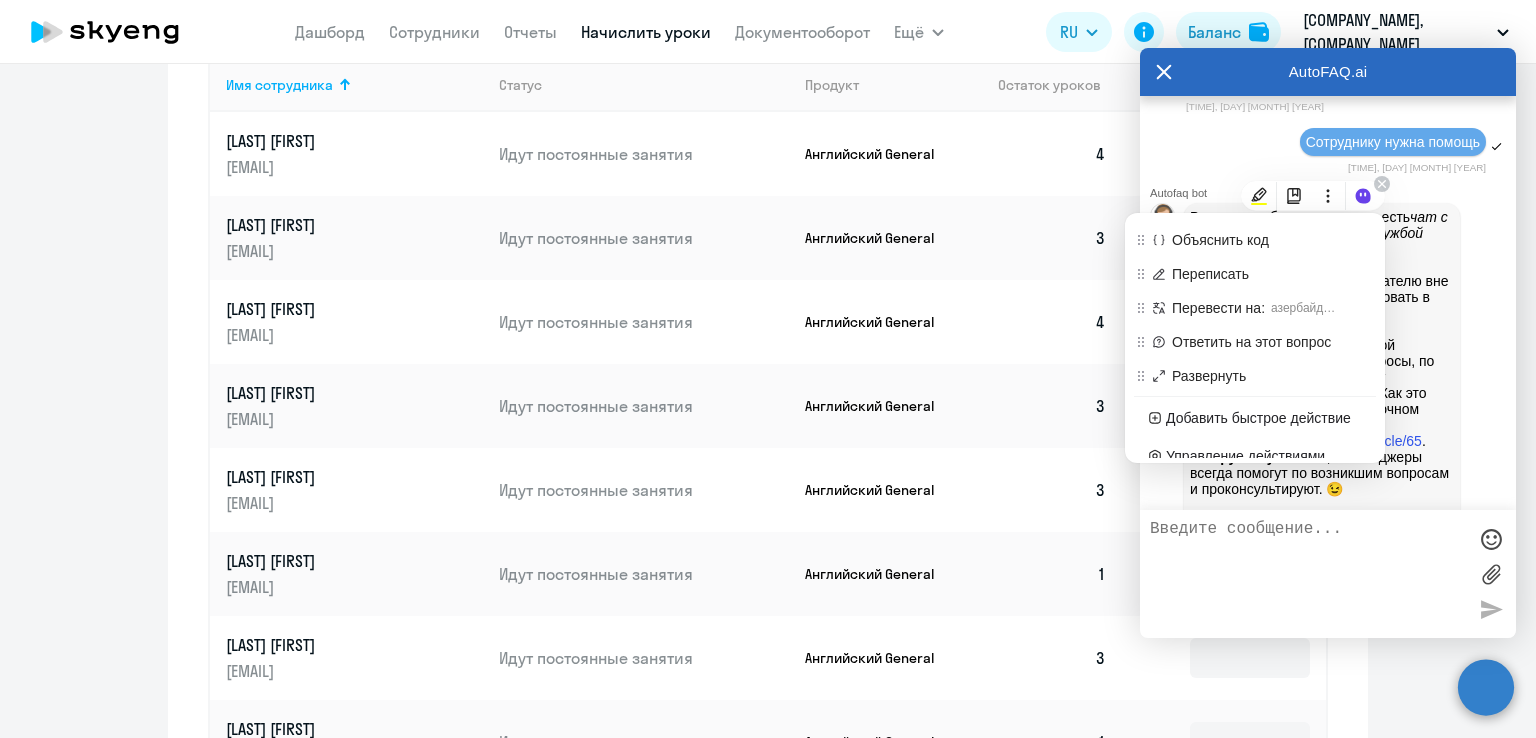 scroll, scrollTop: 183, scrollLeft: 0, axis: vertical 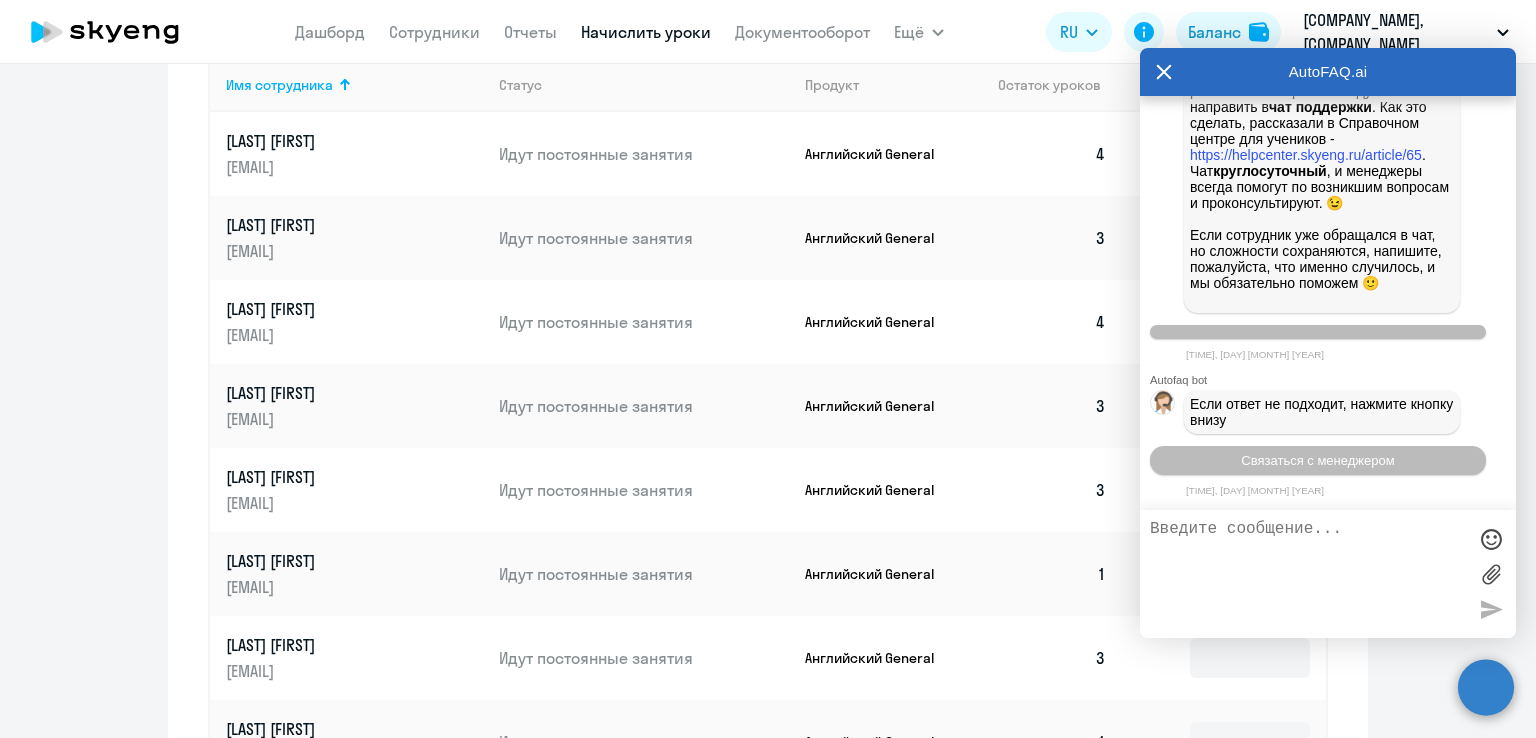 click at bounding box center [1308, 574] 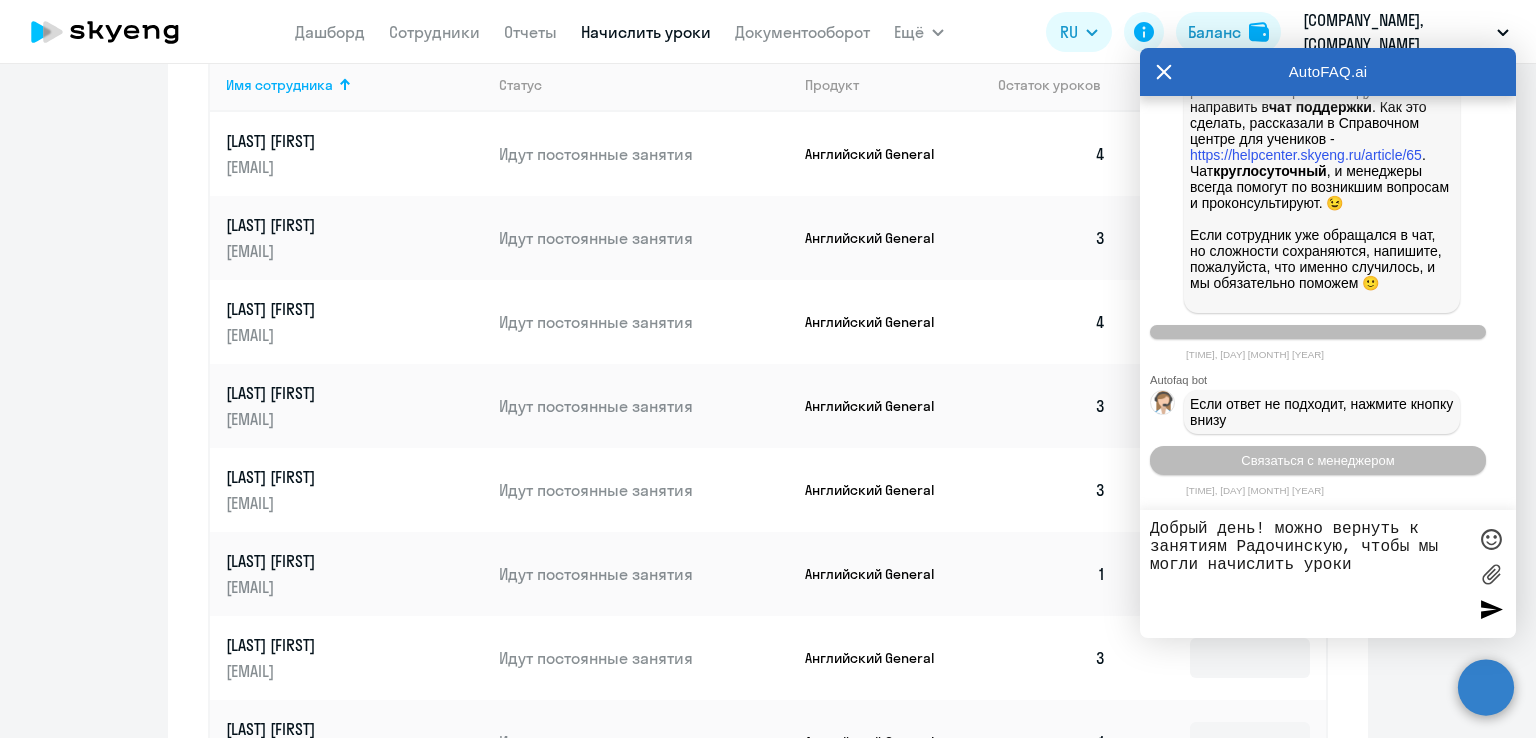 type 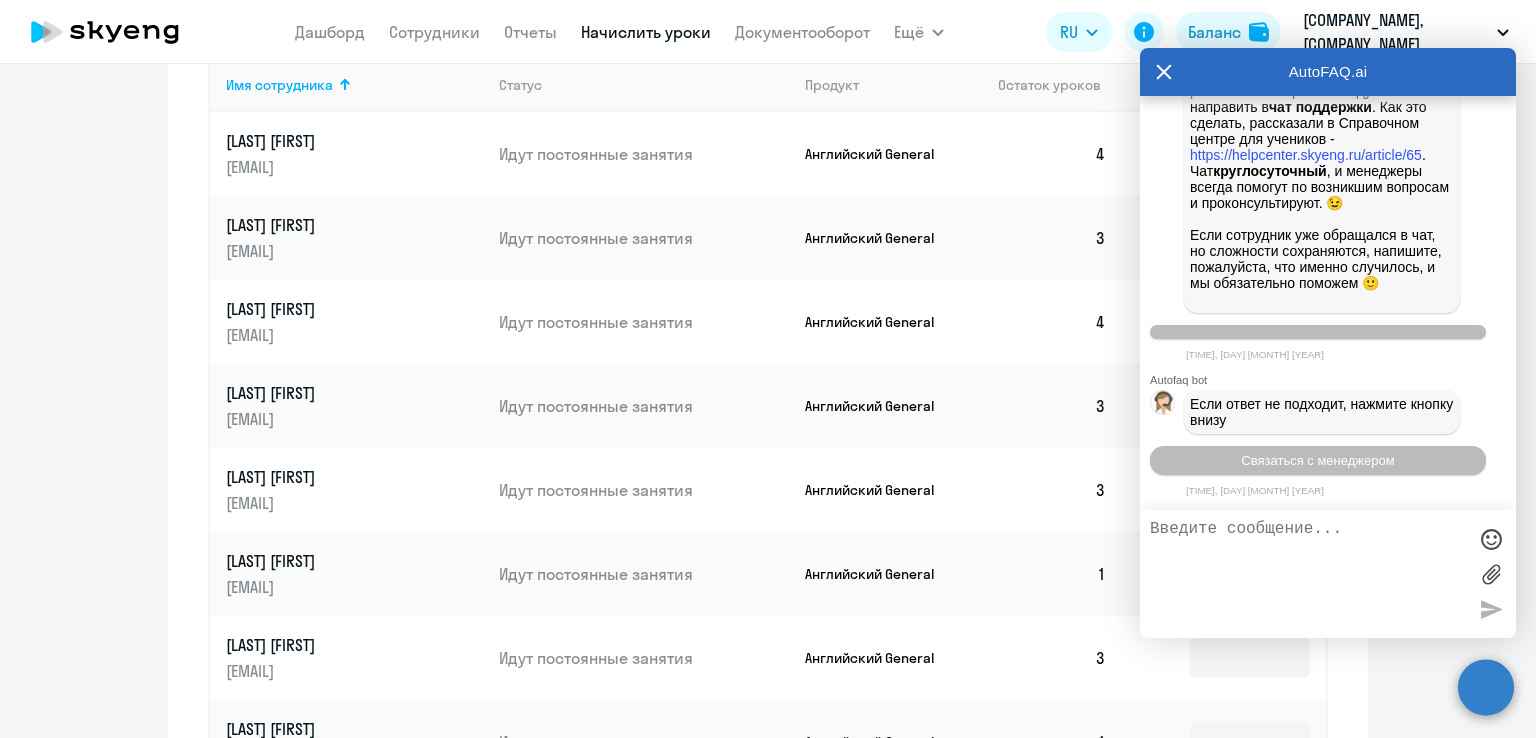 scroll, scrollTop: 8828, scrollLeft: 0, axis: vertical 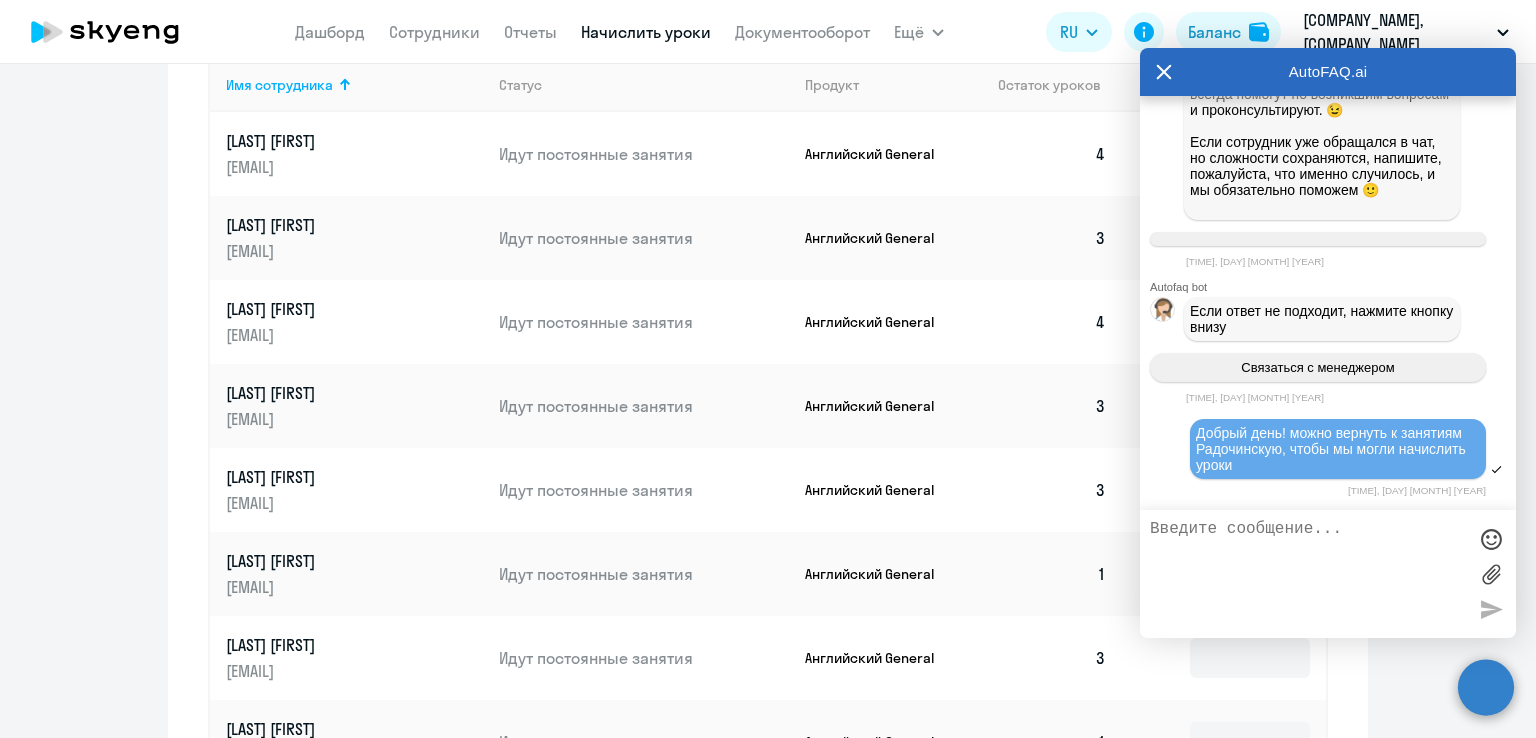 click on "Рекомендуем создать шаблон автоначислений Уроки больше не придётся начислять вручную. Например, можно настроить начисление для сотрудников раз в неделю или месяц, а ещё начисление может автоматически срабатывать, когда баланс сотрудника равен нулю.
Создать шаблон автоначислений
Начисление и списание уроков Начисление уроков Начисление пакетов Ожидают оплаты Списание уроков Английский General 16
Английский с Native 0 Английский Premium 6
Talks 0" 